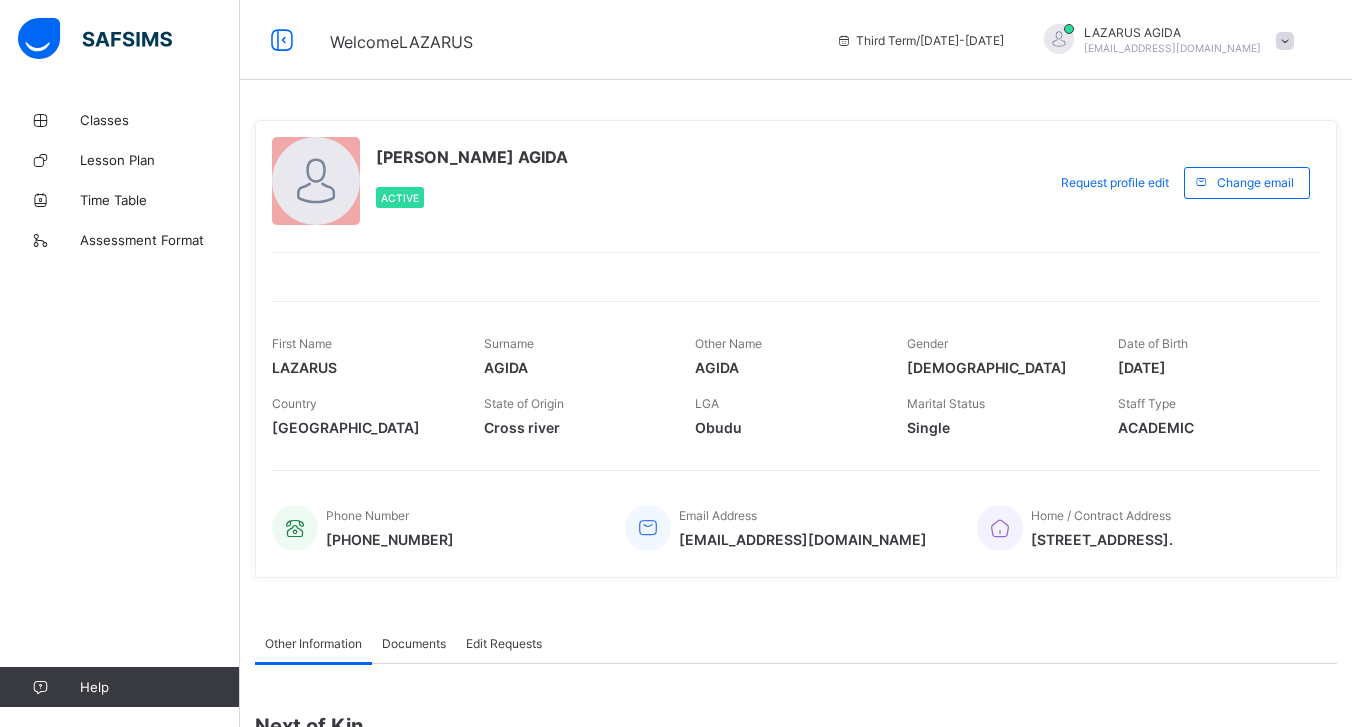 scroll, scrollTop: 0, scrollLeft: 0, axis: both 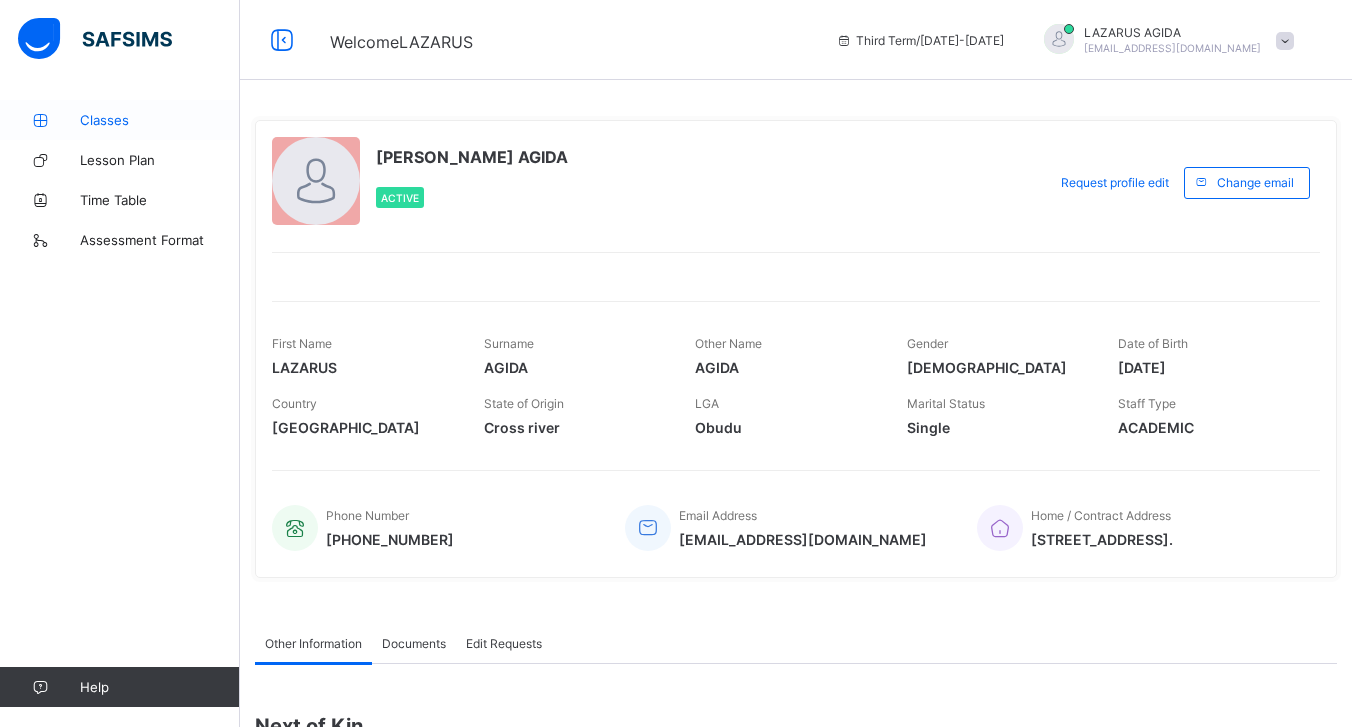 click on "Classes" at bounding box center [160, 120] 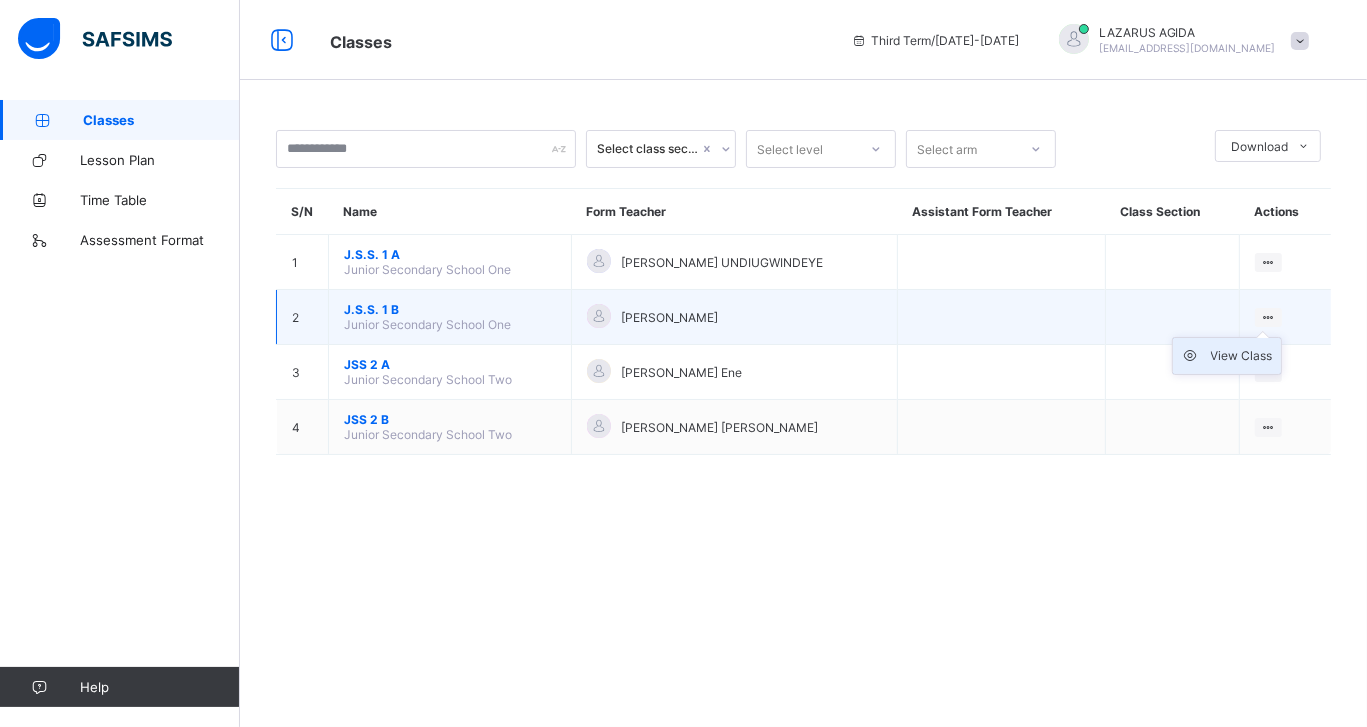 click on "View Class" at bounding box center (1242, 356) 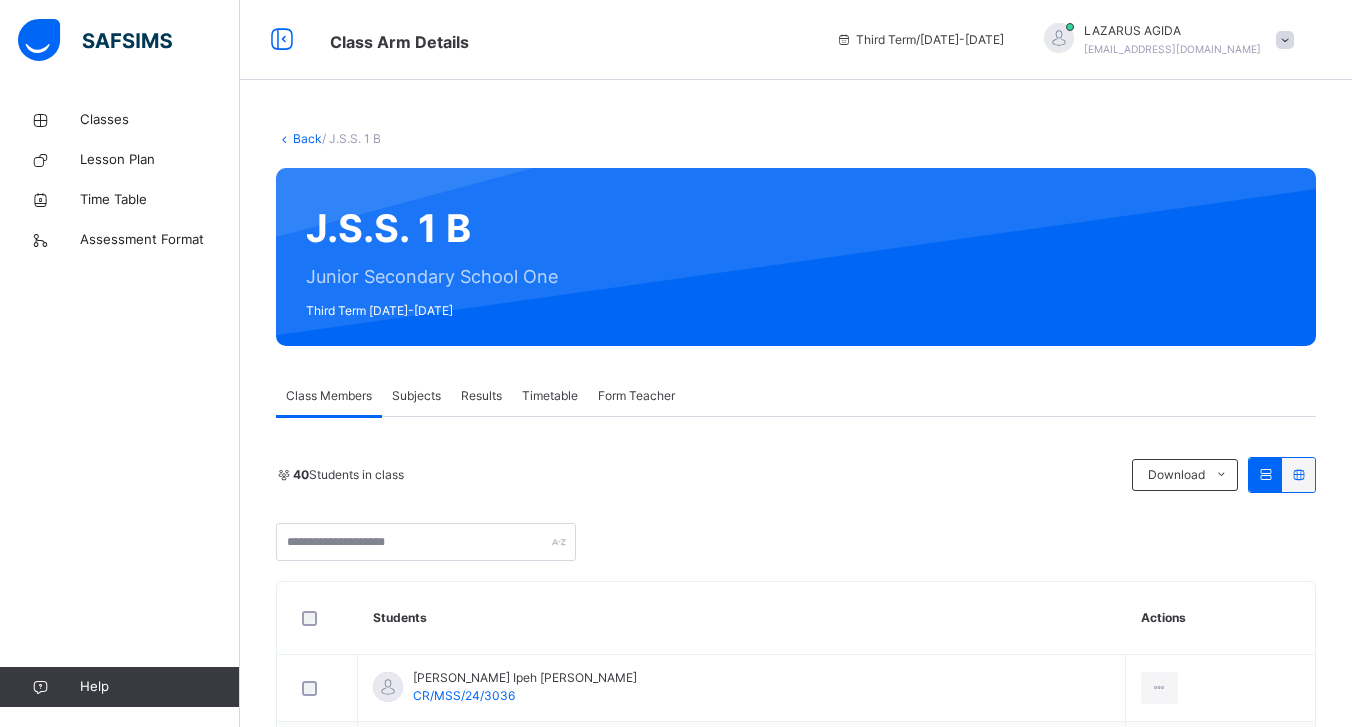 click on "Subjects" at bounding box center [416, 396] 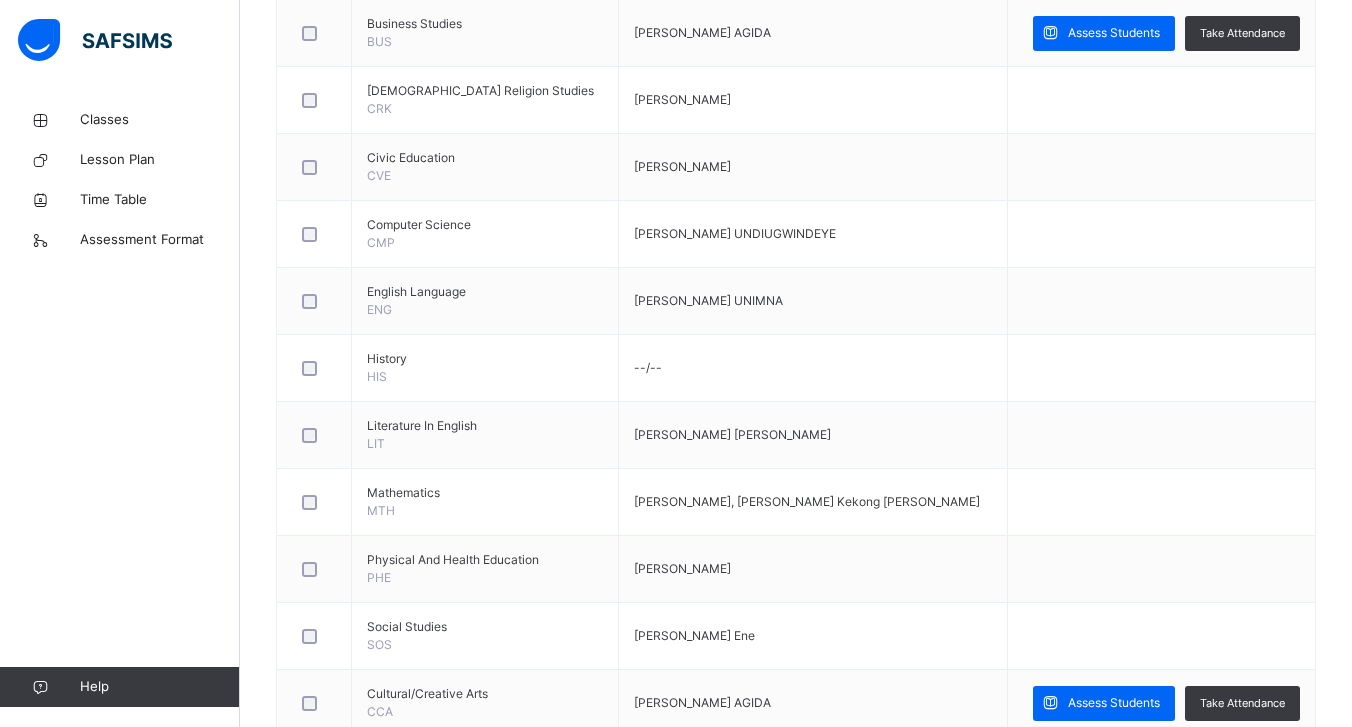 scroll, scrollTop: 964, scrollLeft: 0, axis: vertical 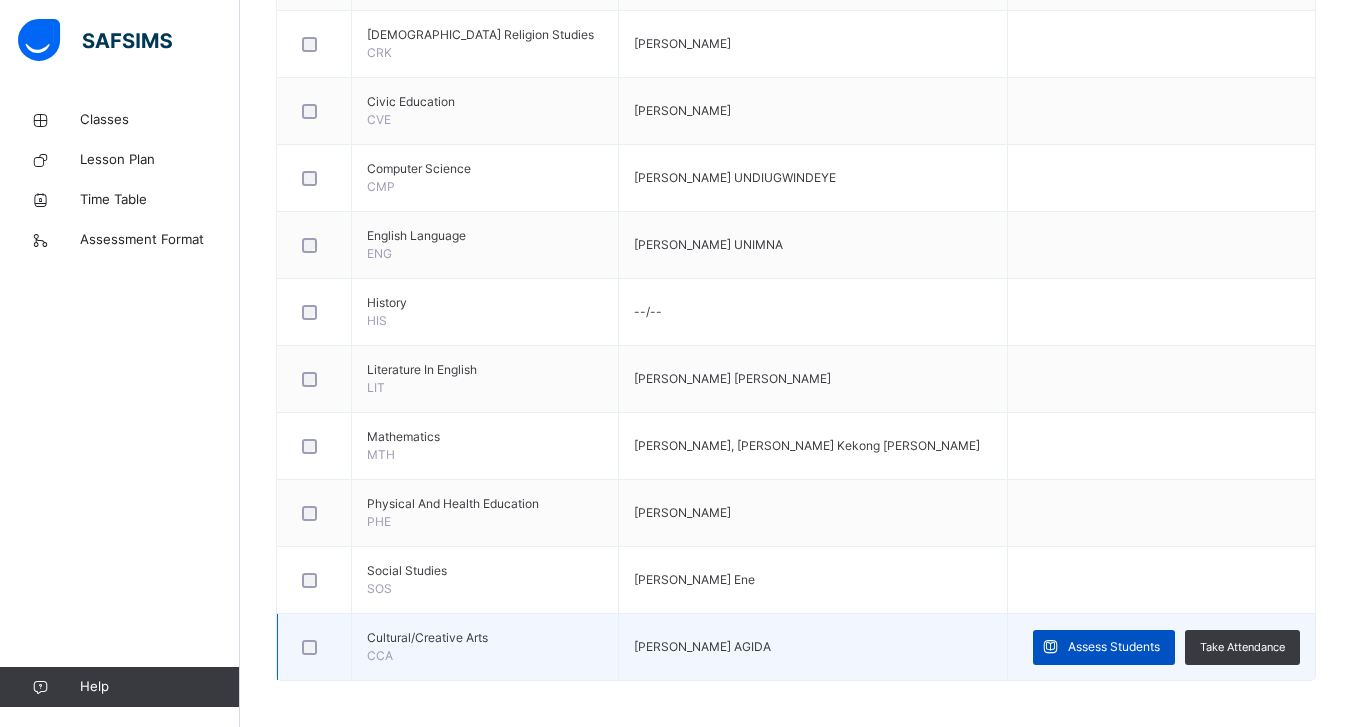 click on "Assess Students" at bounding box center [1114, 647] 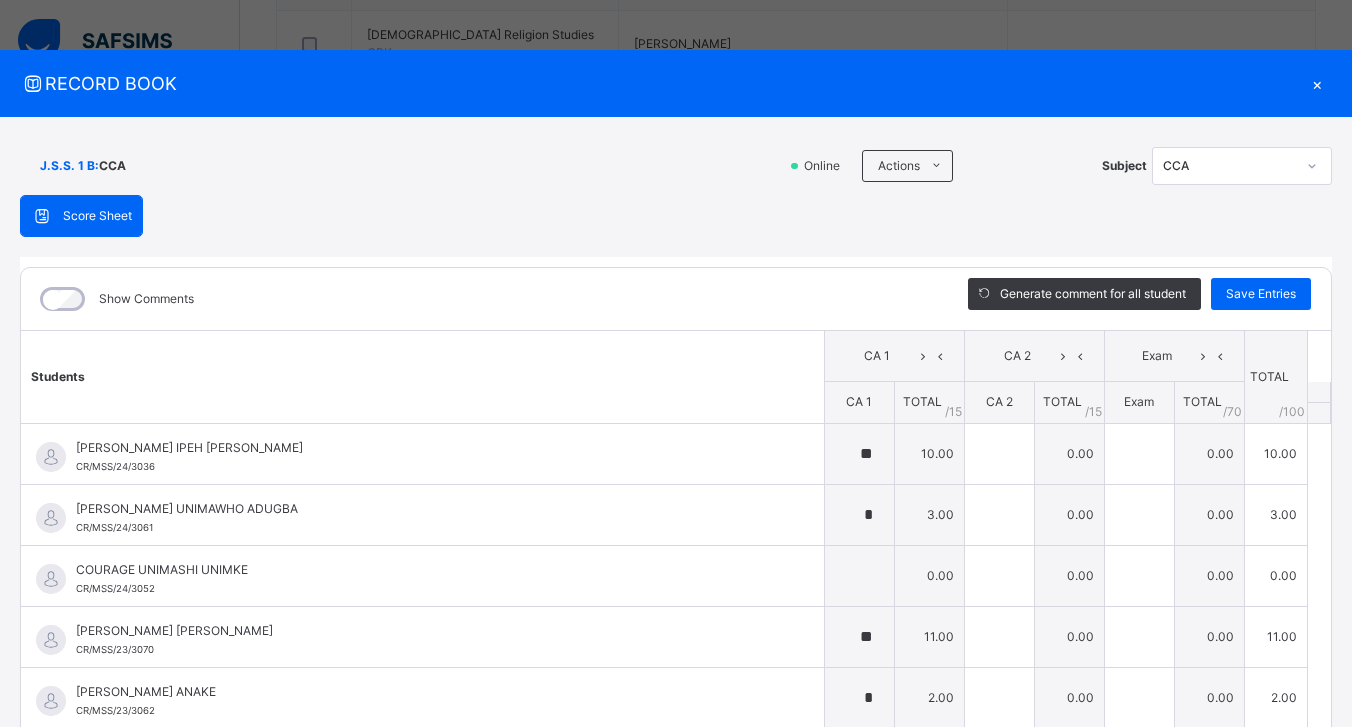 type on "**" 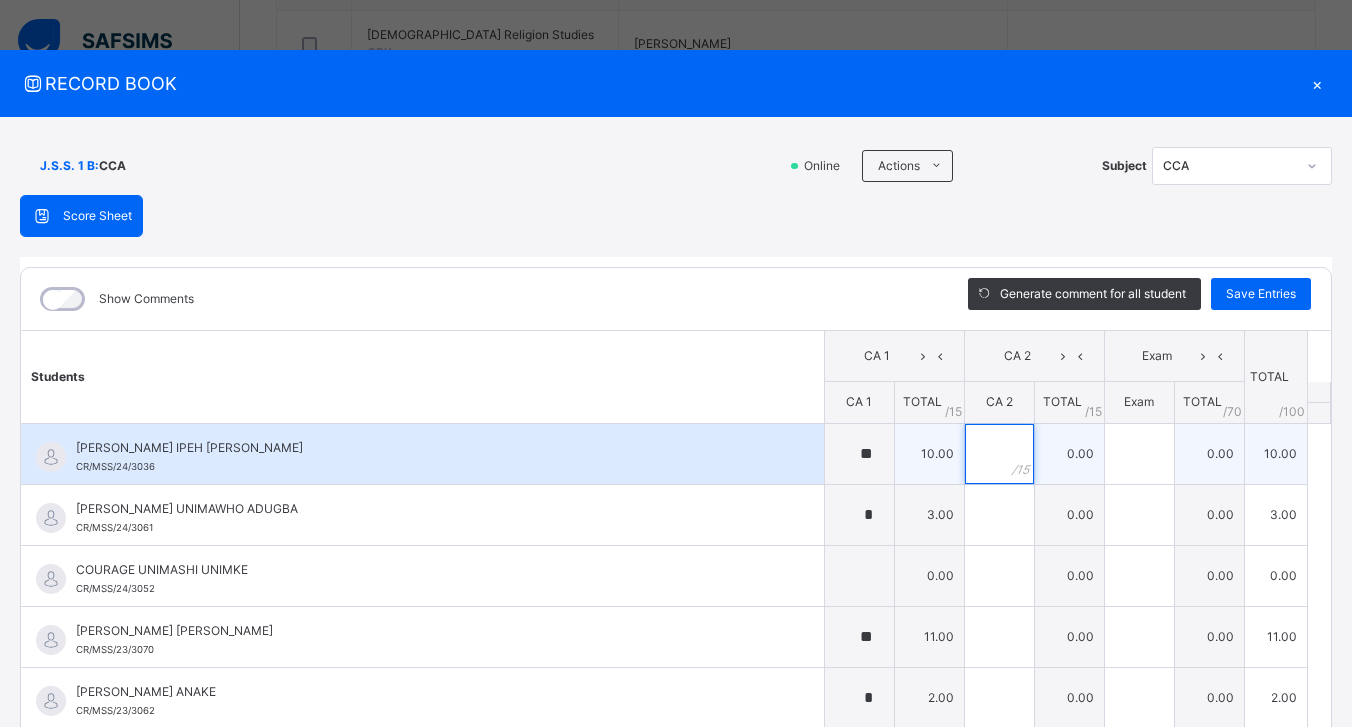 click at bounding box center [999, 454] 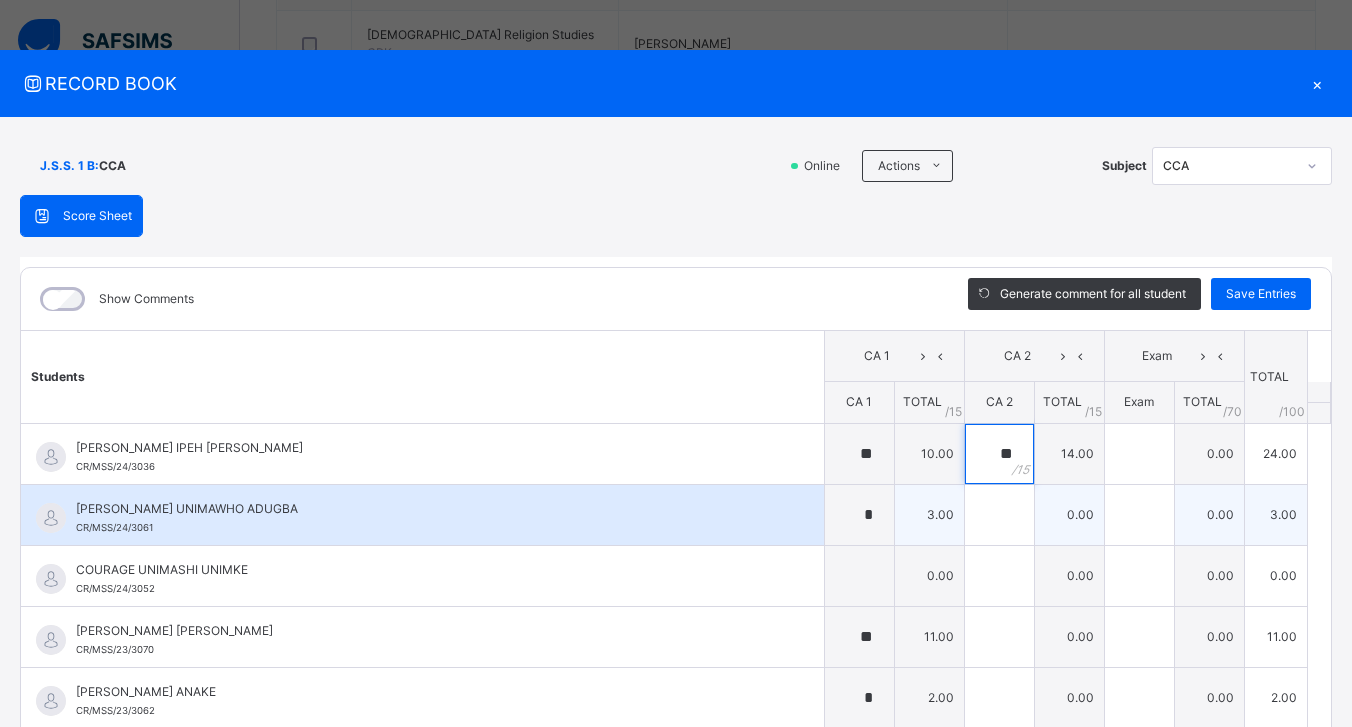 type on "**" 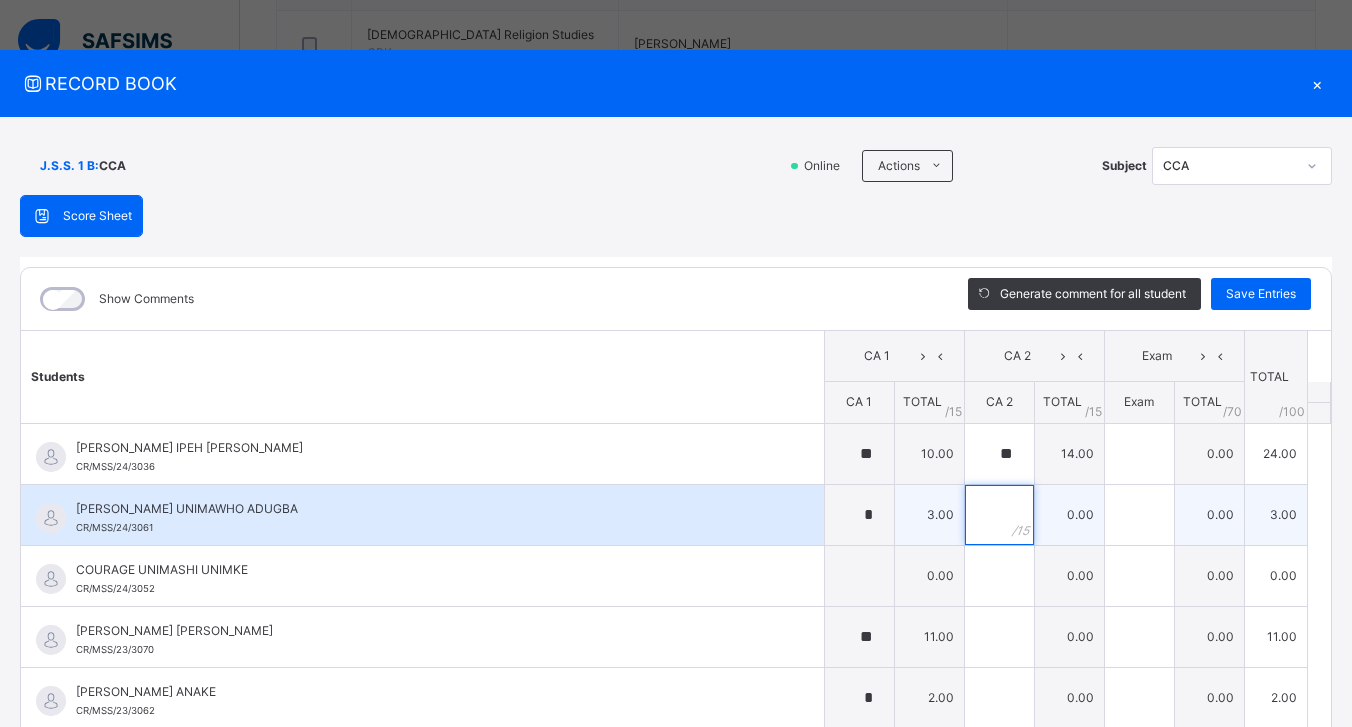 click at bounding box center [999, 515] 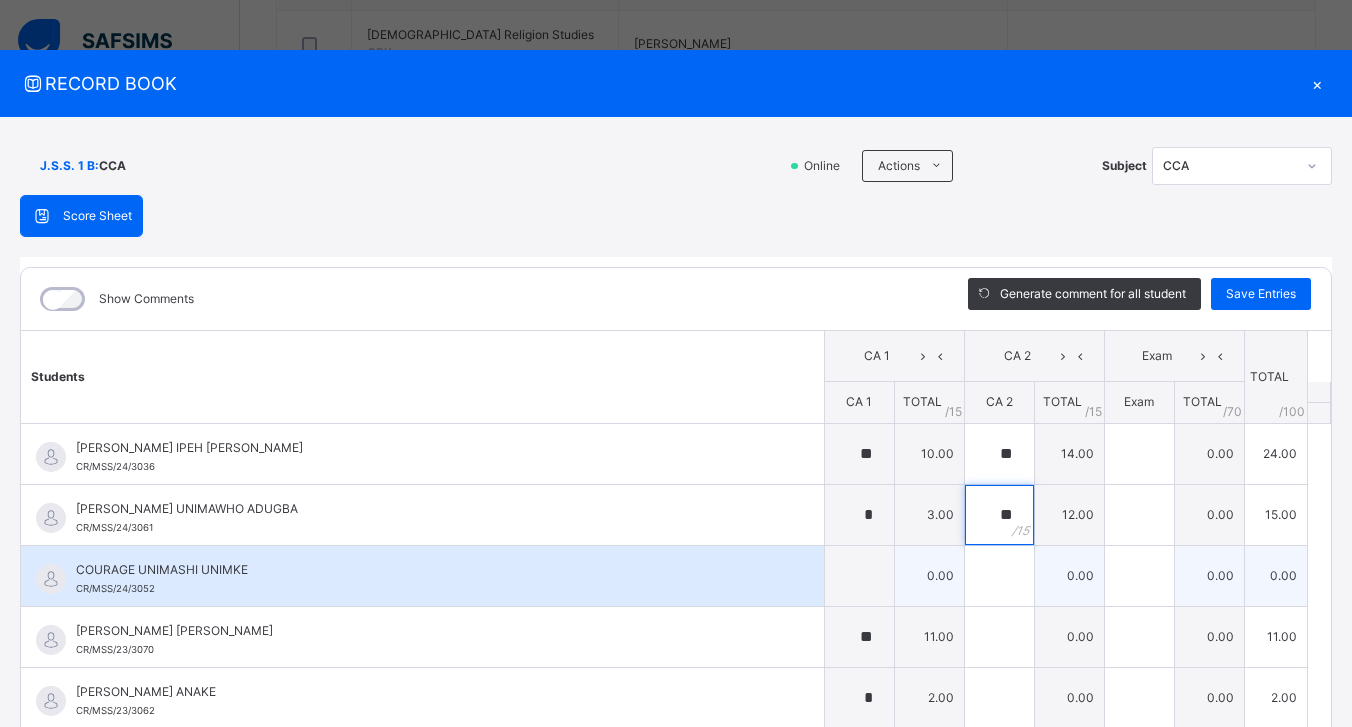 type on "**" 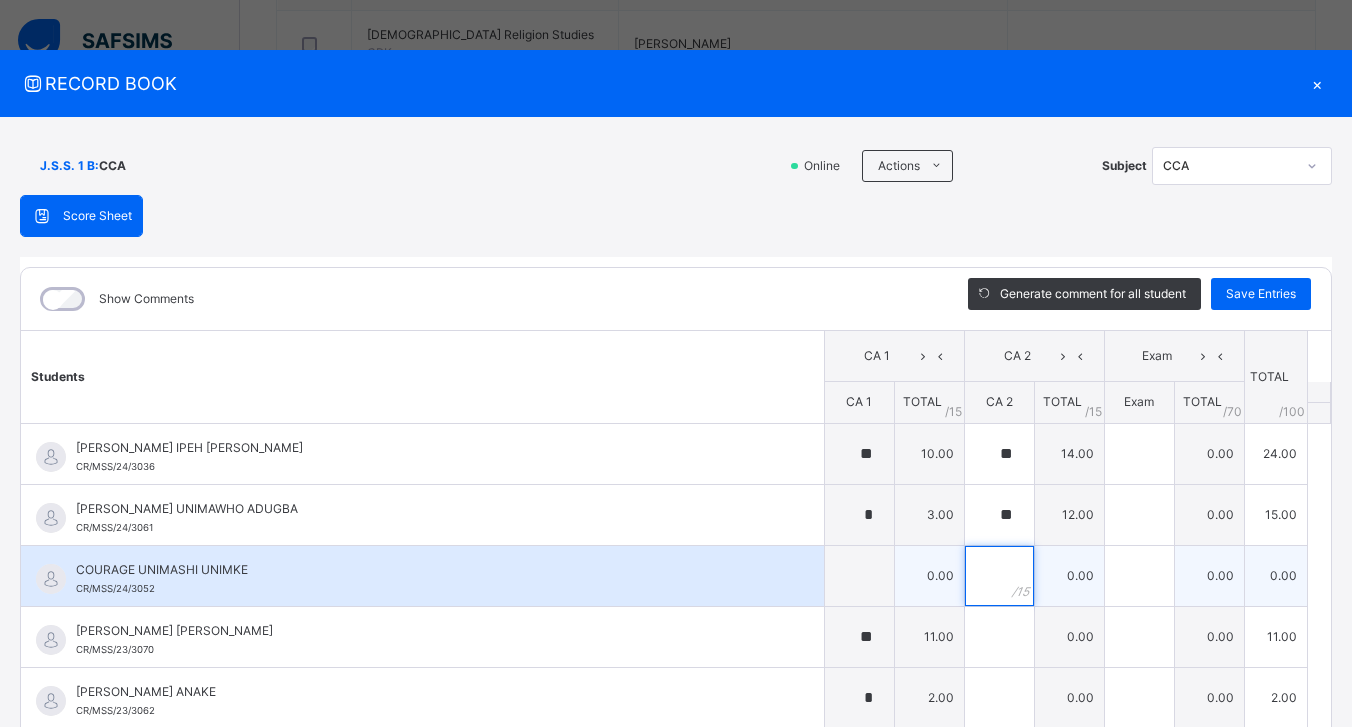click at bounding box center (999, 576) 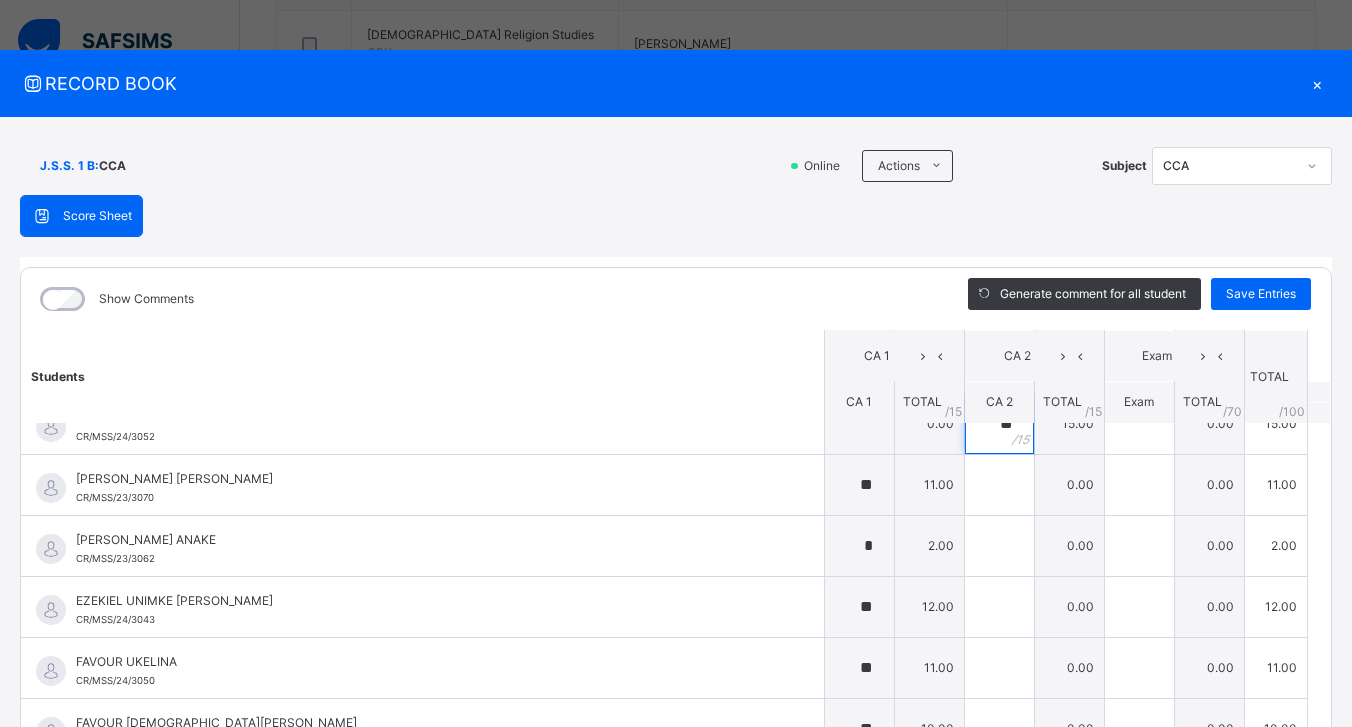 scroll, scrollTop: 138, scrollLeft: 0, axis: vertical 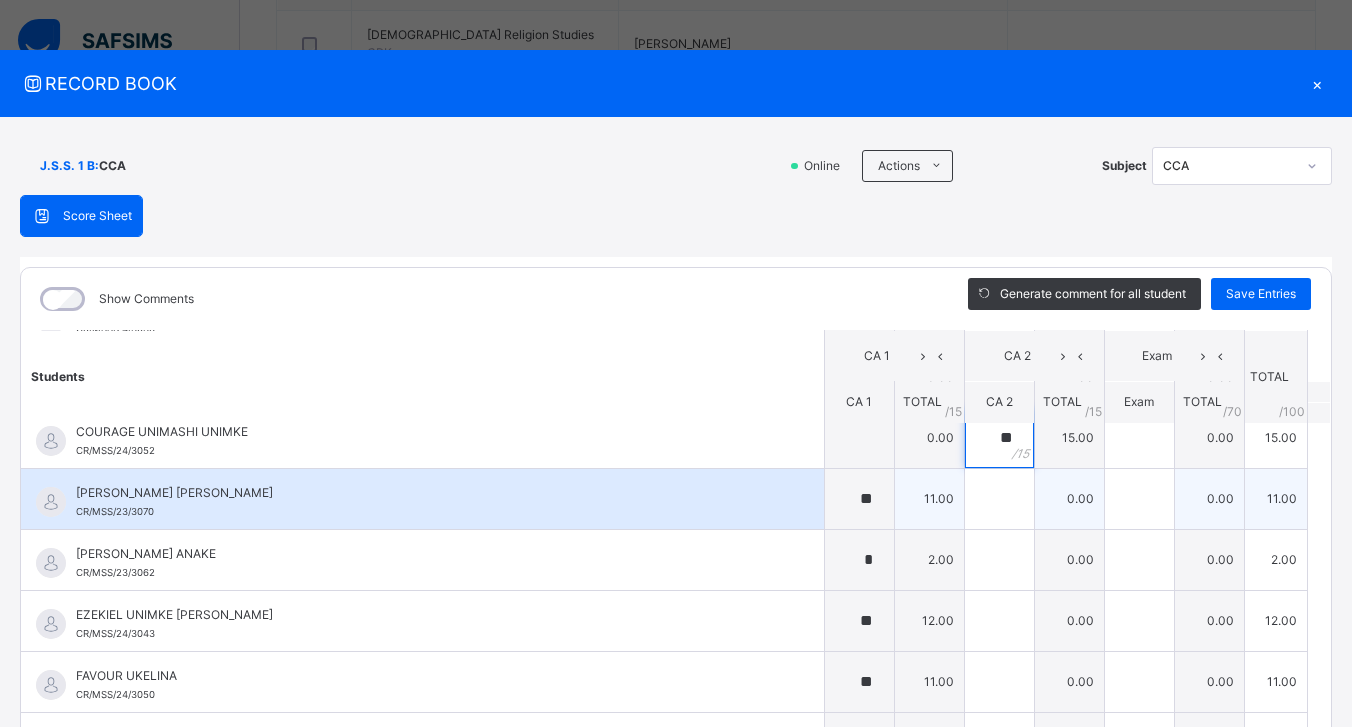 type on "**" 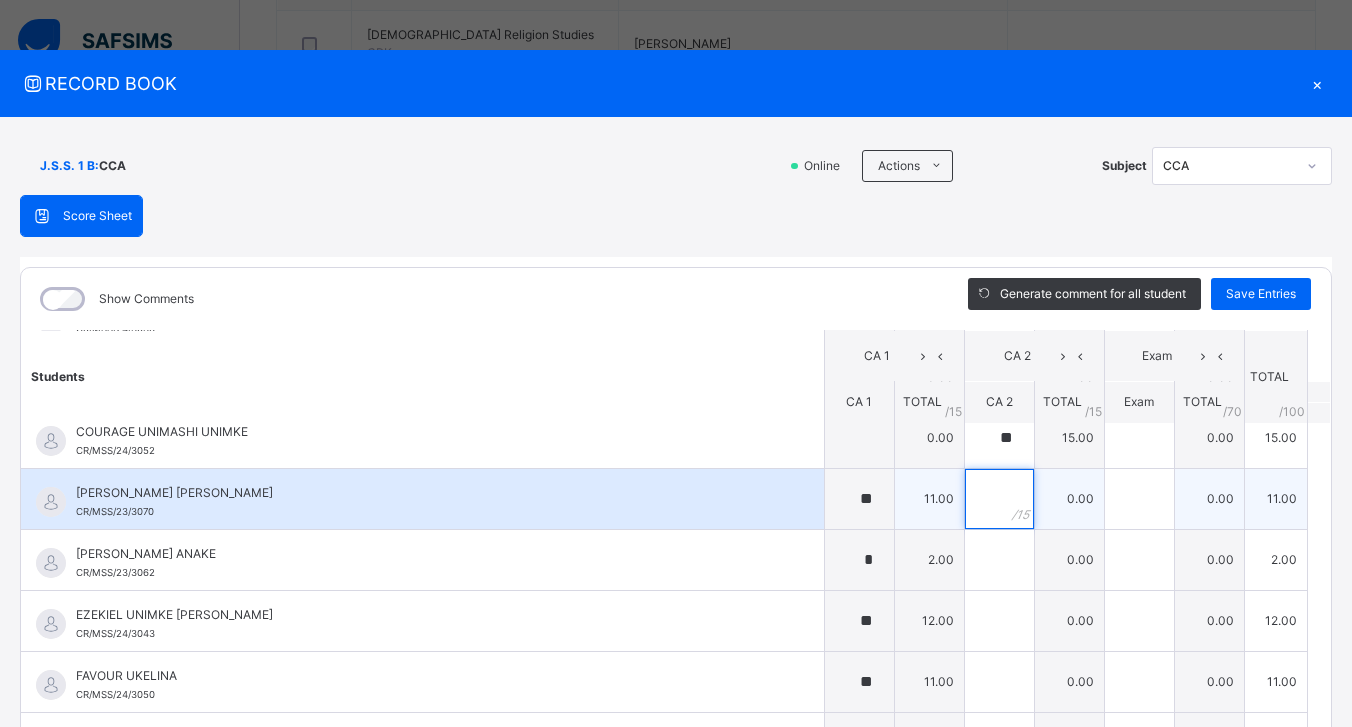 click at bounding box center [999, 499] 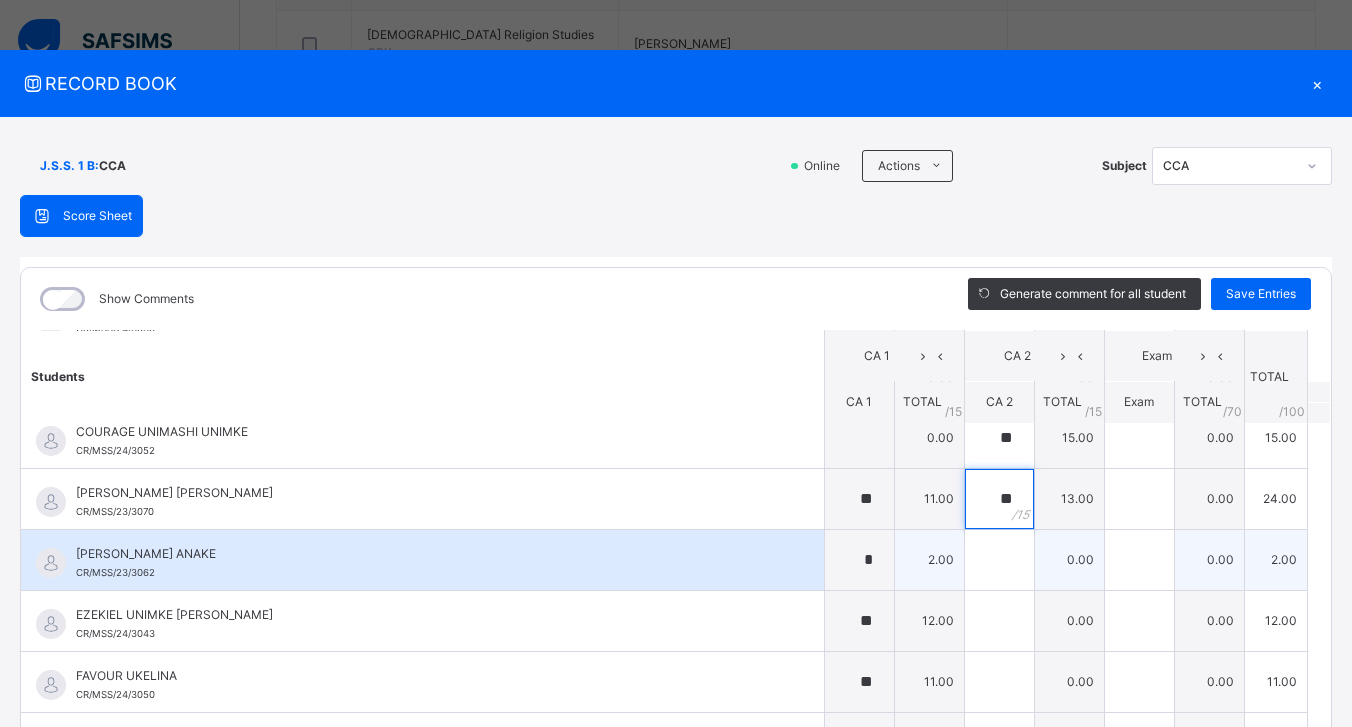 type on "**" 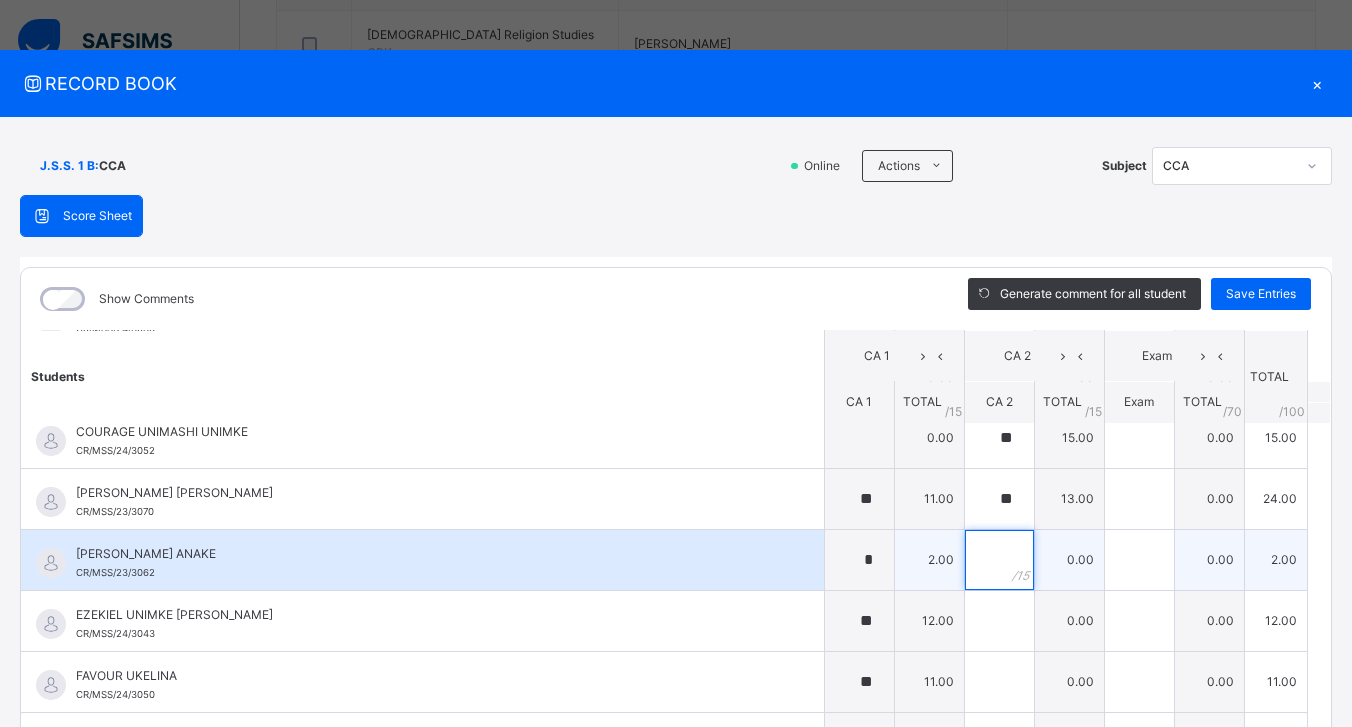 click at bounding box center (999, 560) 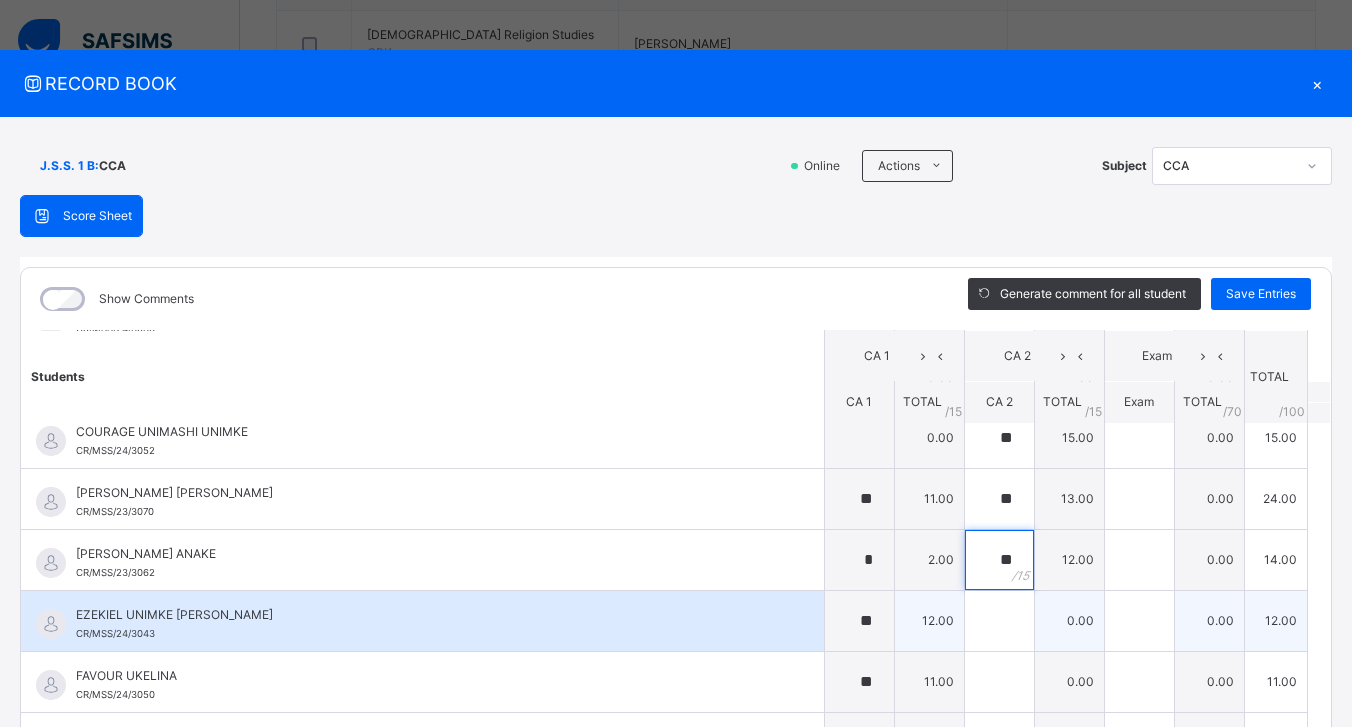 type on "**" 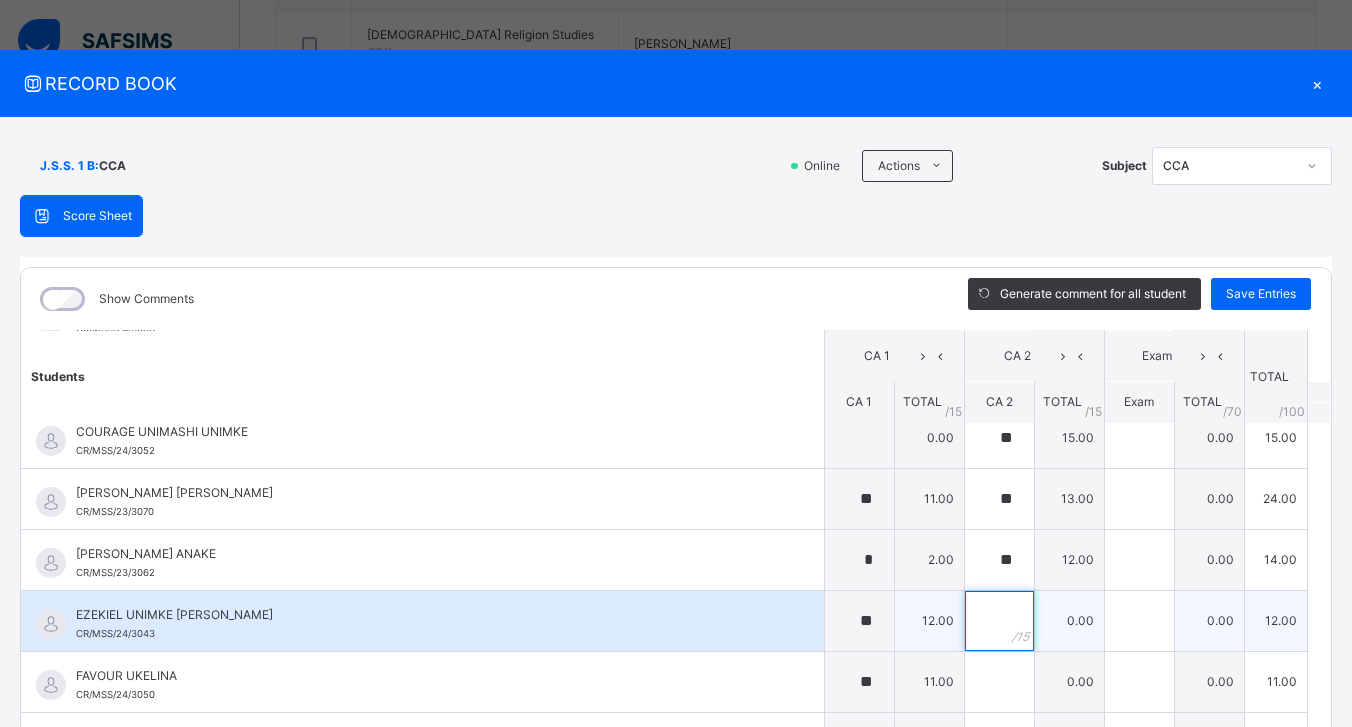 click at bounding box center [999, 621] 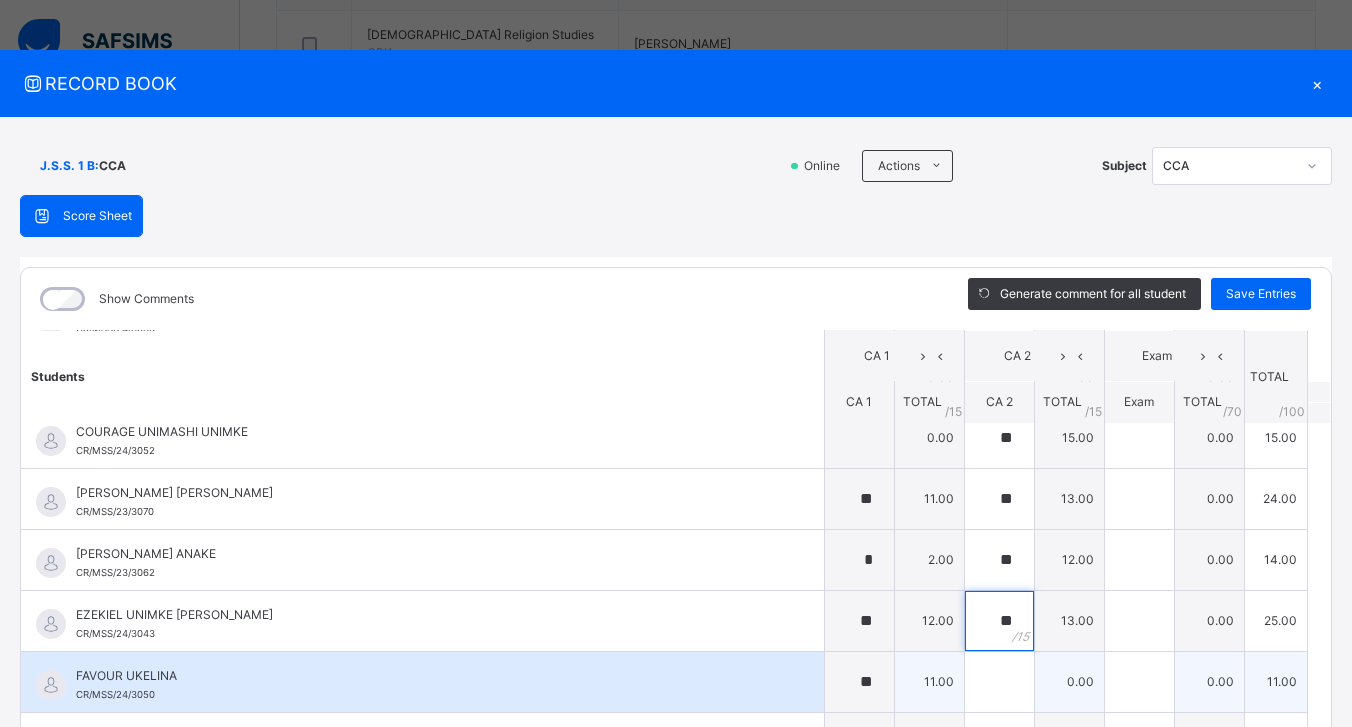 type on "**" 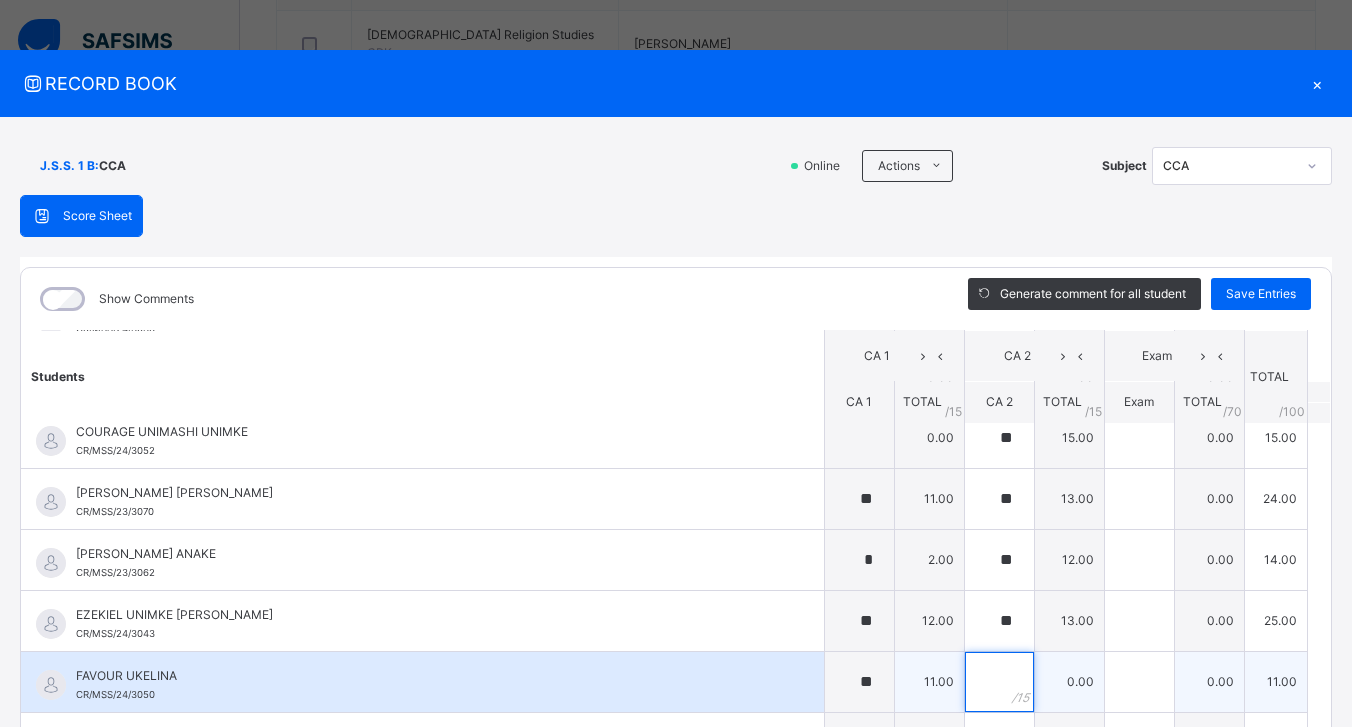 click at bounding box center [999, 682] 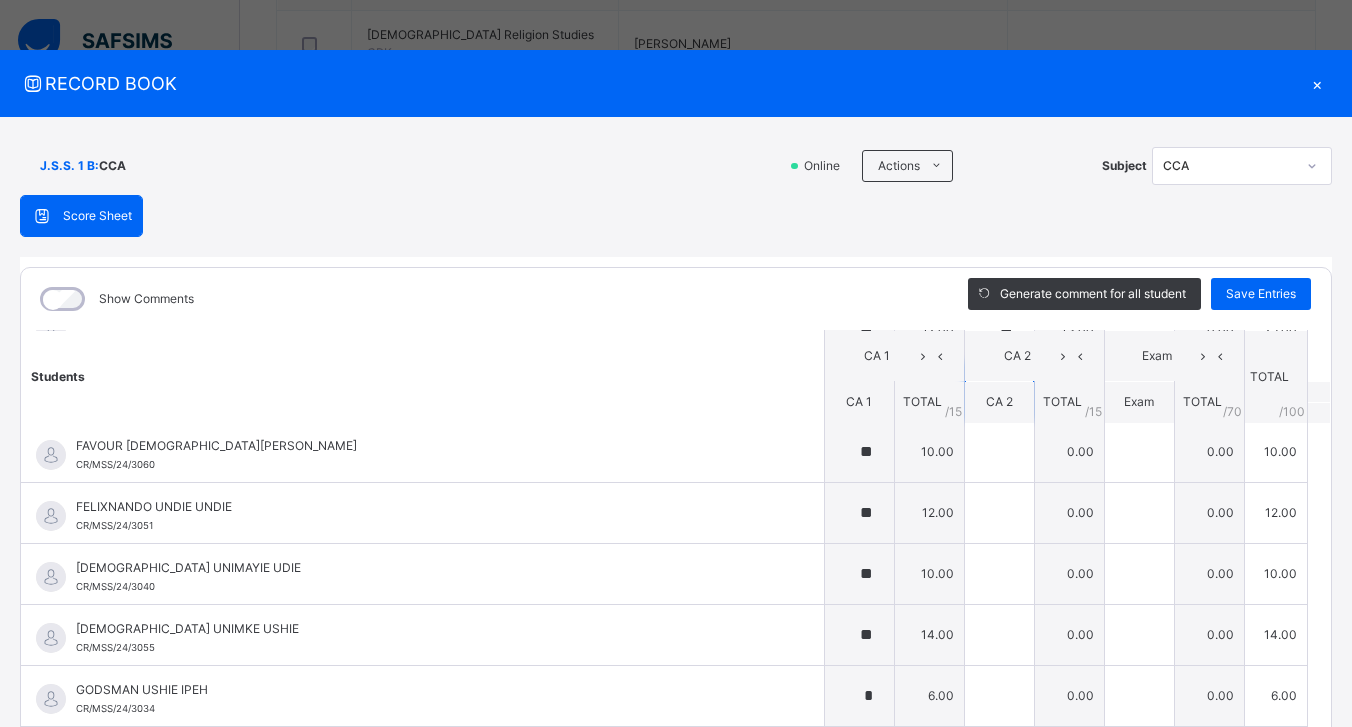 scroll, scrollTop: 372, scrollLeft: 0, axis: vertical 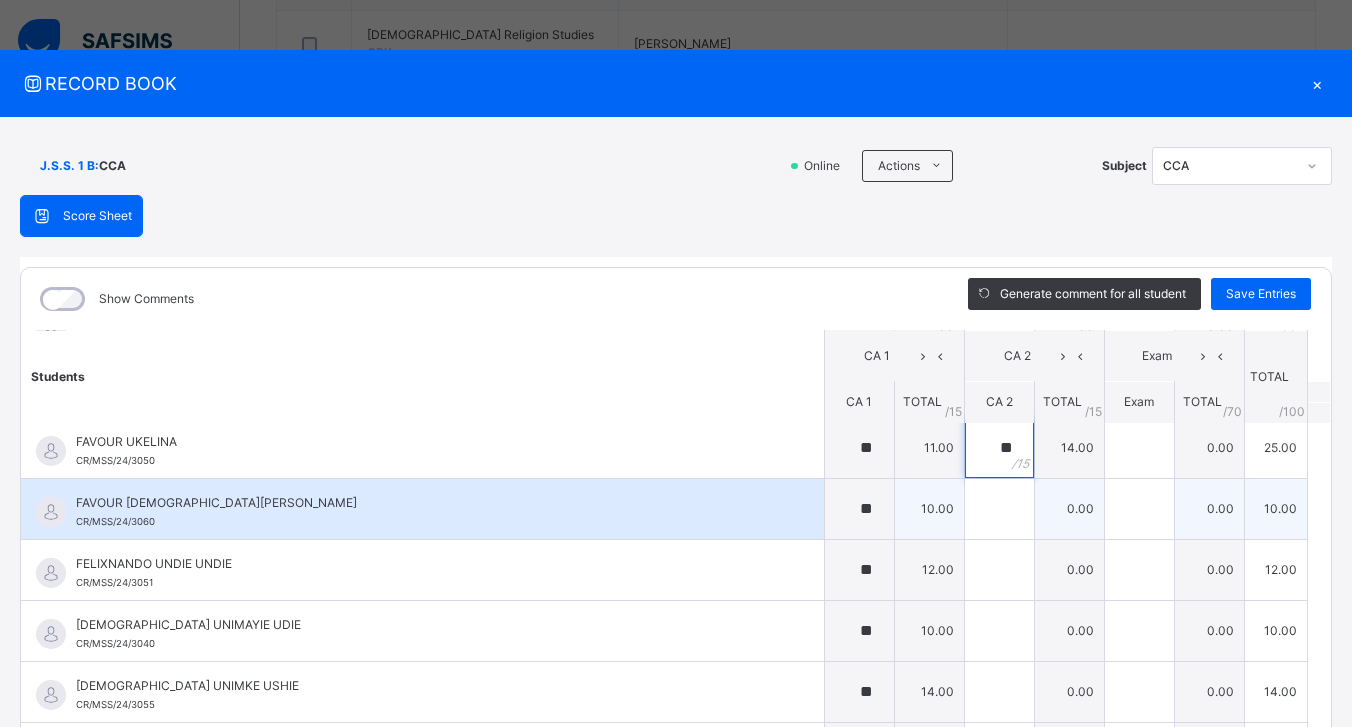 type on "**" 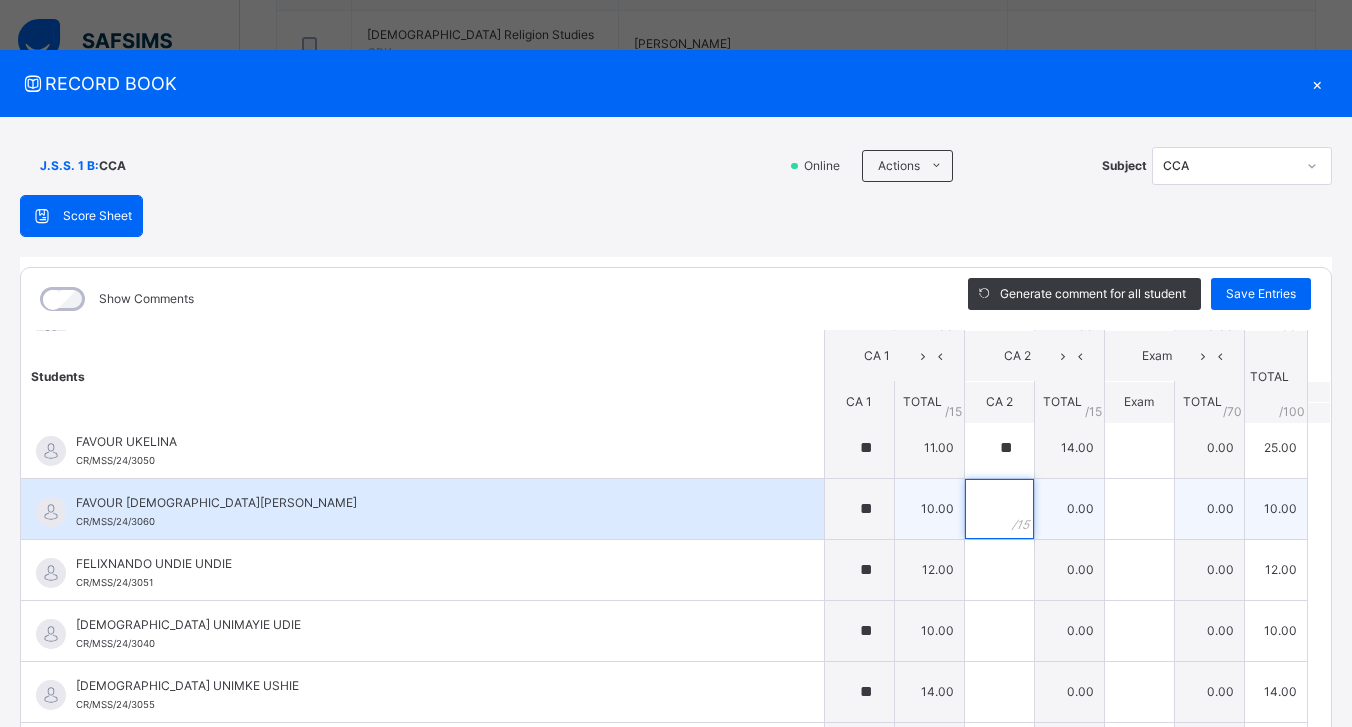 click at bounding box center (999, 509) 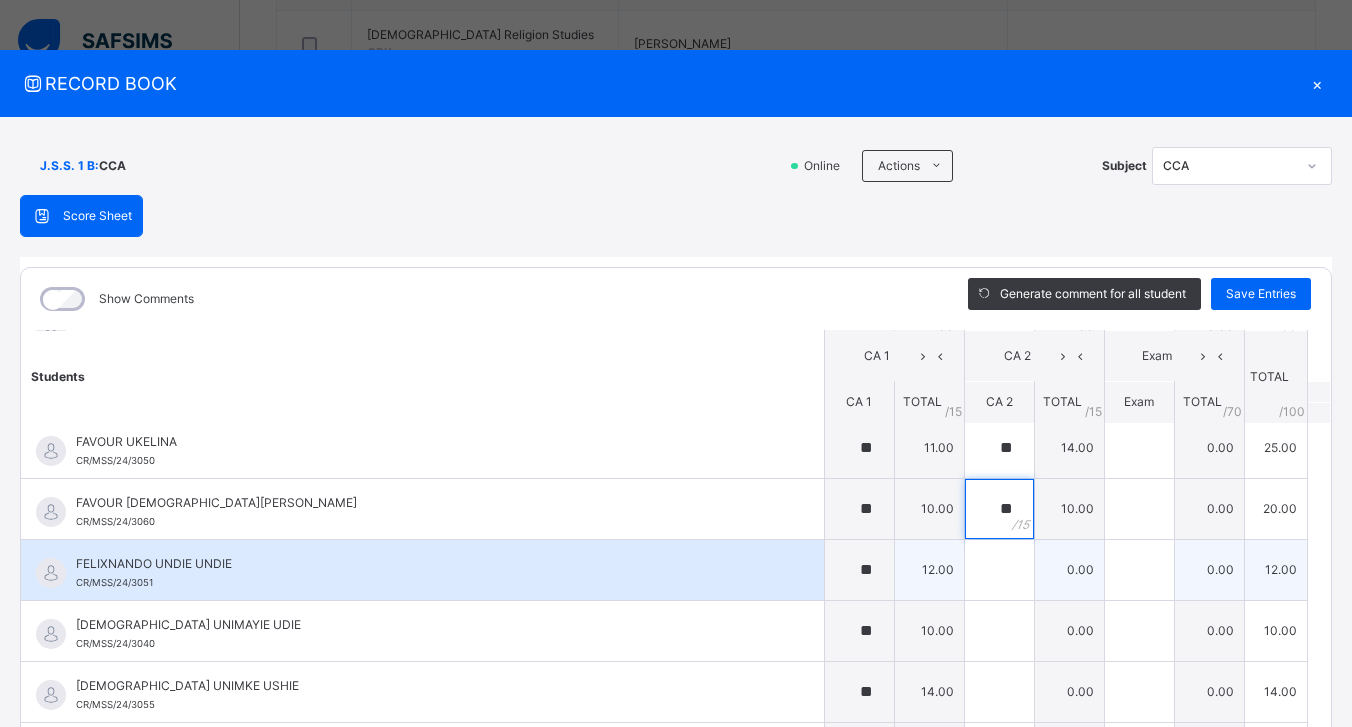 type on "**" 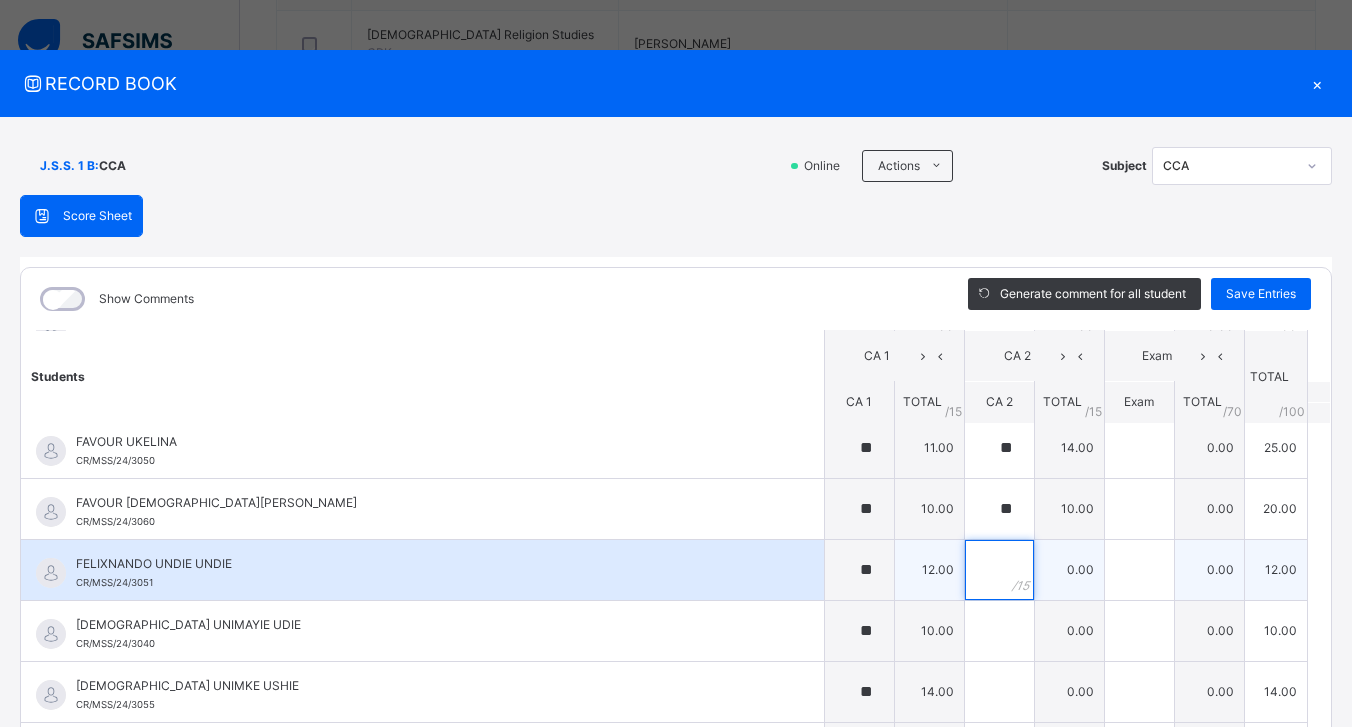 click at bounding box center [999, 570] 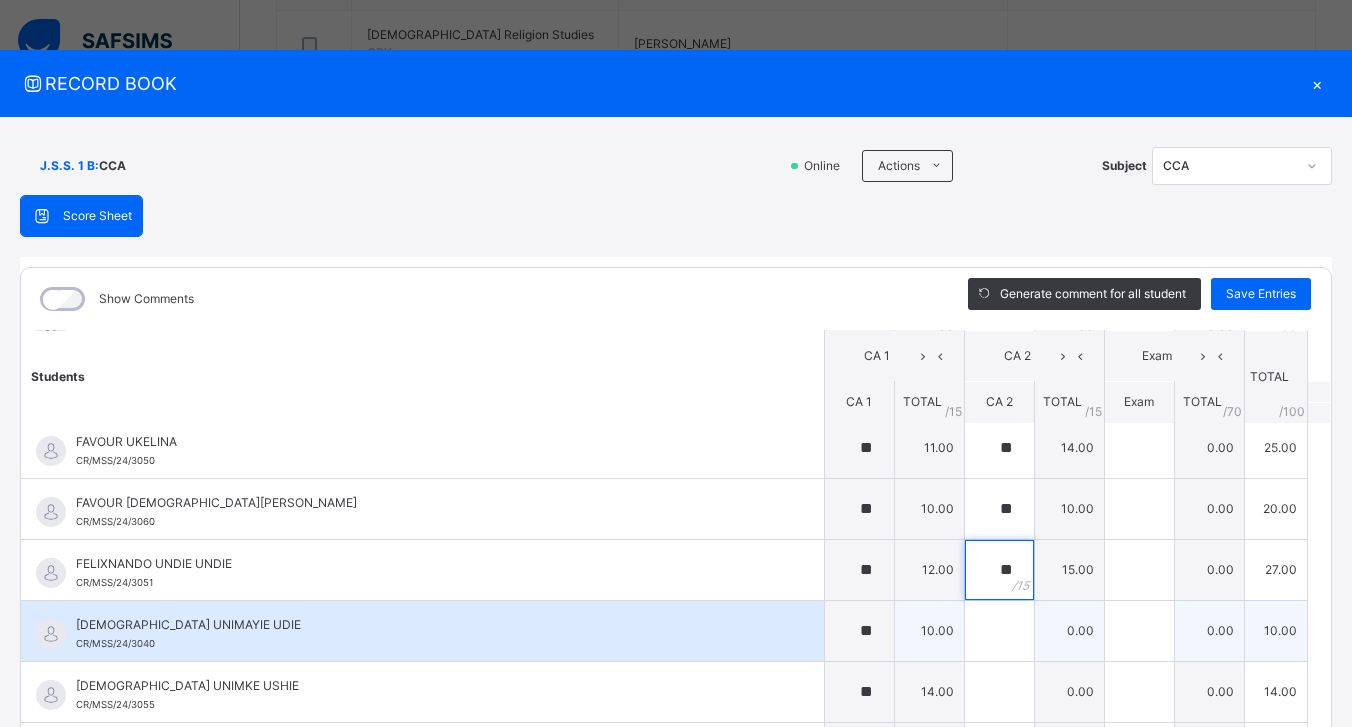 type on "**" 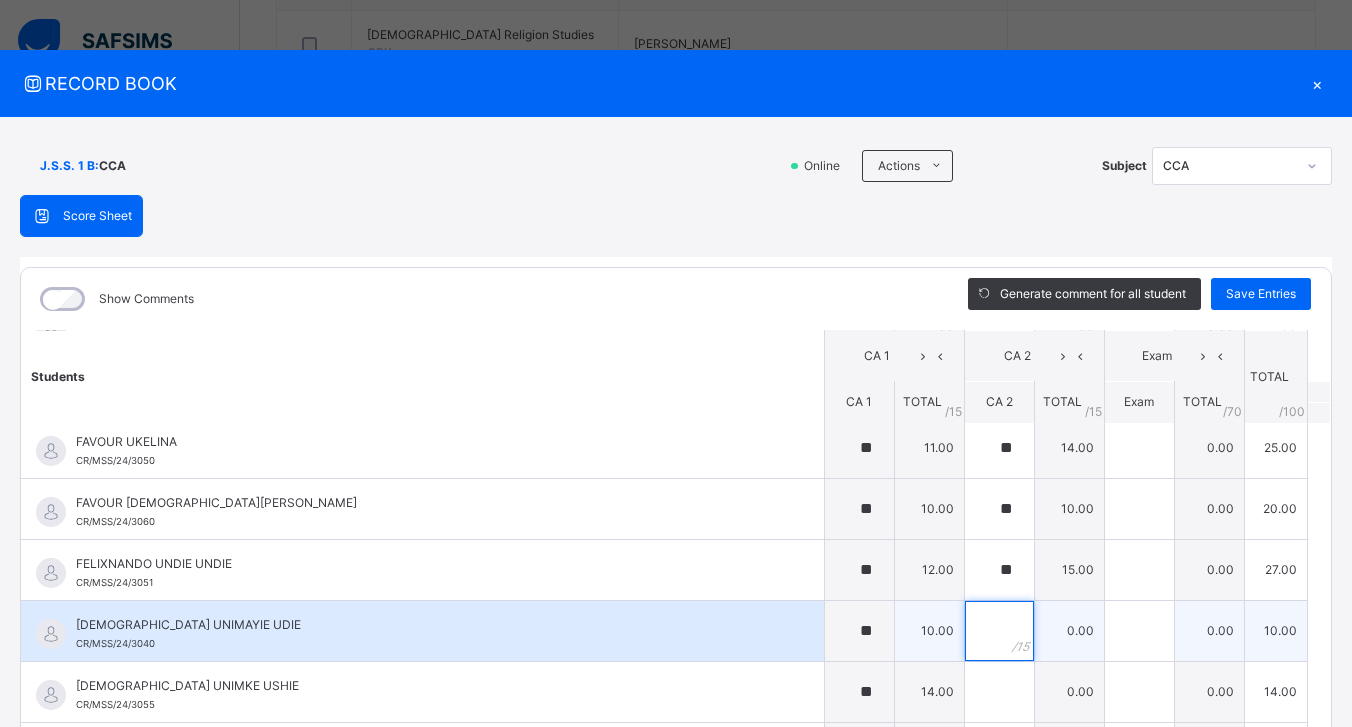 click at bounding box center [999, 631] 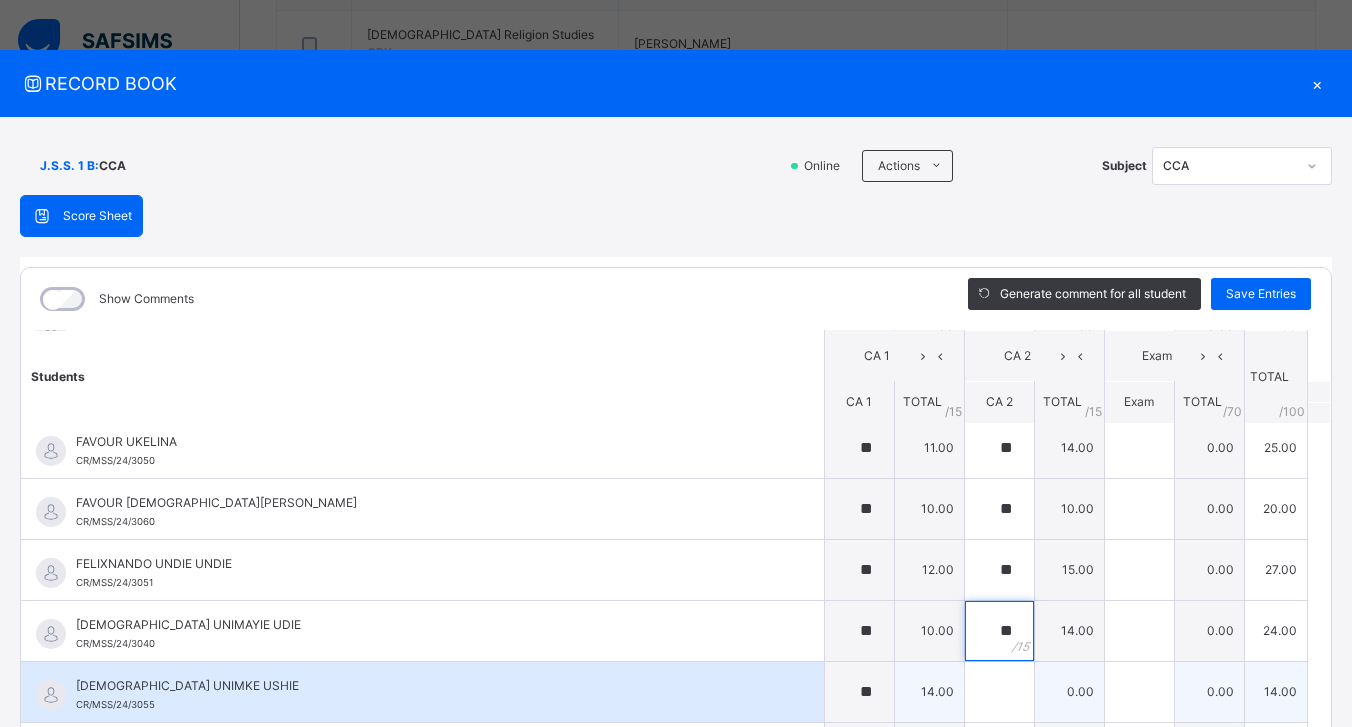 type on "**" 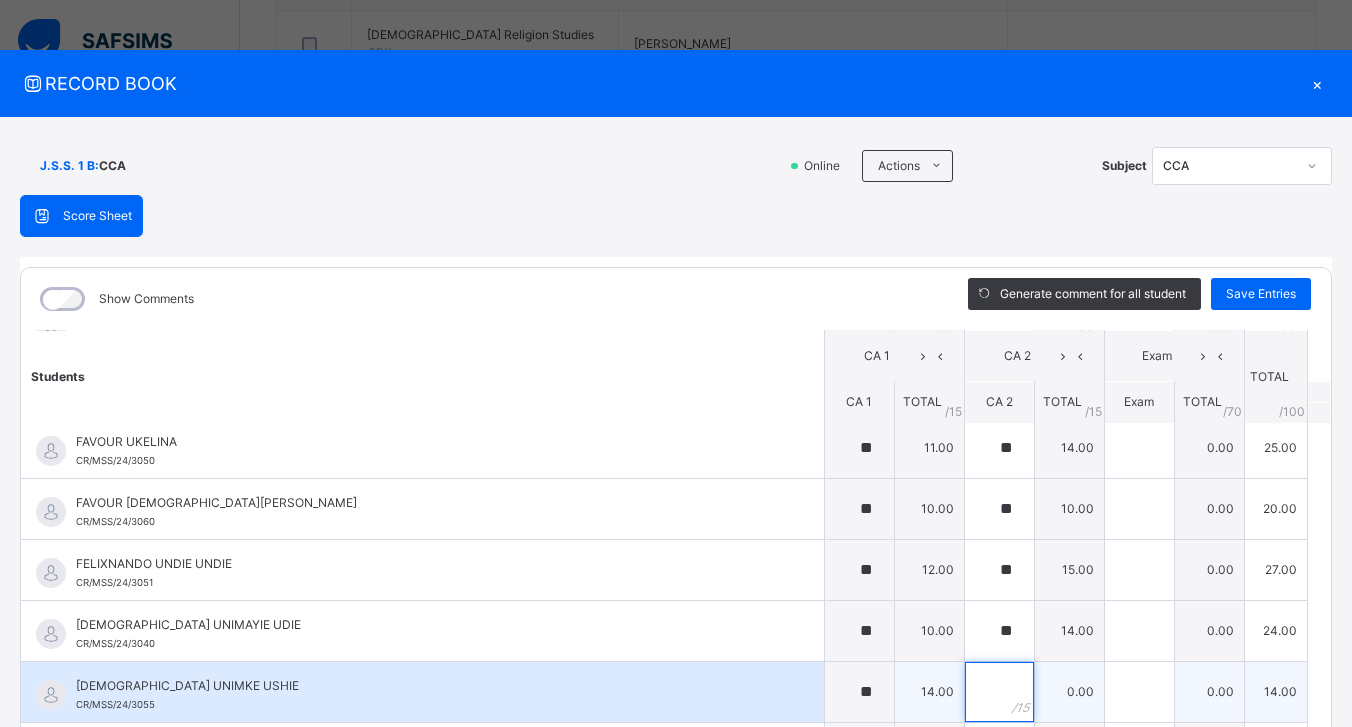 click at bounding box center (999, 692) 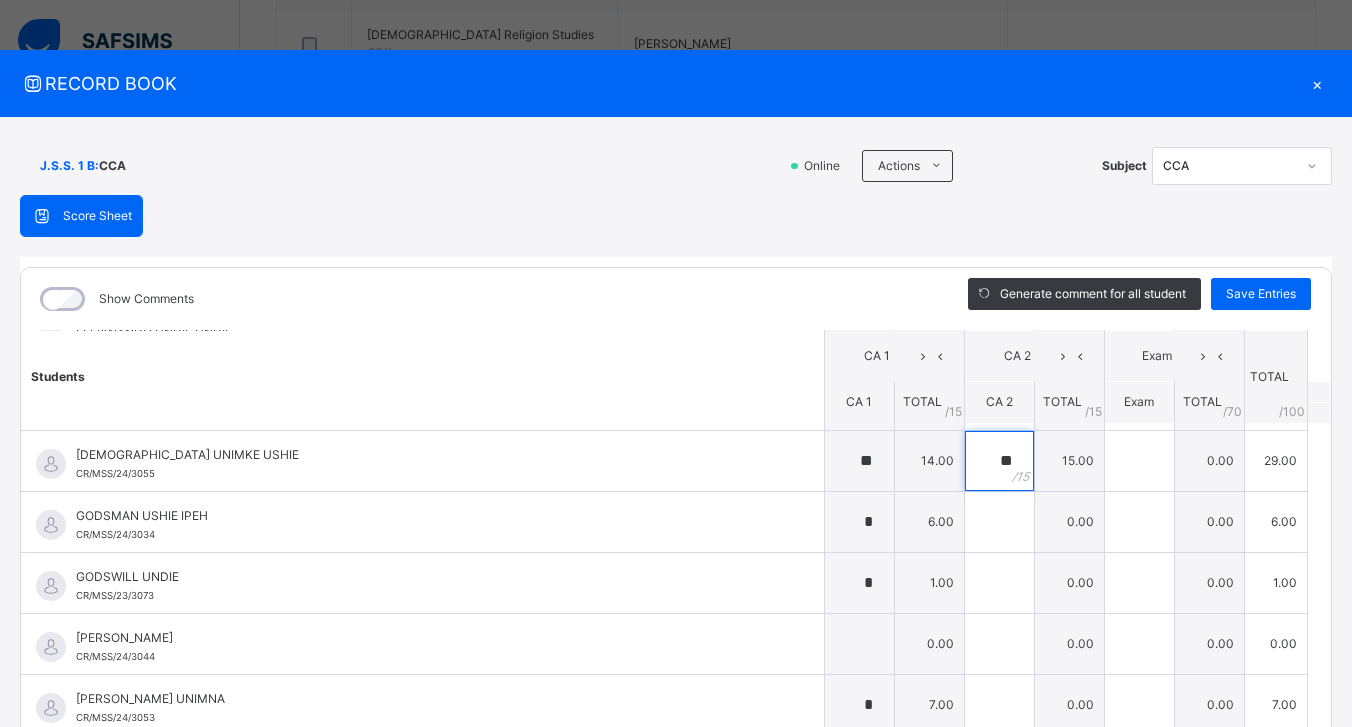 scroll, scrollTop: 612, scrollLeft: 0, axis: vertical 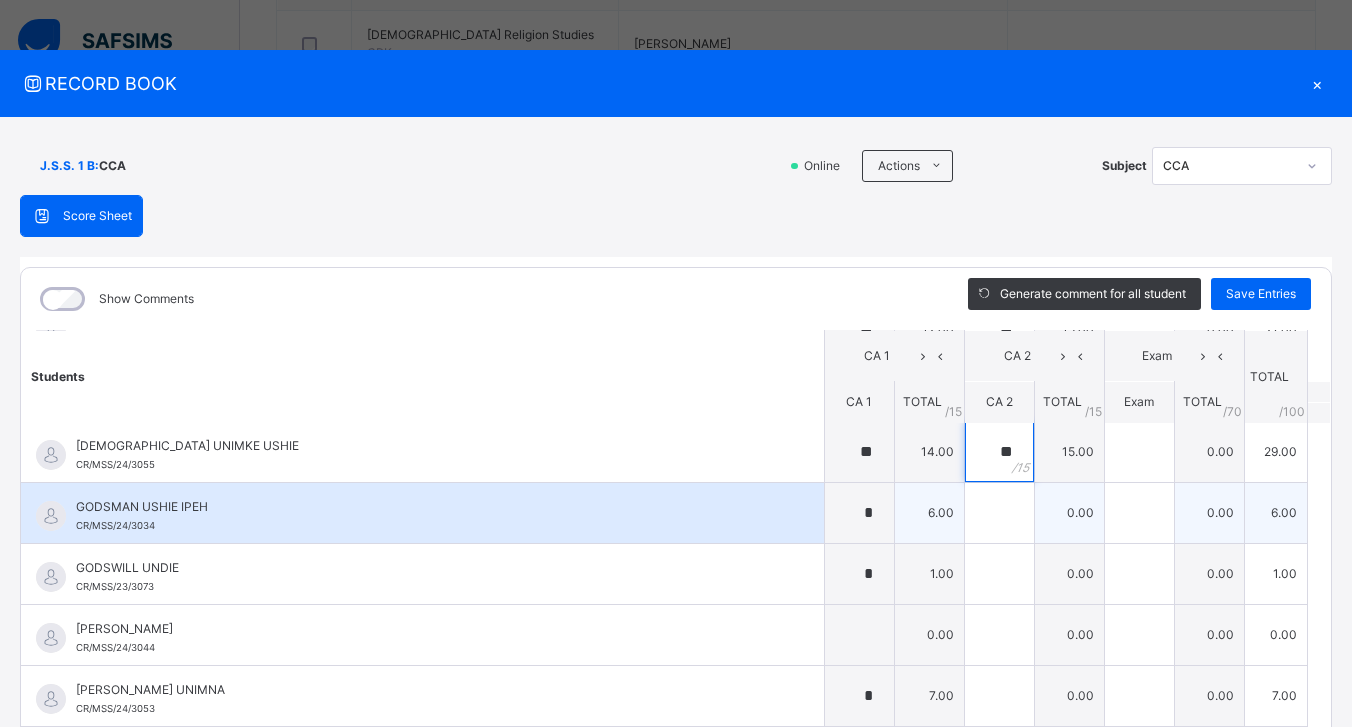 type on "**" 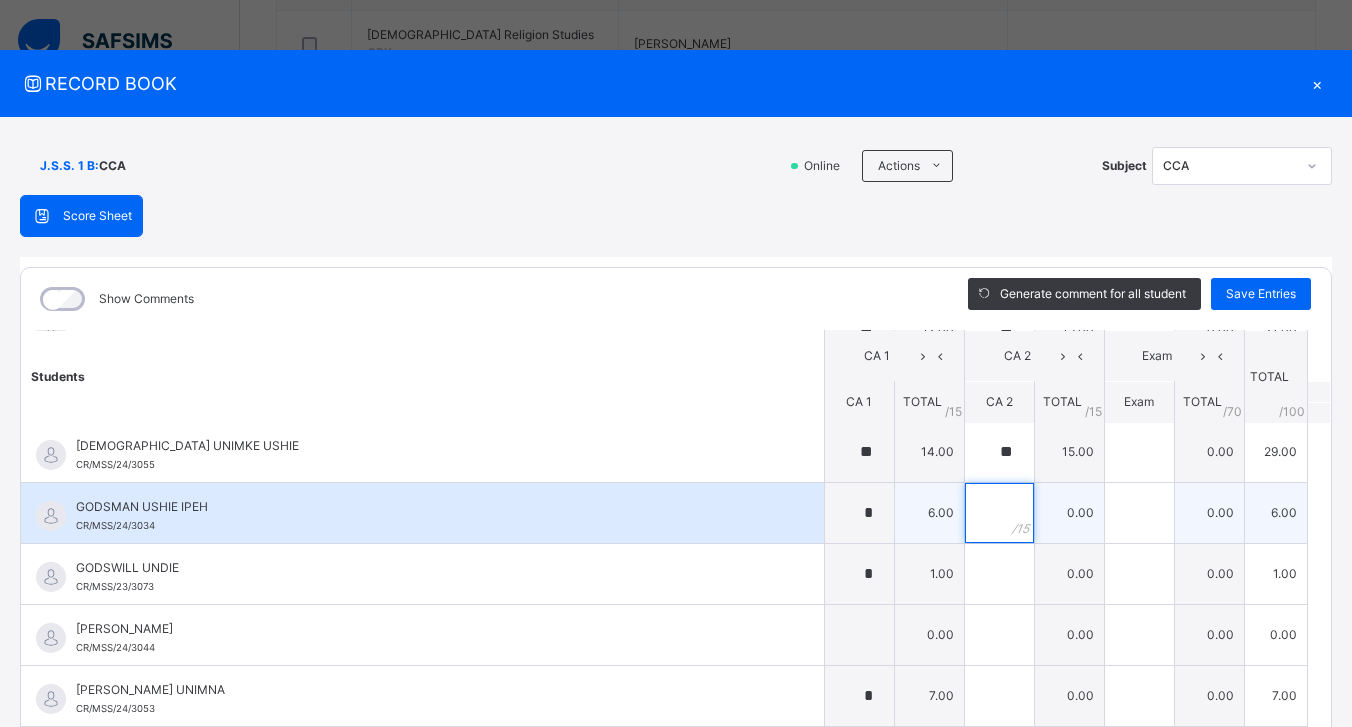 click at bounding box center [999, 513] 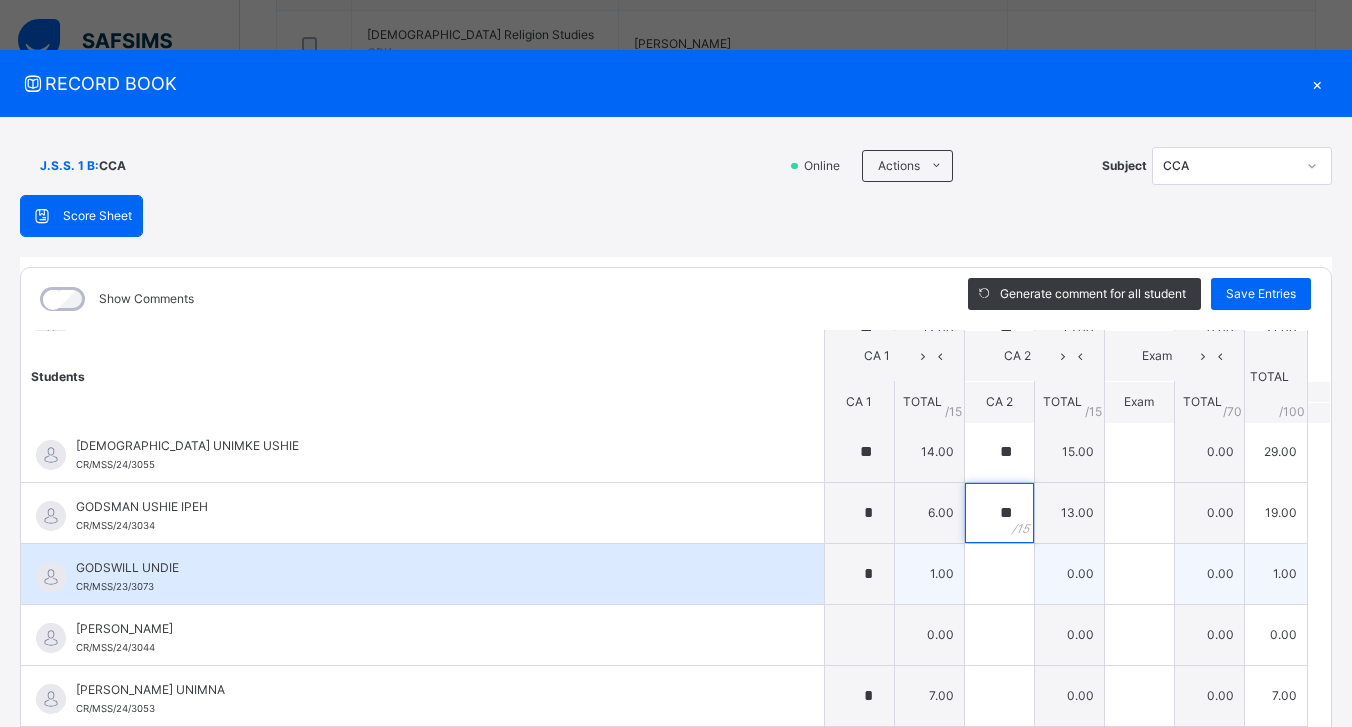 type on "**" 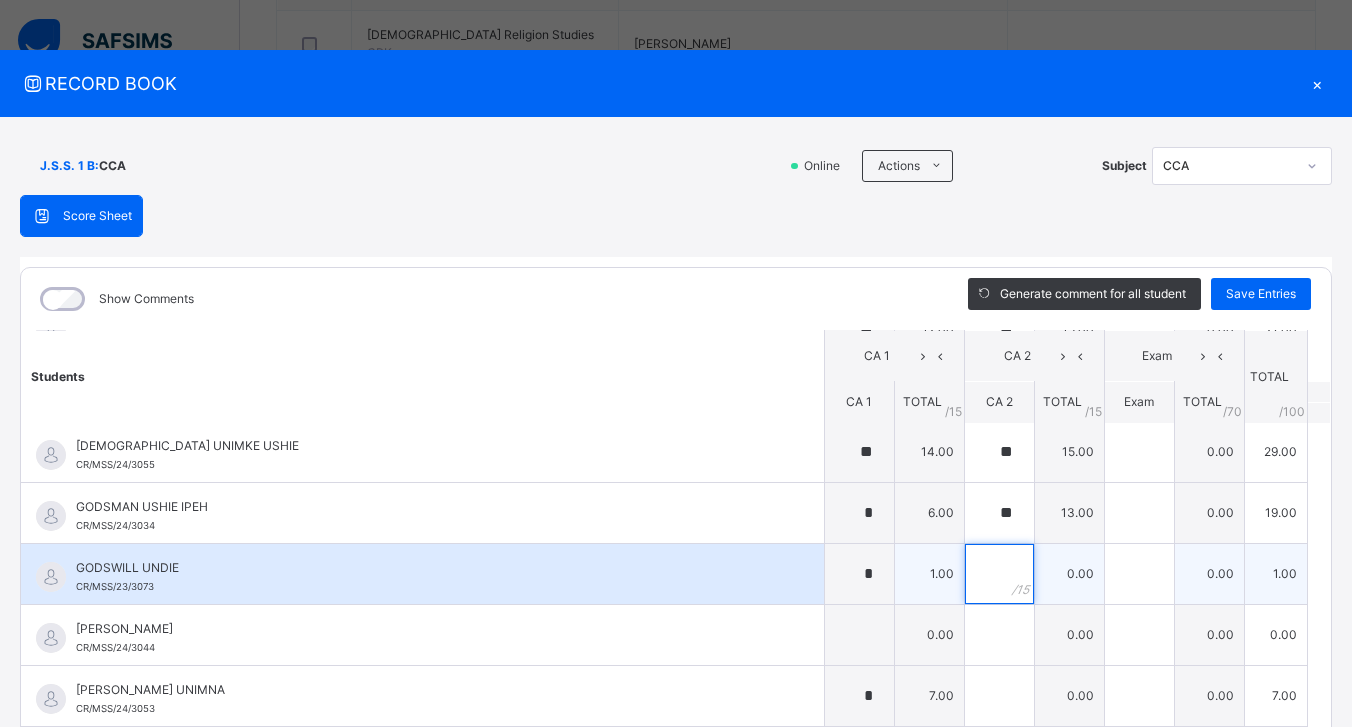 click at bounding box center [999, 574] 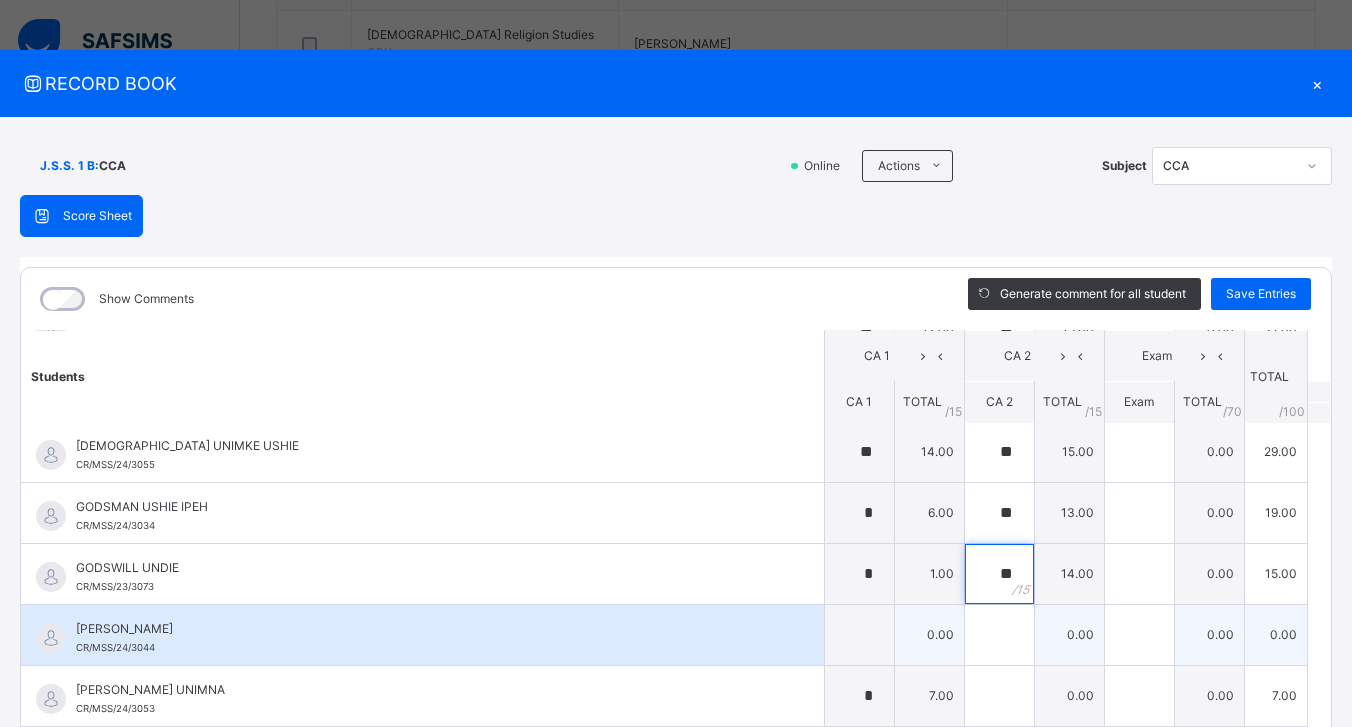 type on "**" 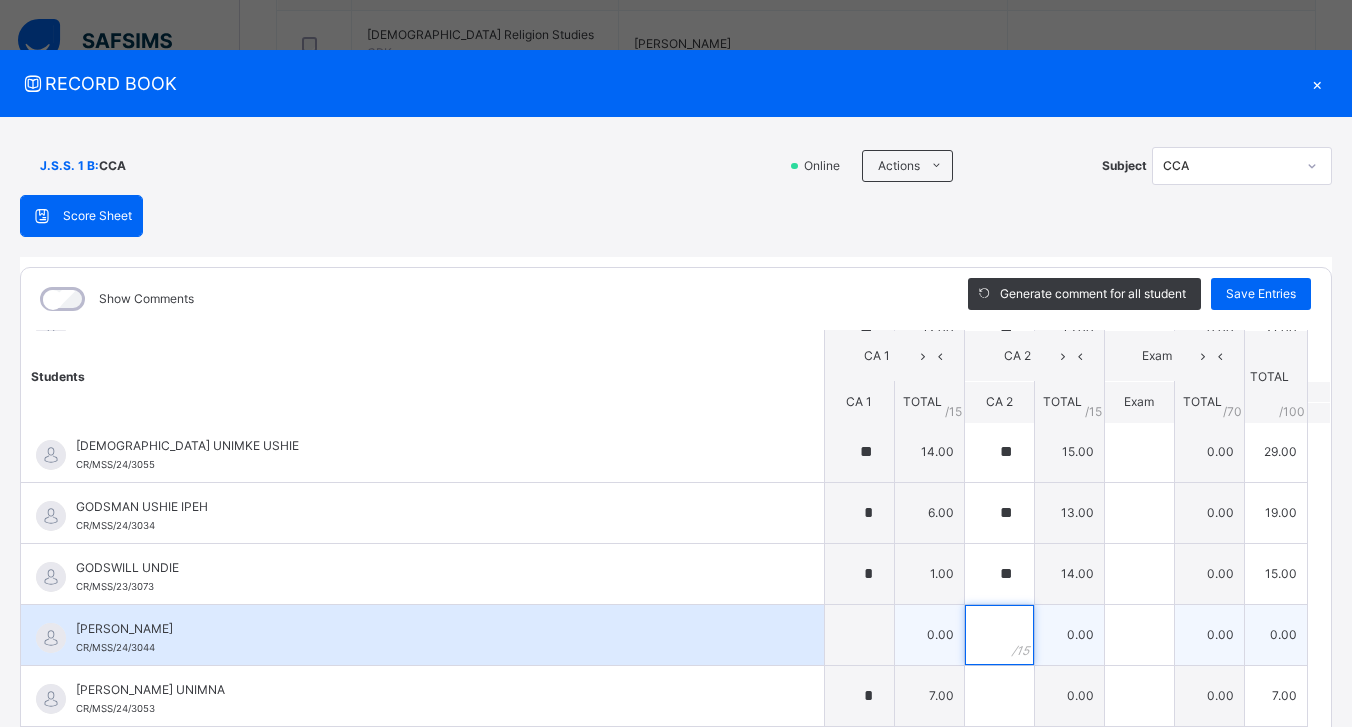 click at bounding box center [999, 635] 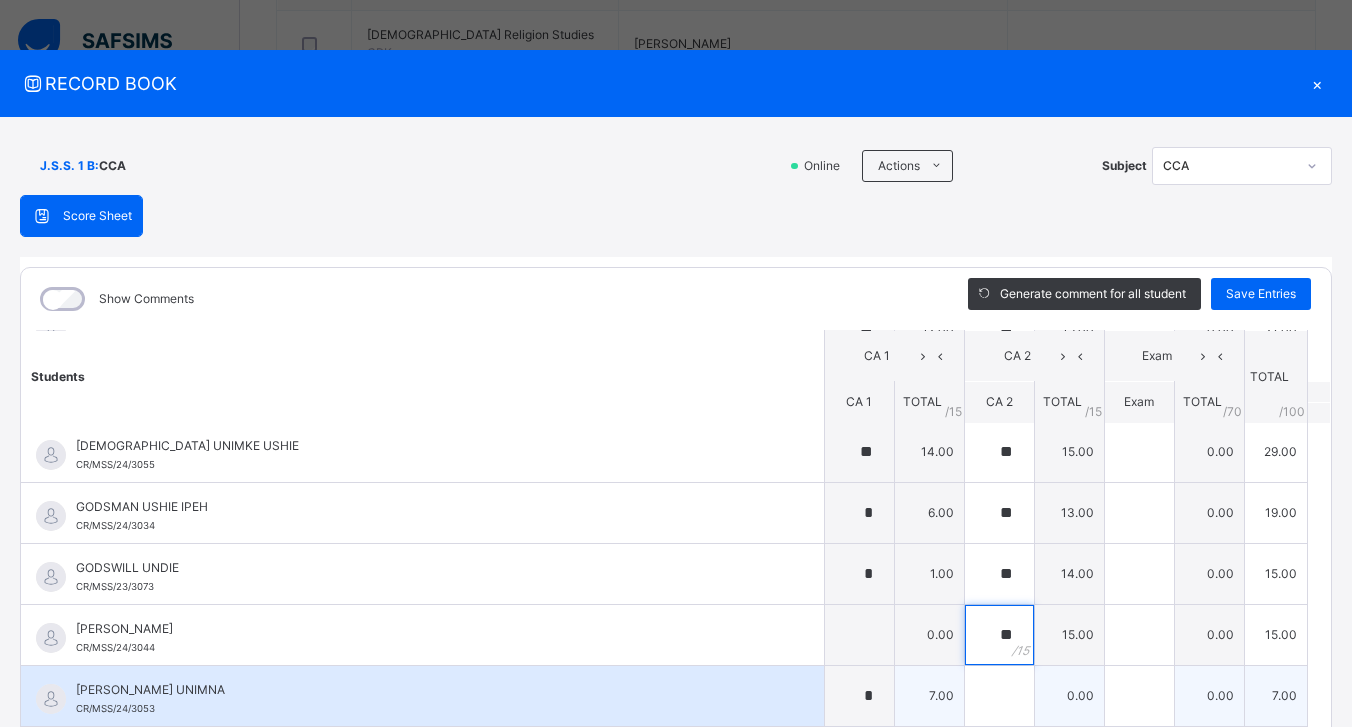 type on "**" 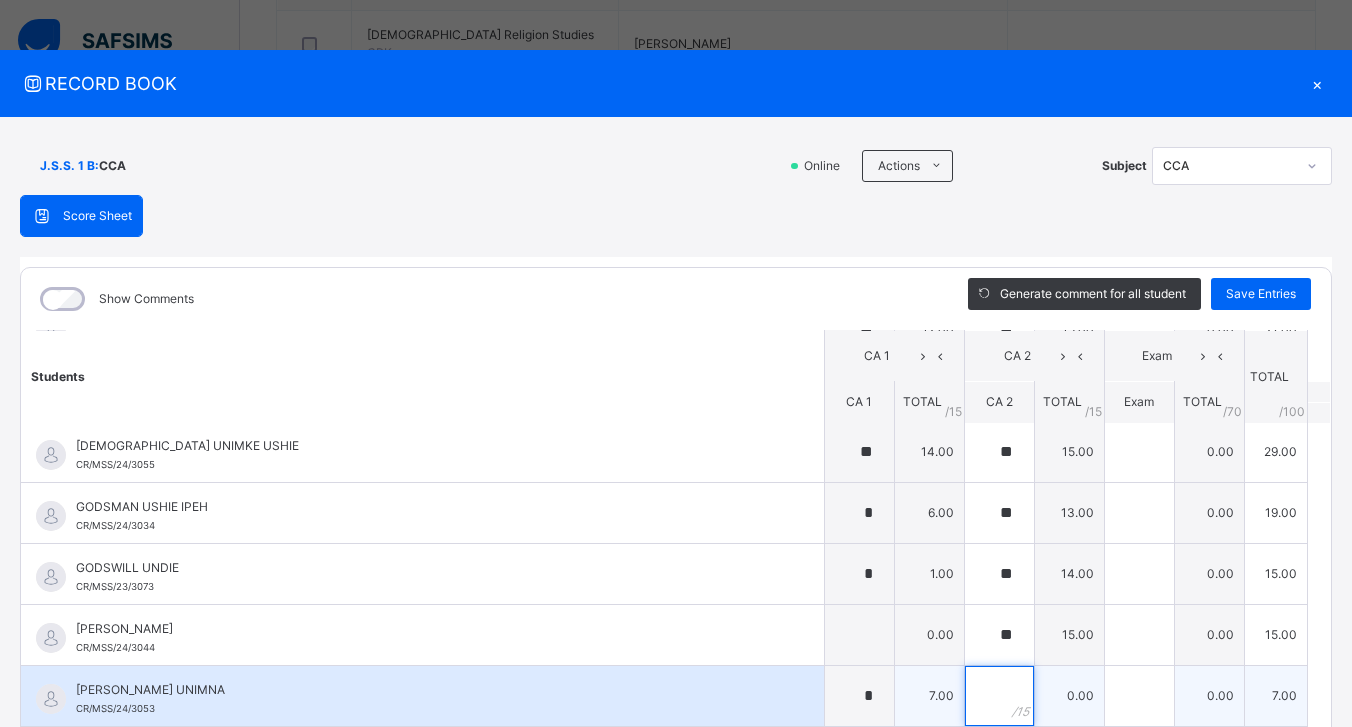 click at bounding box center (999, 696) 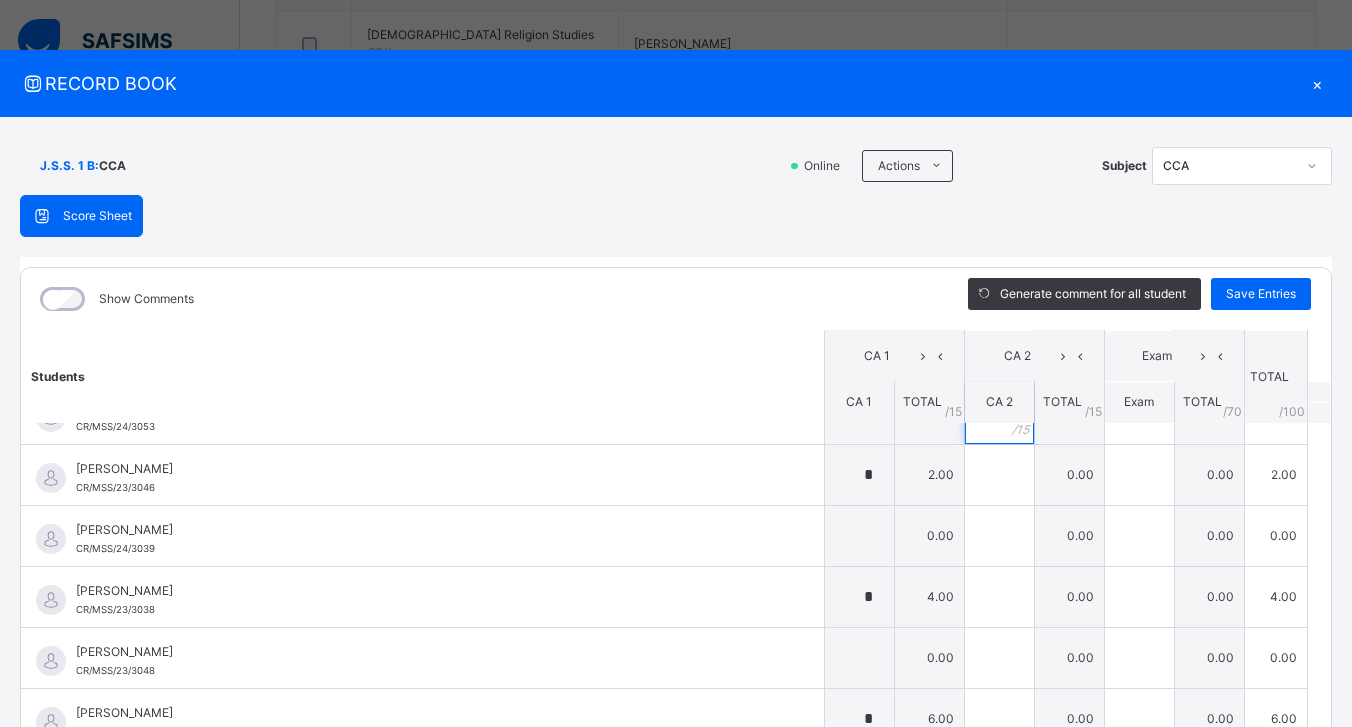scroll, scrollTop: 890, scrollLeft: 0, axis: vertical 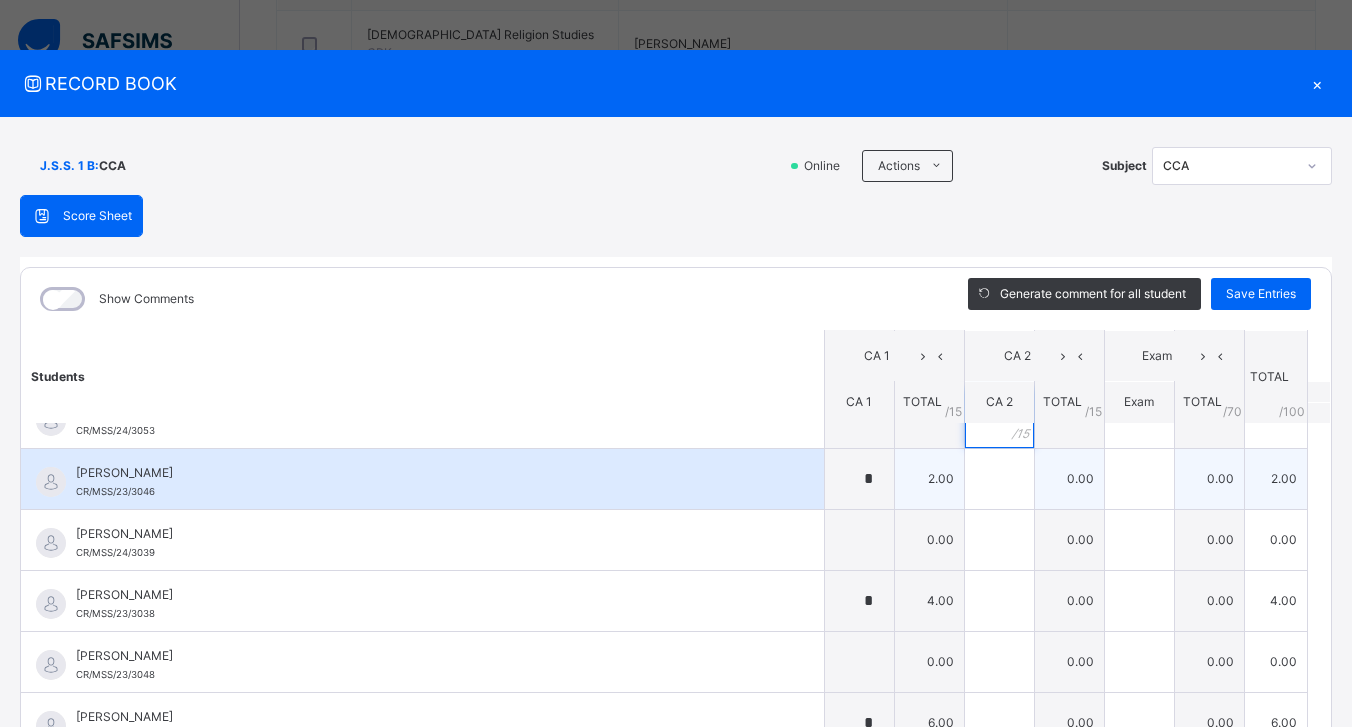 type on "**" 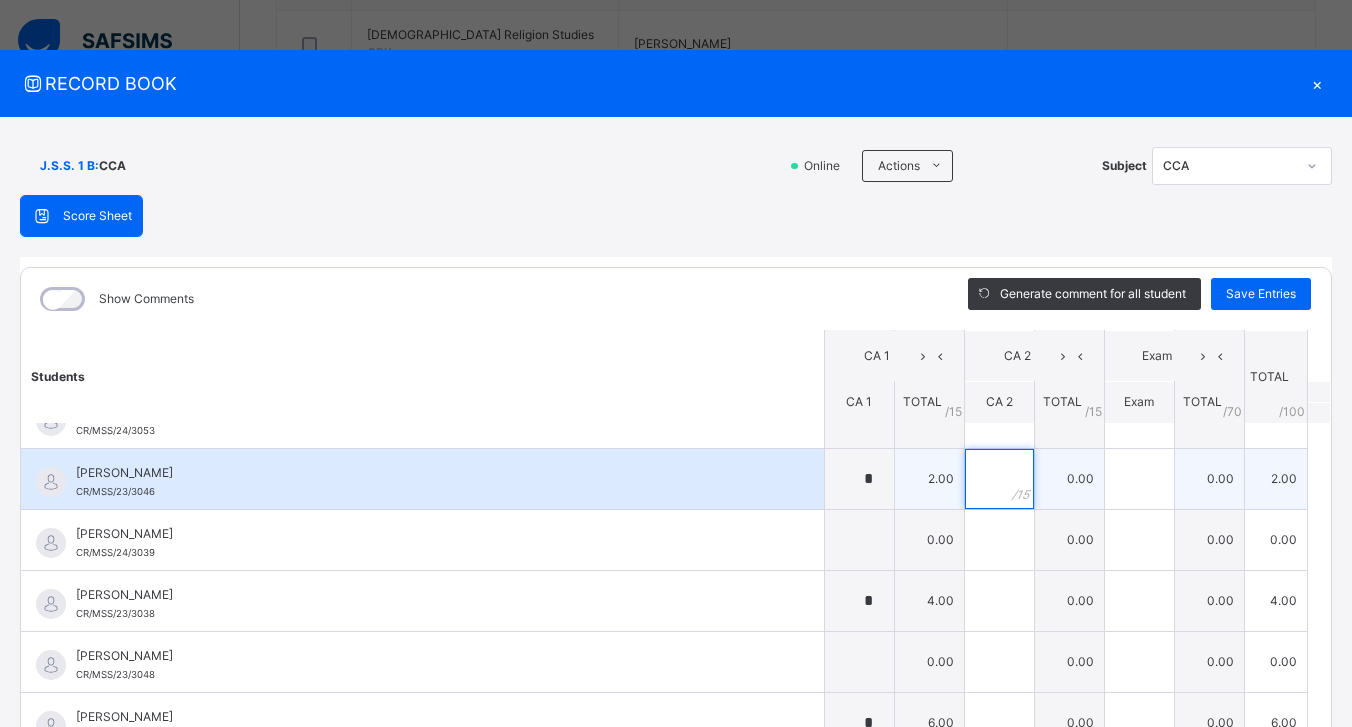 click at bounding box center [999, 479] 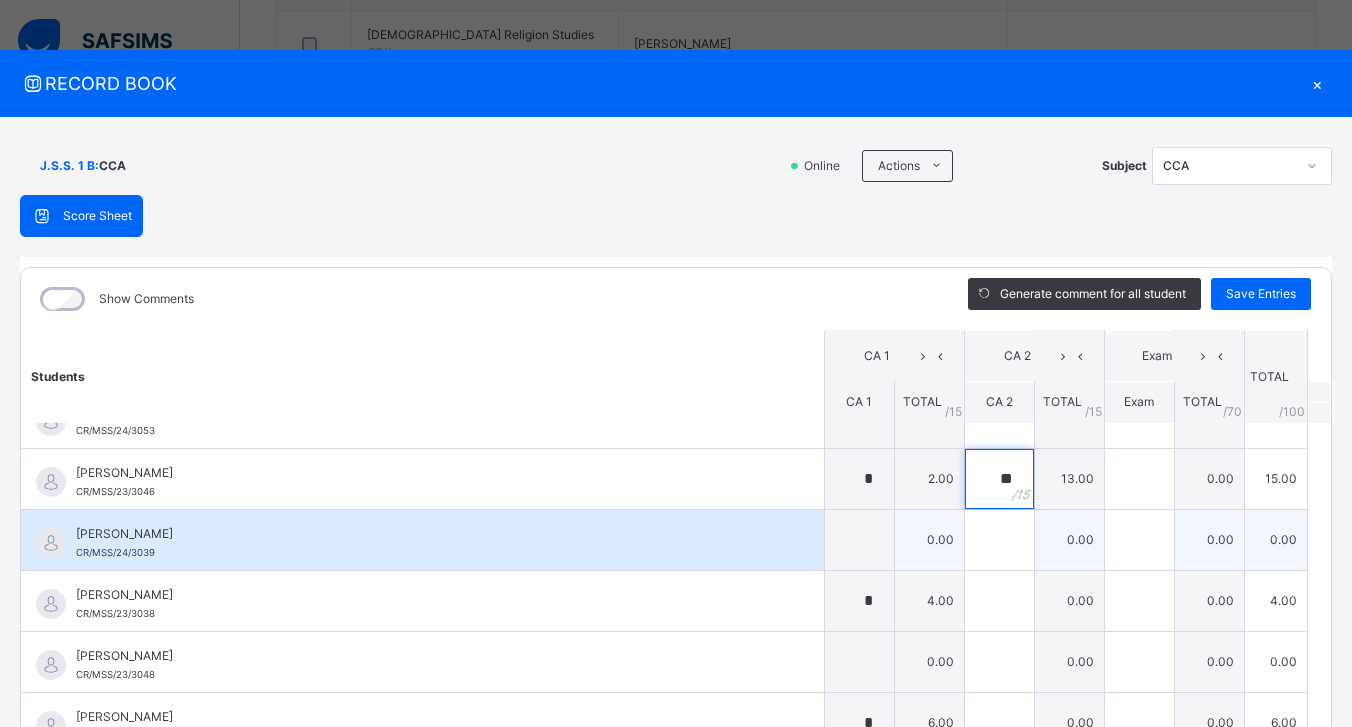 type on "**" 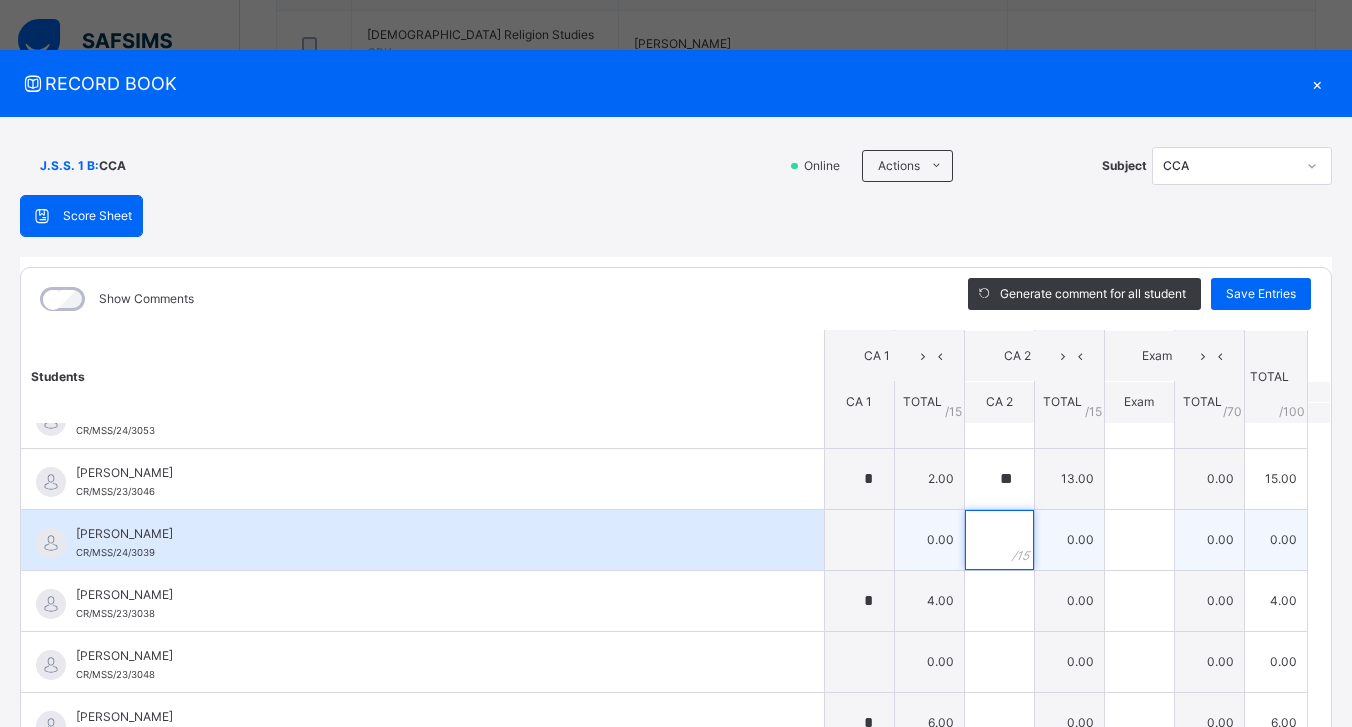 click at bounding box center [999, 540] 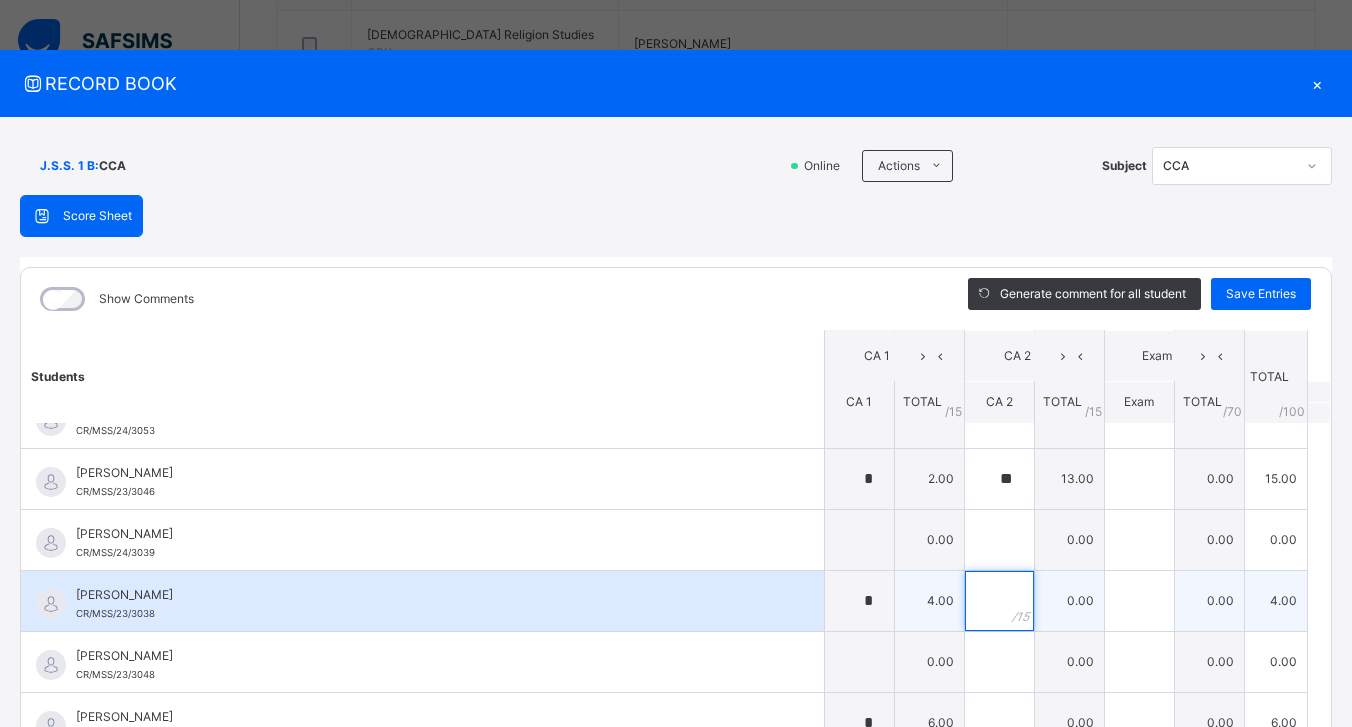 click at bounding box center [999, 601] 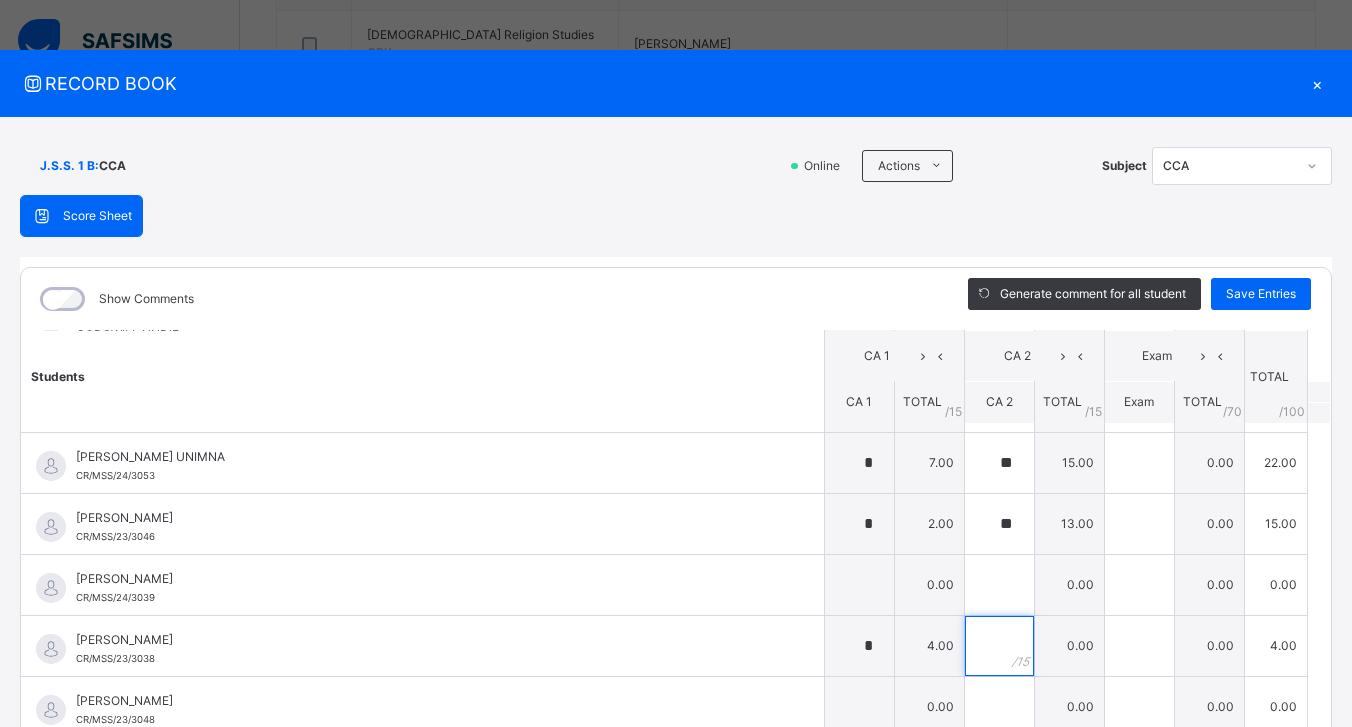 scroll, scrollTop: 836, scrollLeft: 0, axis: vertical 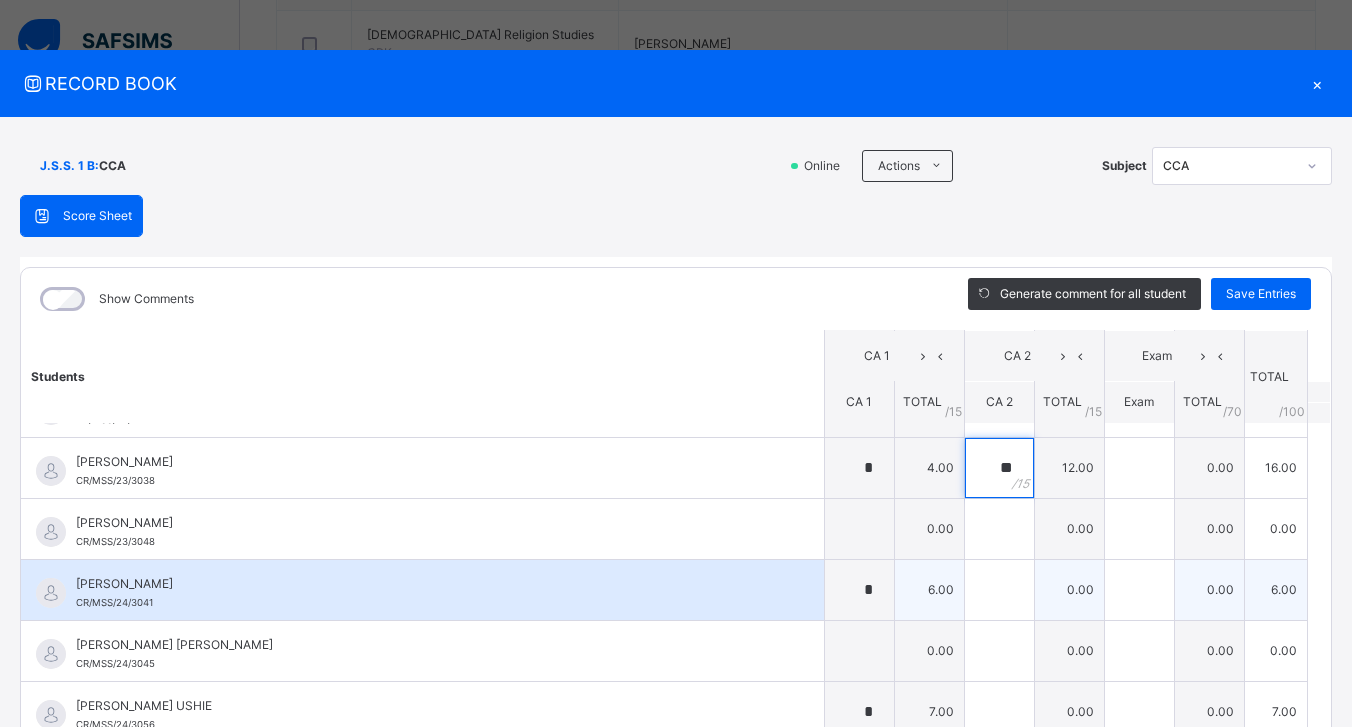 type on "**" 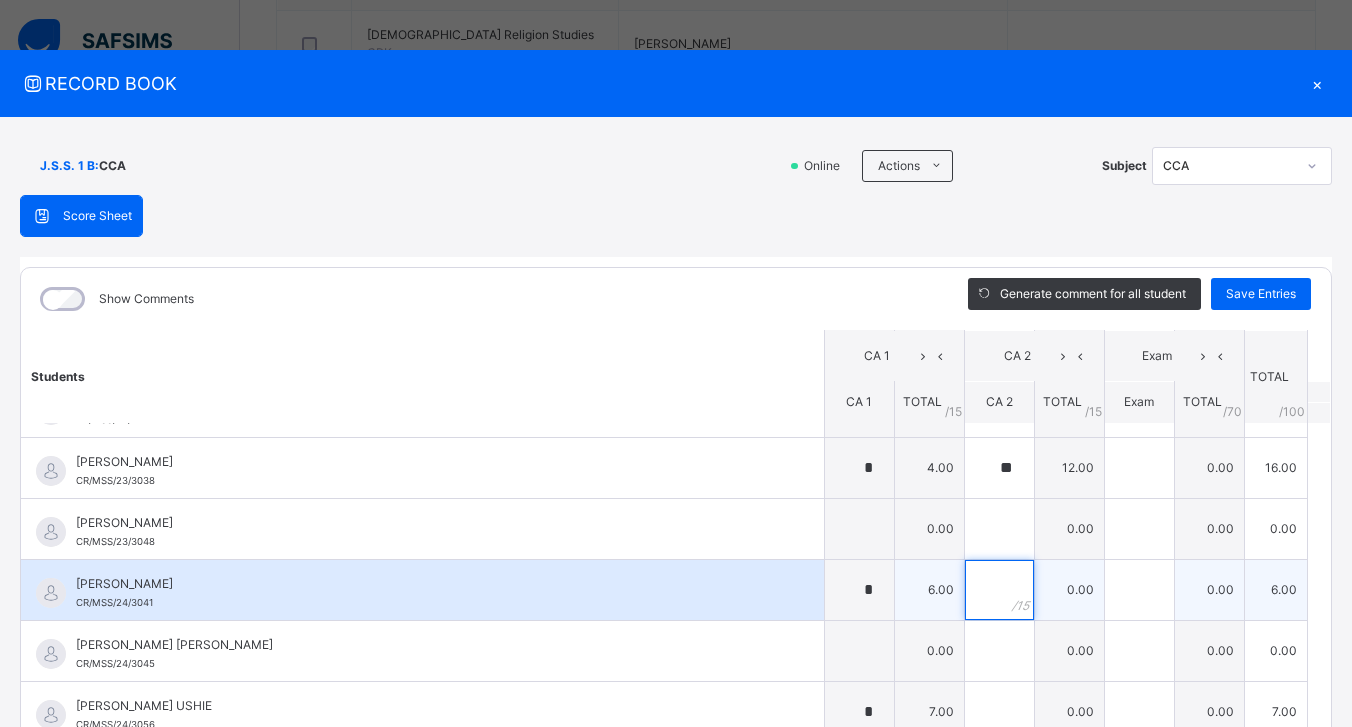 click at bounding box center (999, 590) 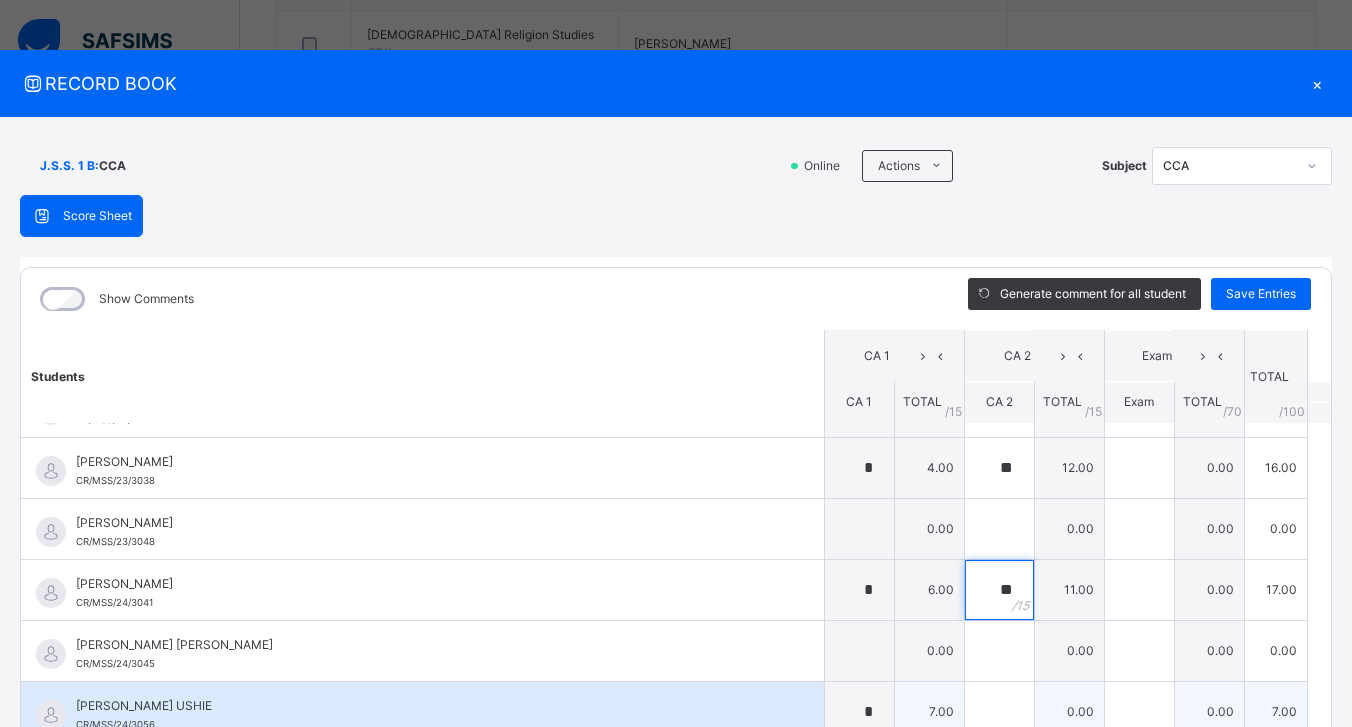 type on "**" 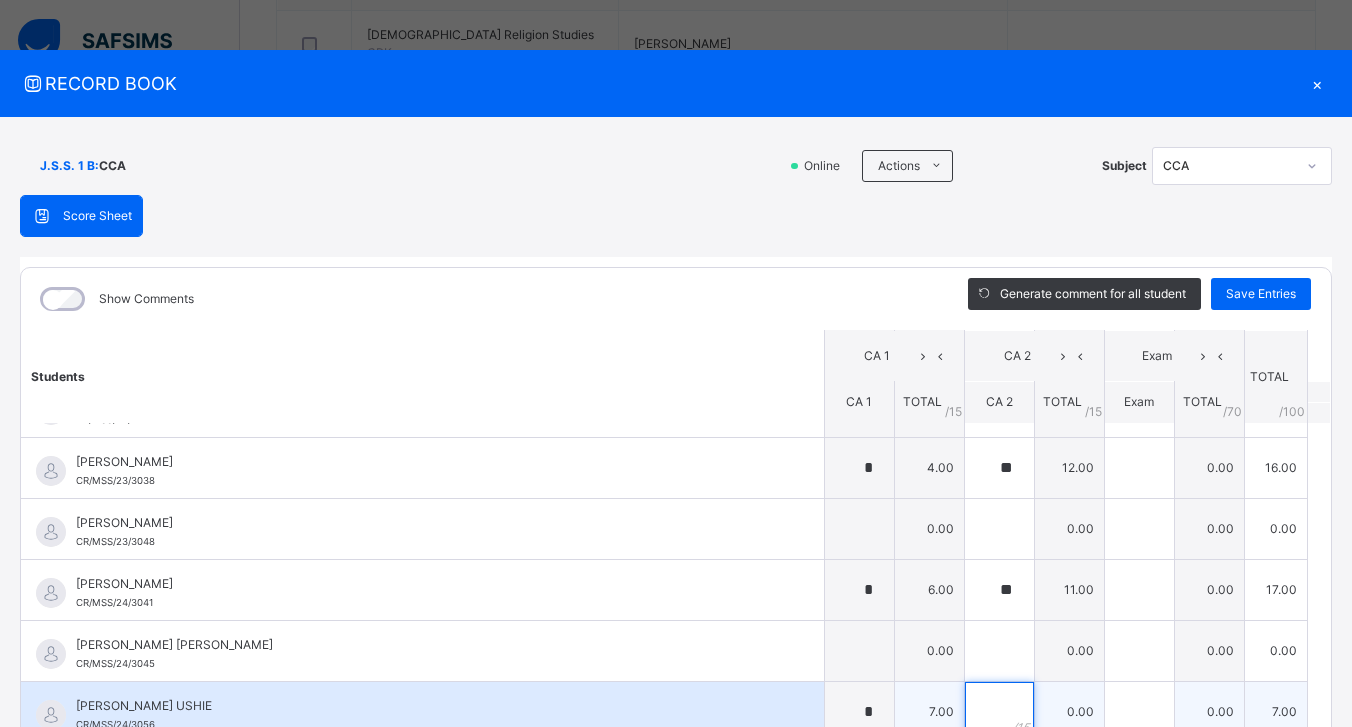click at bounding box center [999, 712] 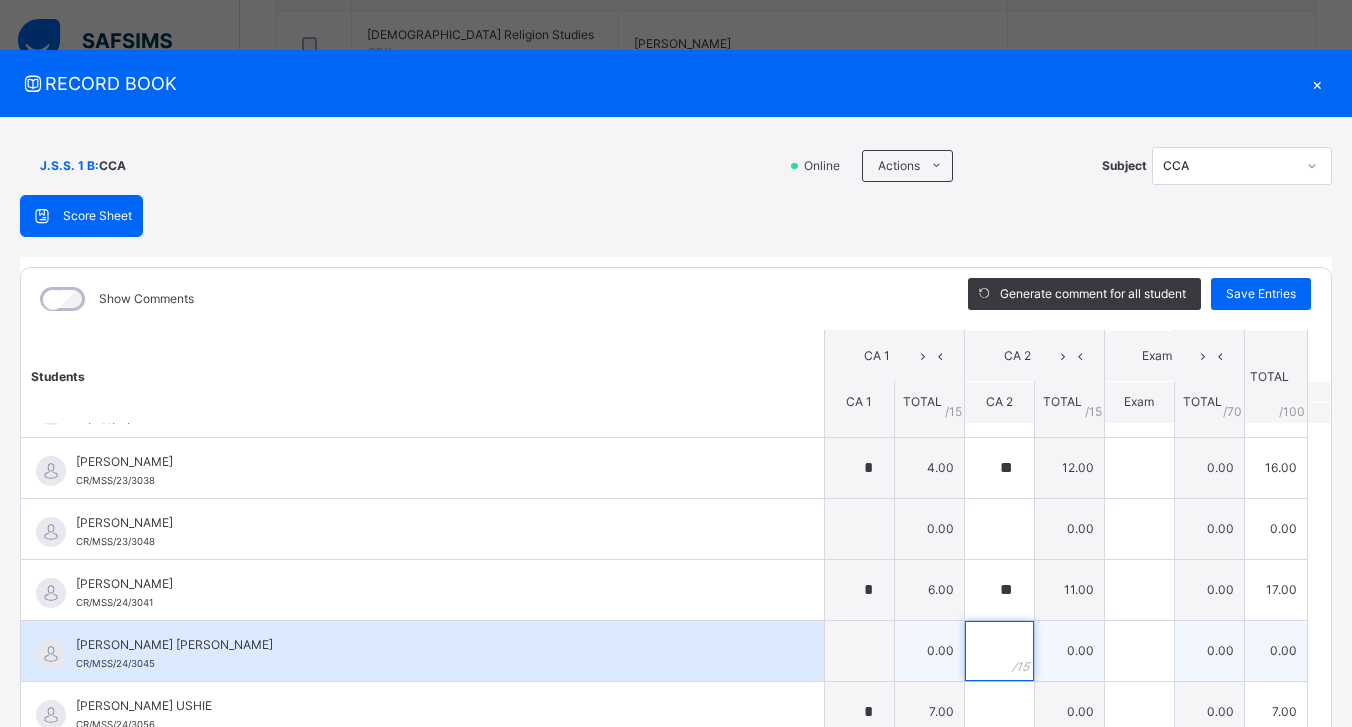 click at bounding box center (999, 651) 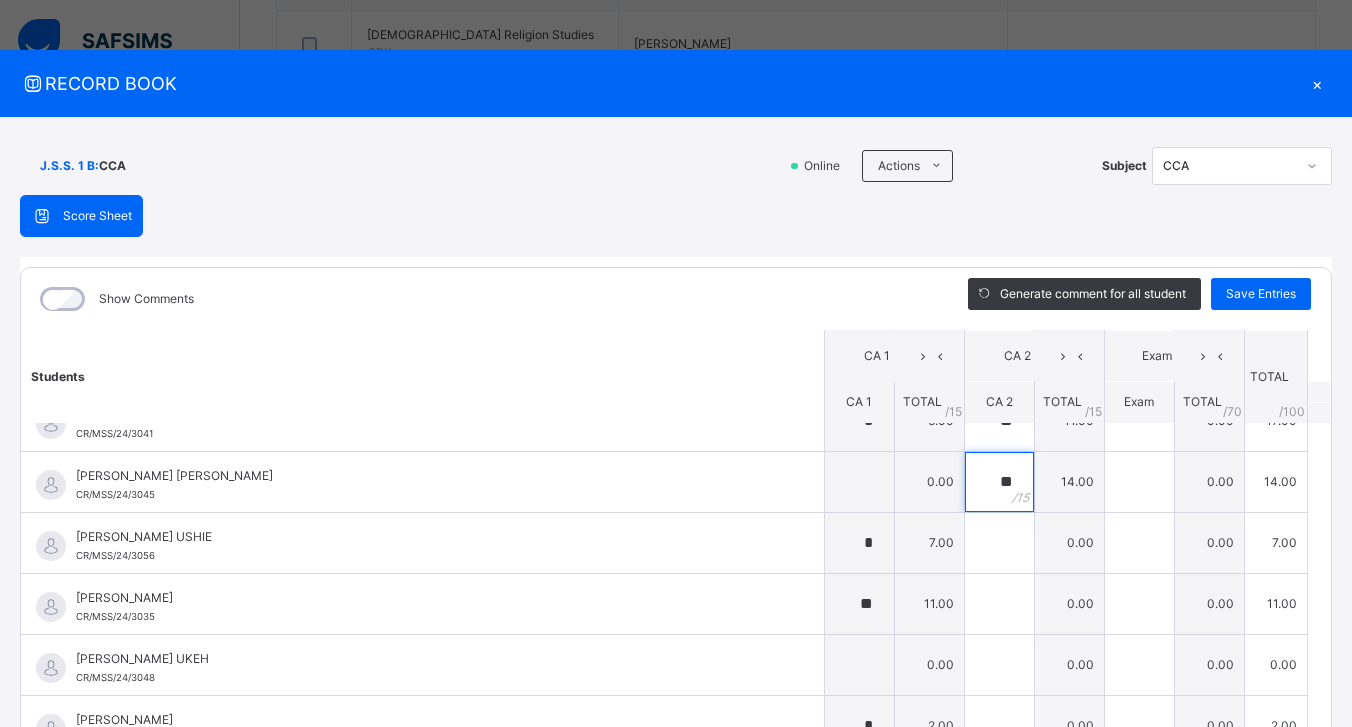 scroll, scrollTop: 1214, scrollLeft: 0, axis: vertical 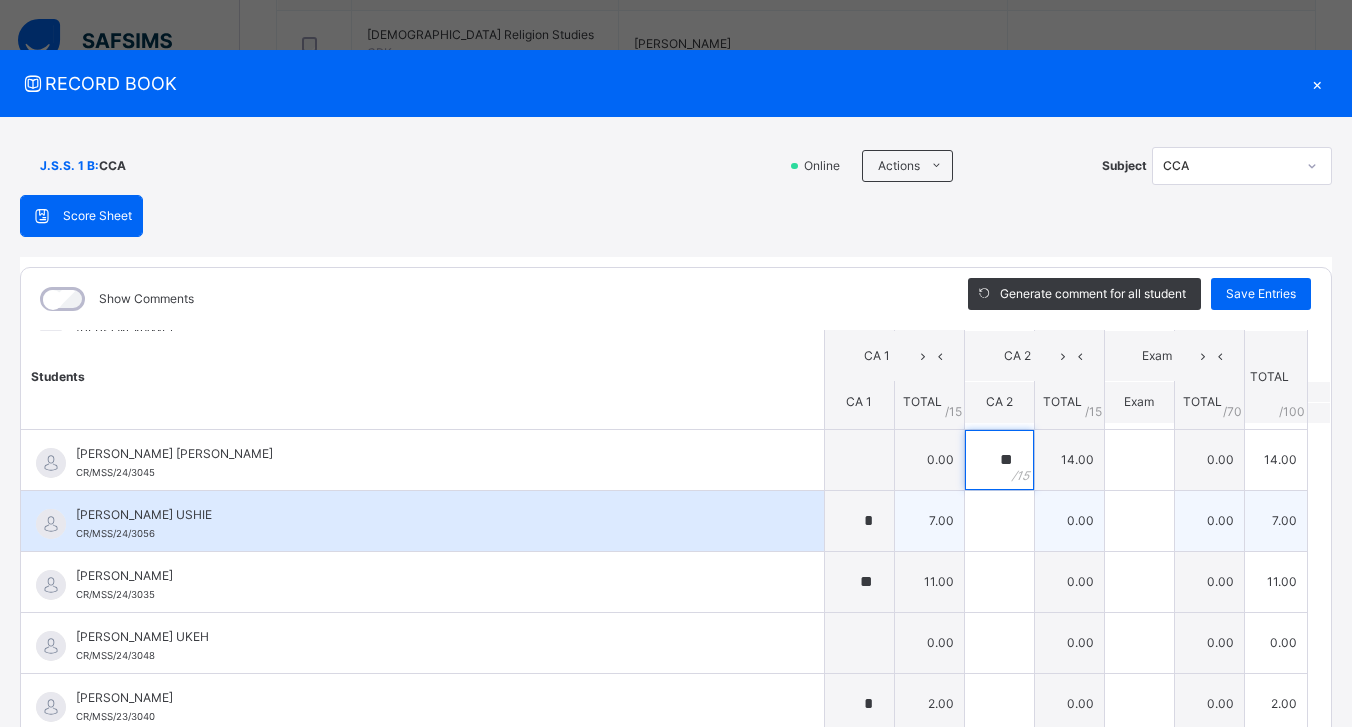 type on "**" 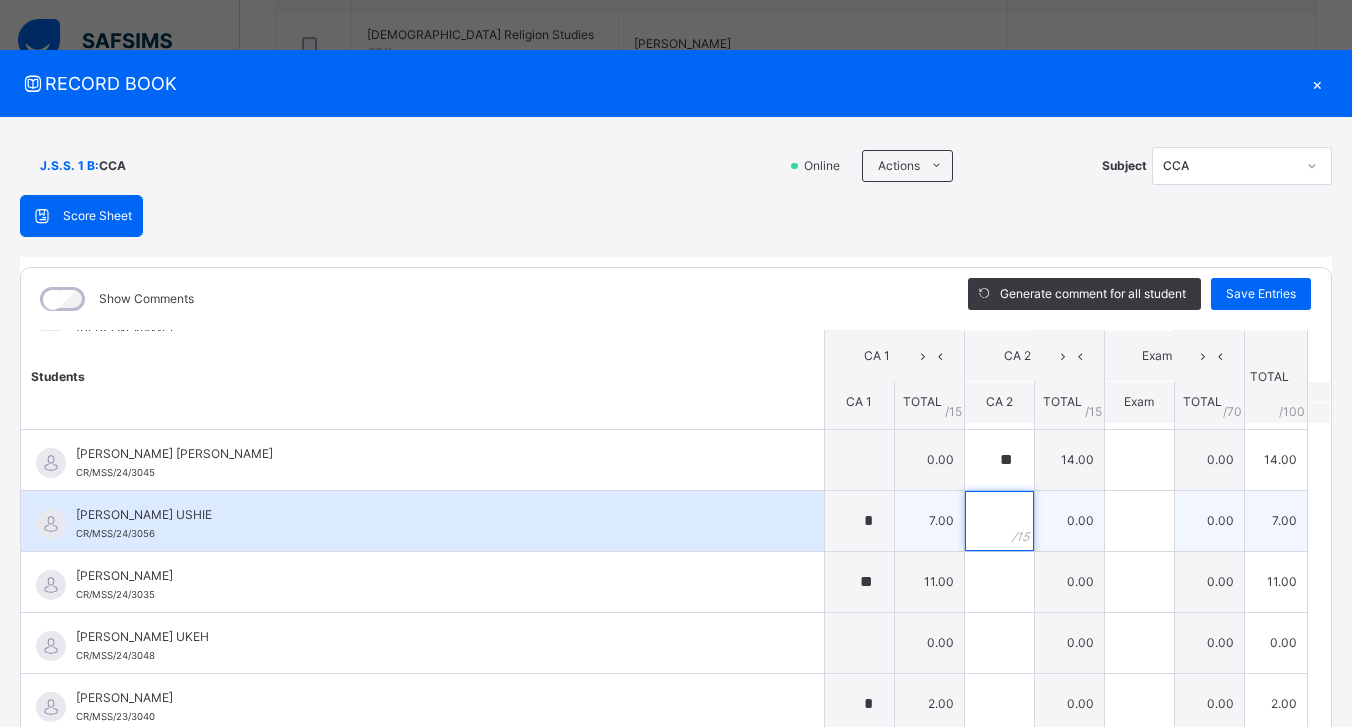 click at bounding box center (999, 521) 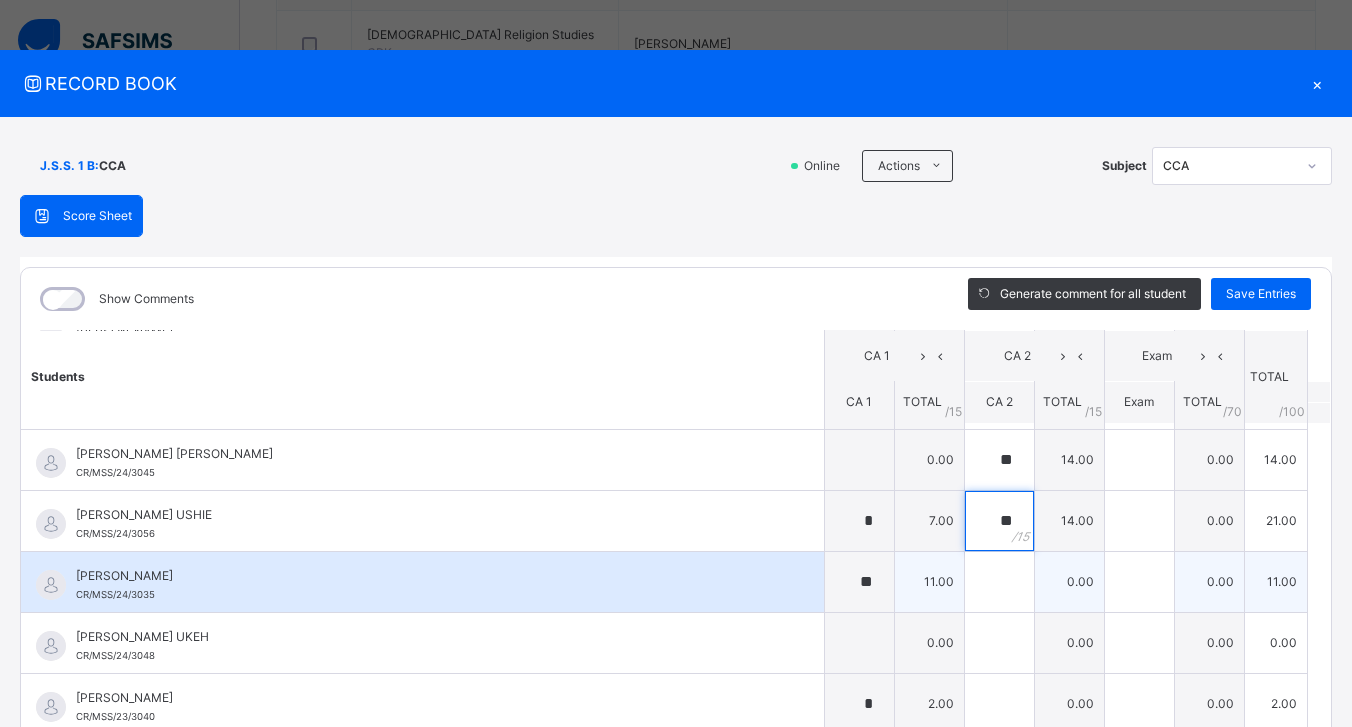 type on "**" 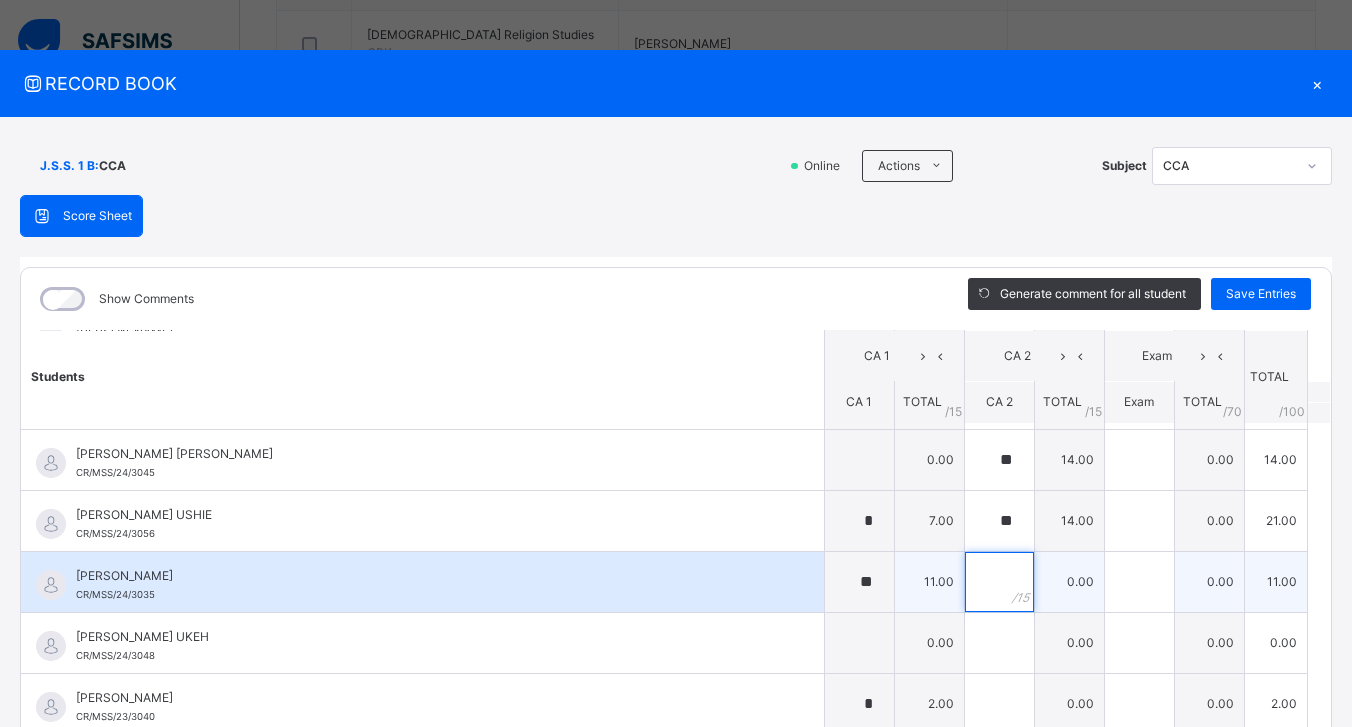 click at bounding box center (999, 582) 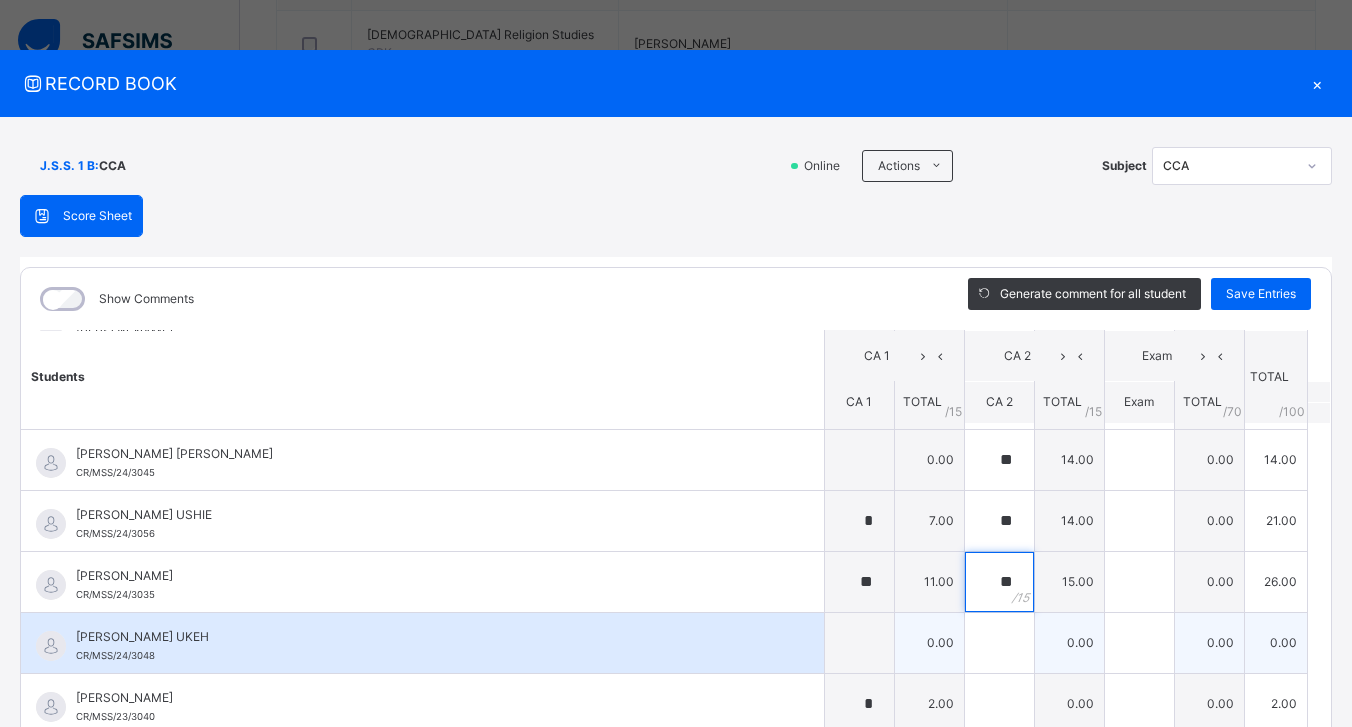 type on "**" 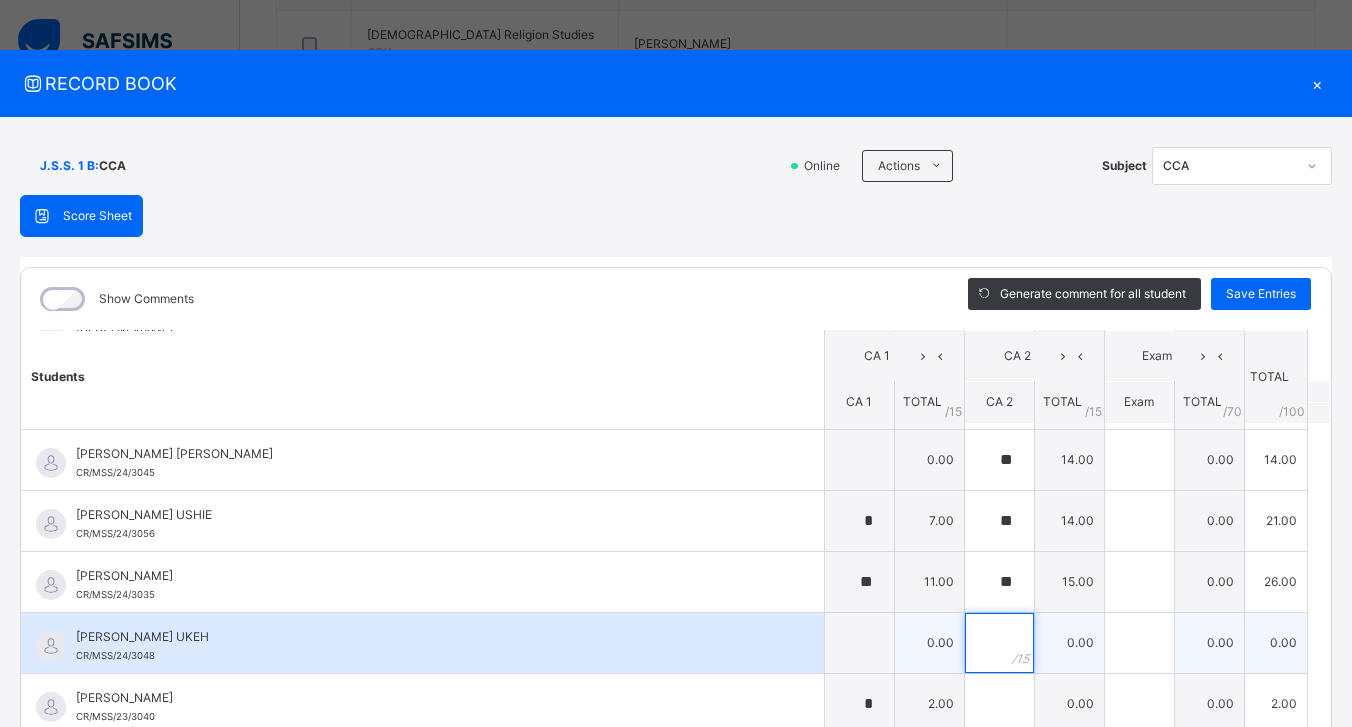click at bounding box center [999, 643] 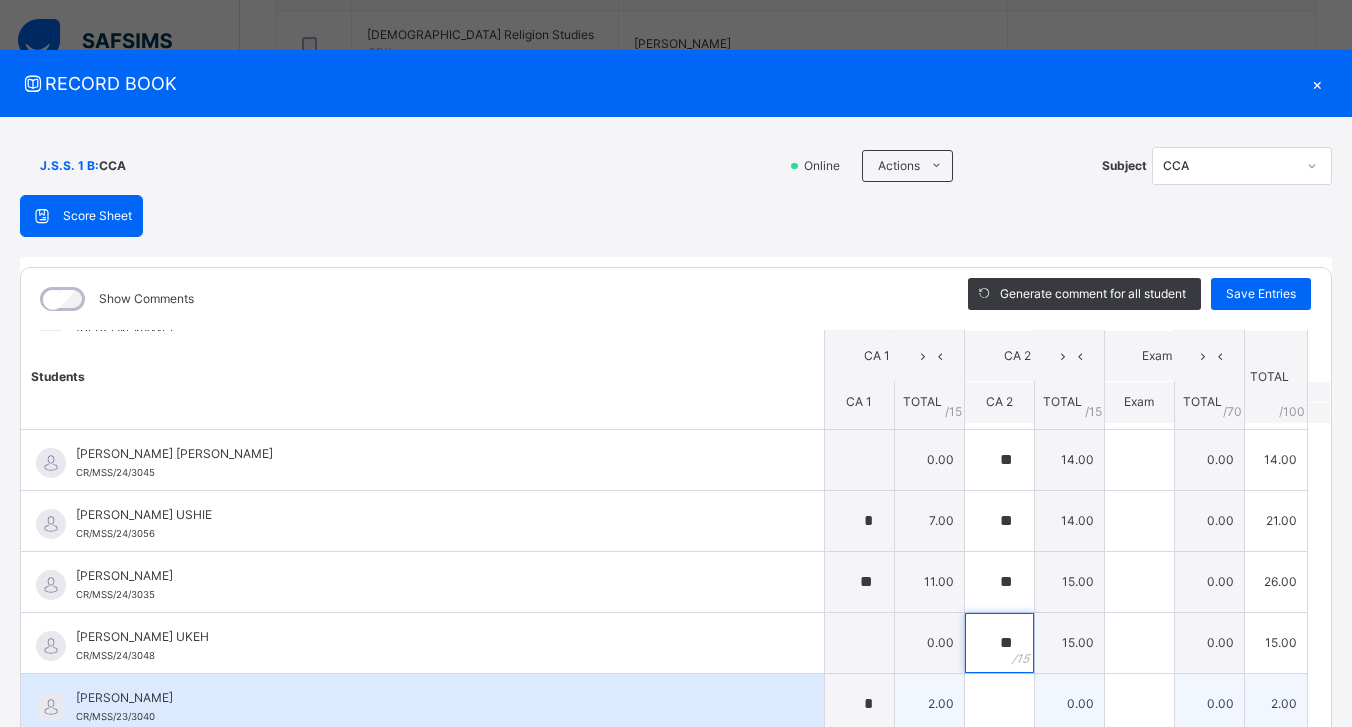 type on "**" 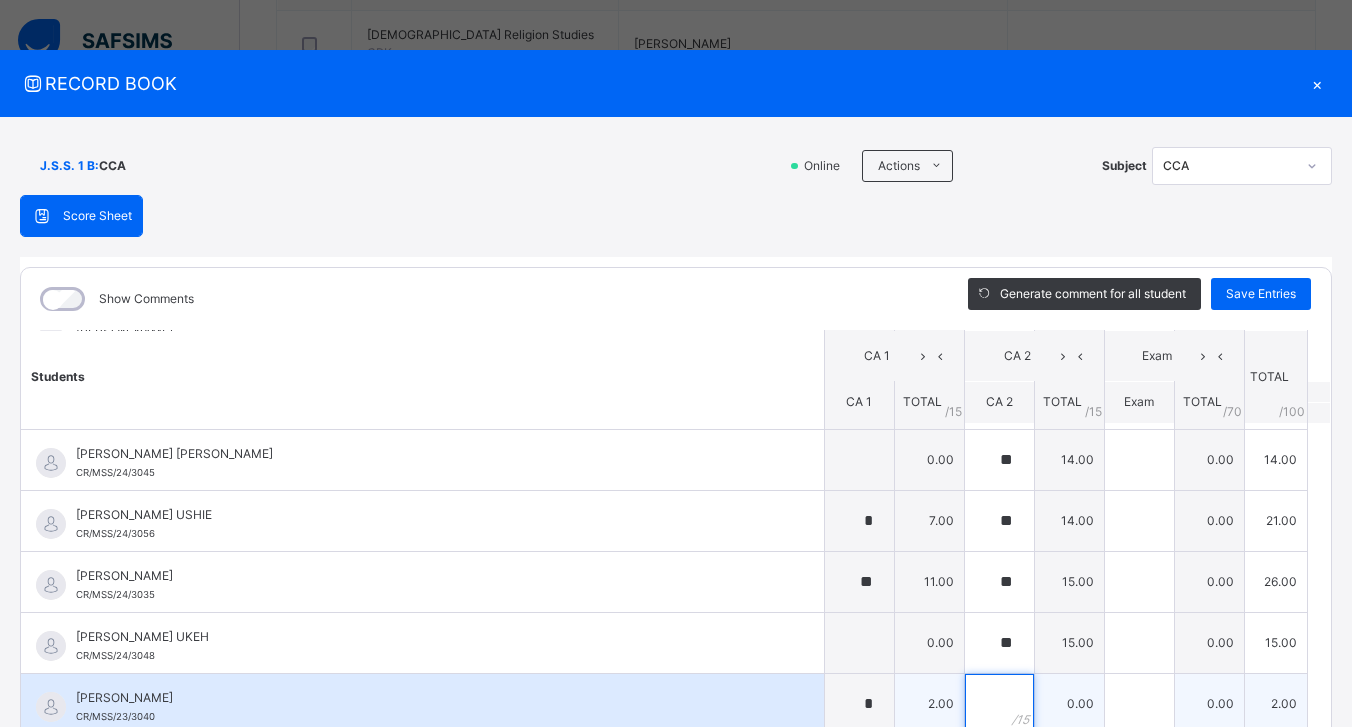 click at bounding box center [999, 704] 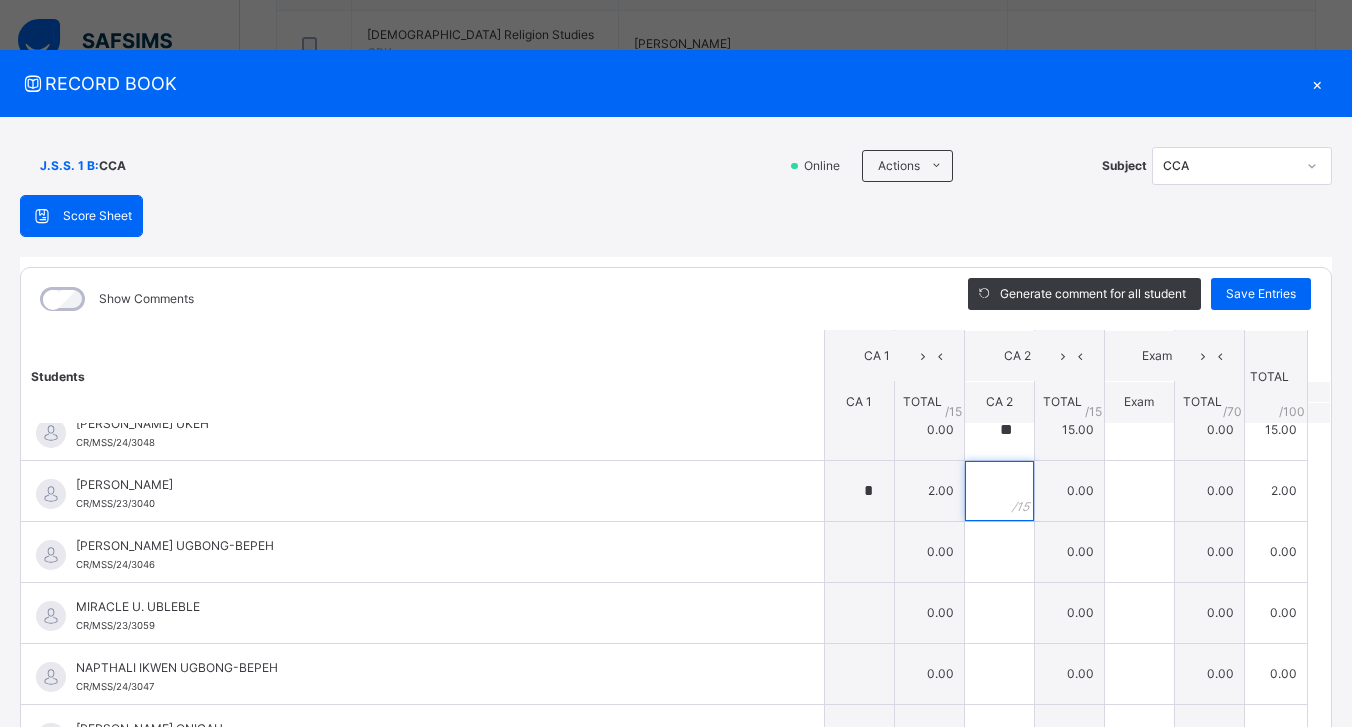 scroll, scrollTop: 1431, scrollLeft: 0, axis: vertical 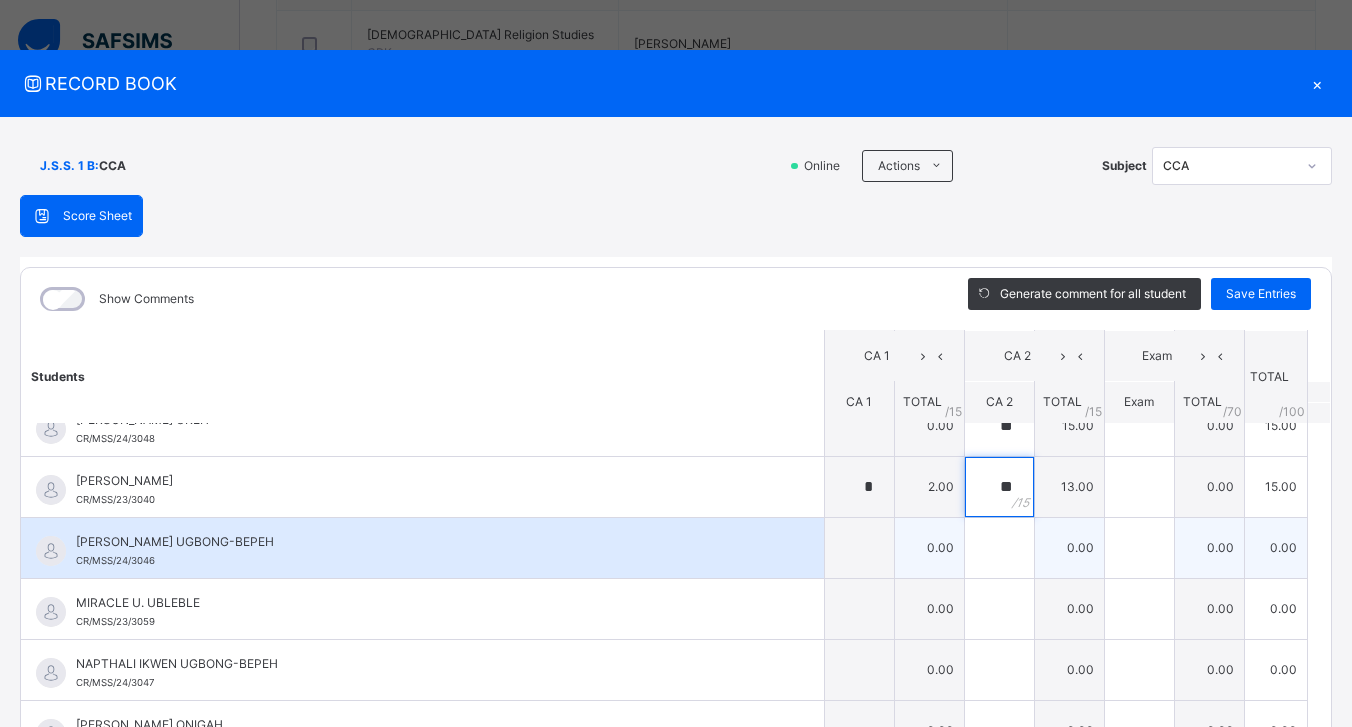 type on "**" 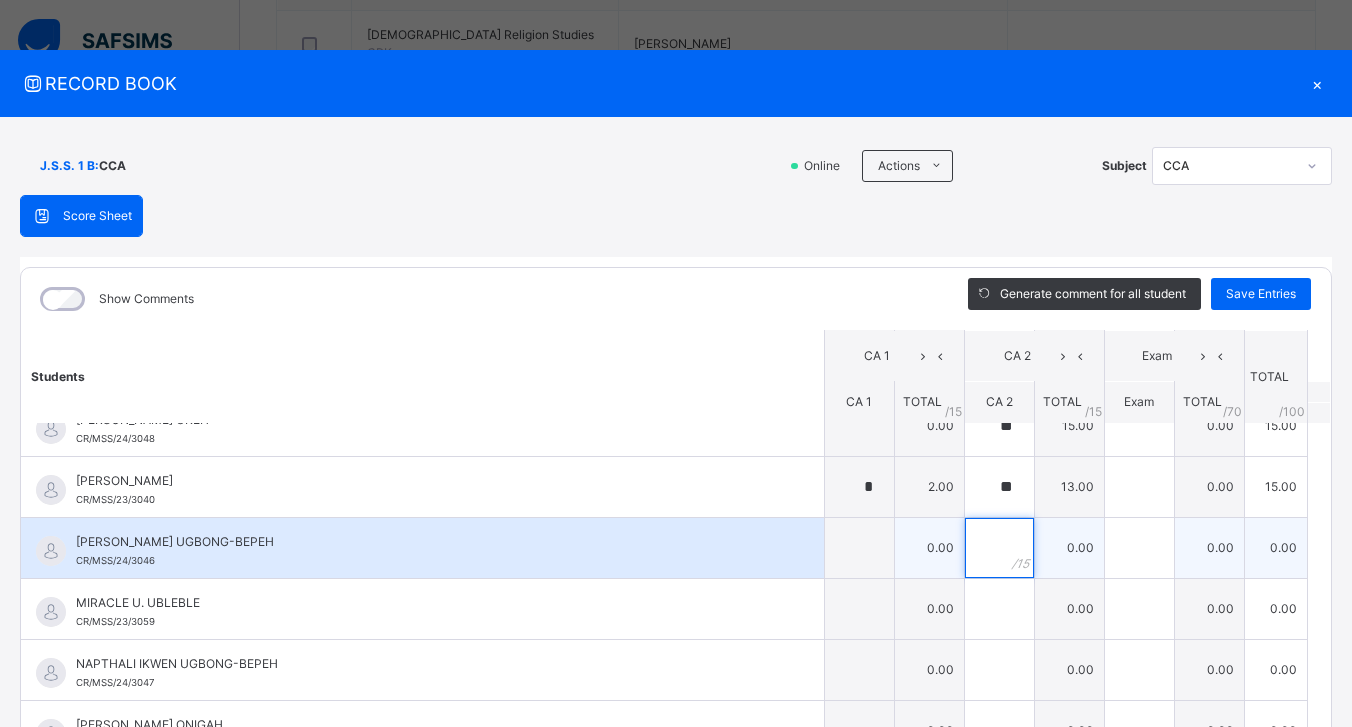 click at bounding box center [999, 548] 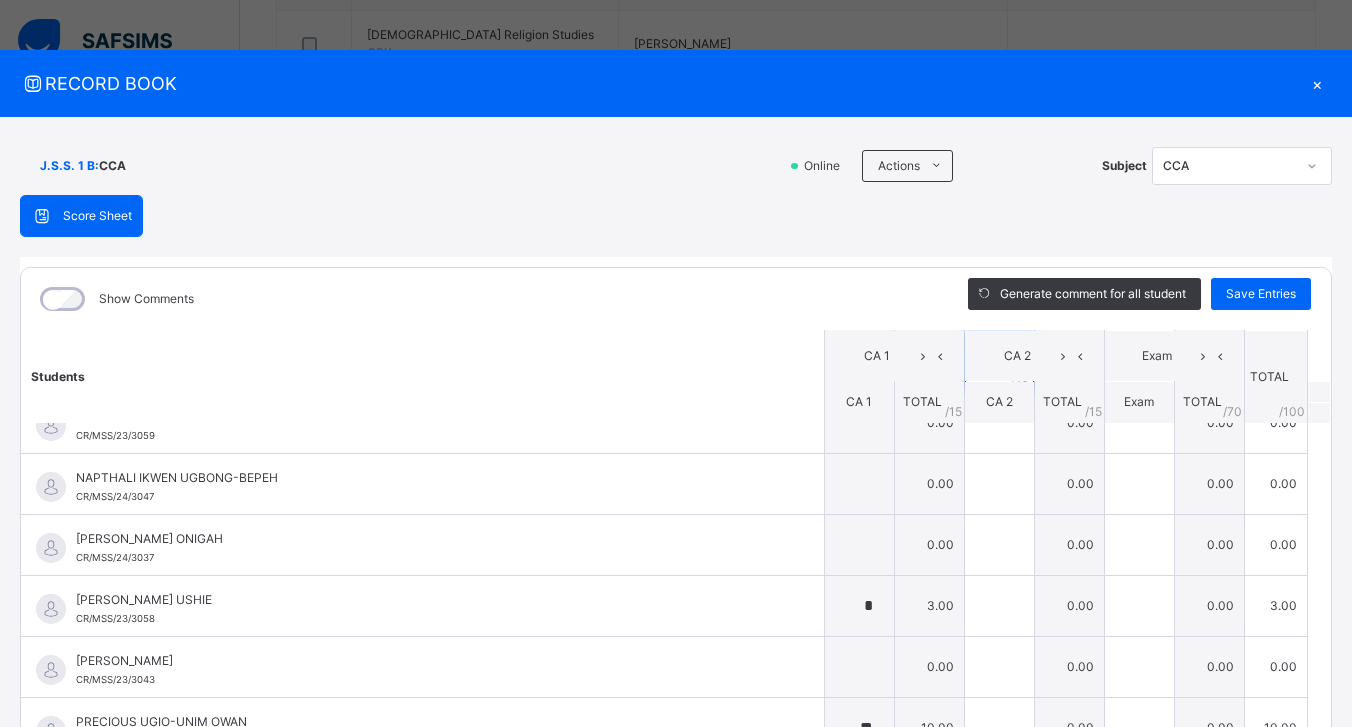 scroll, scrollTop: 1631, scrollLeft: 0, axis: vertical 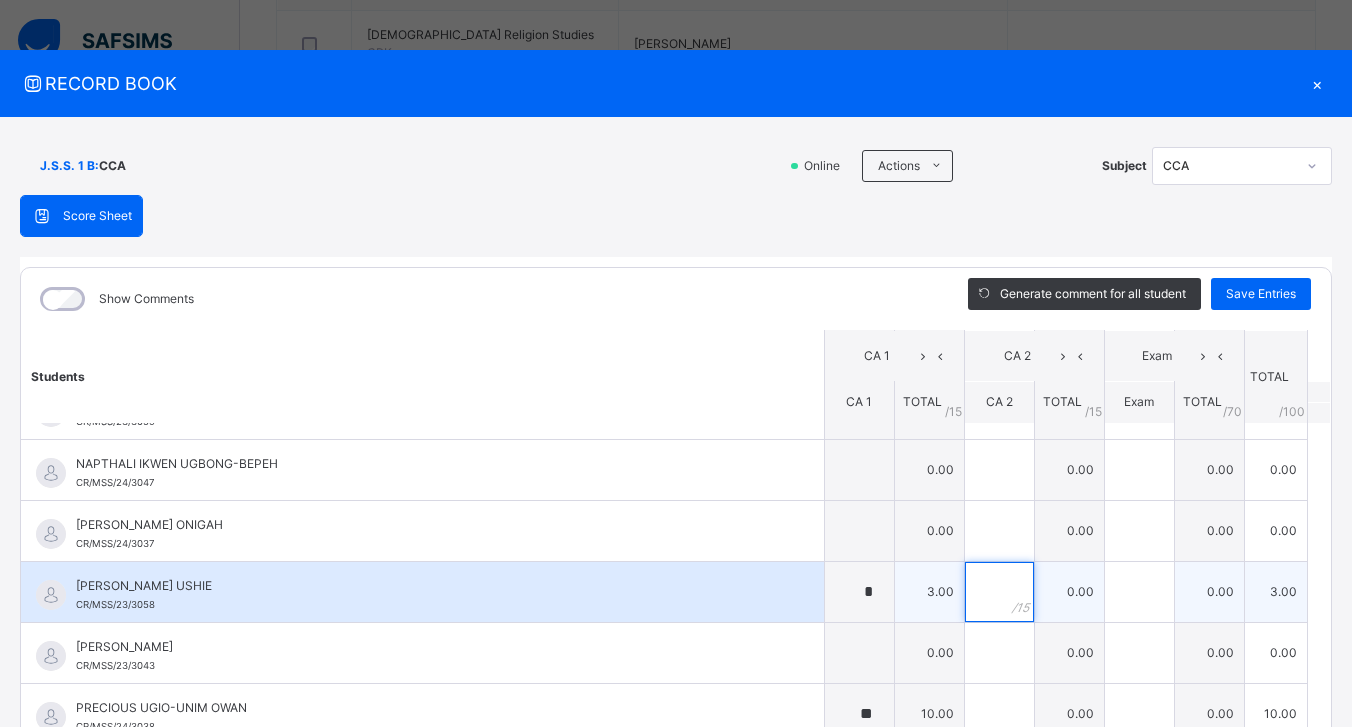 click at bounding box center [999, 592] 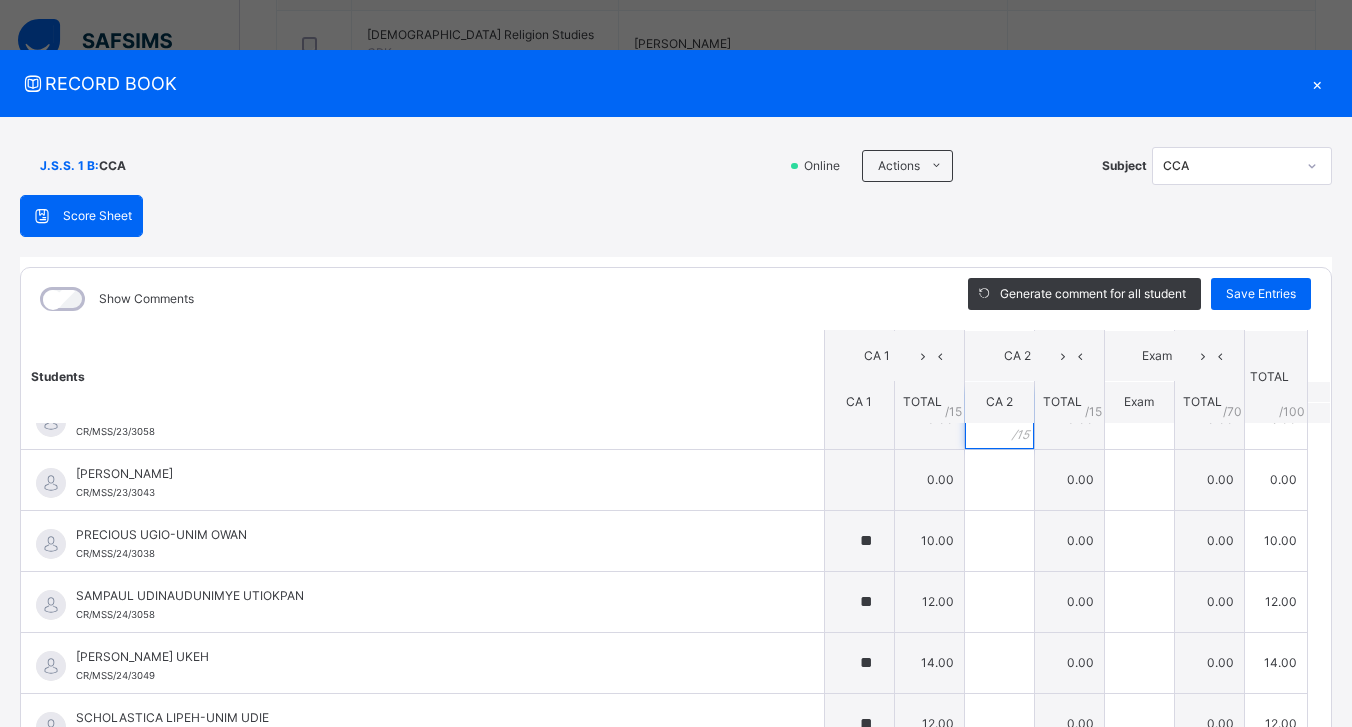 scroll, scrollTop: 1812, scrollLeft: 0, axis: vertical 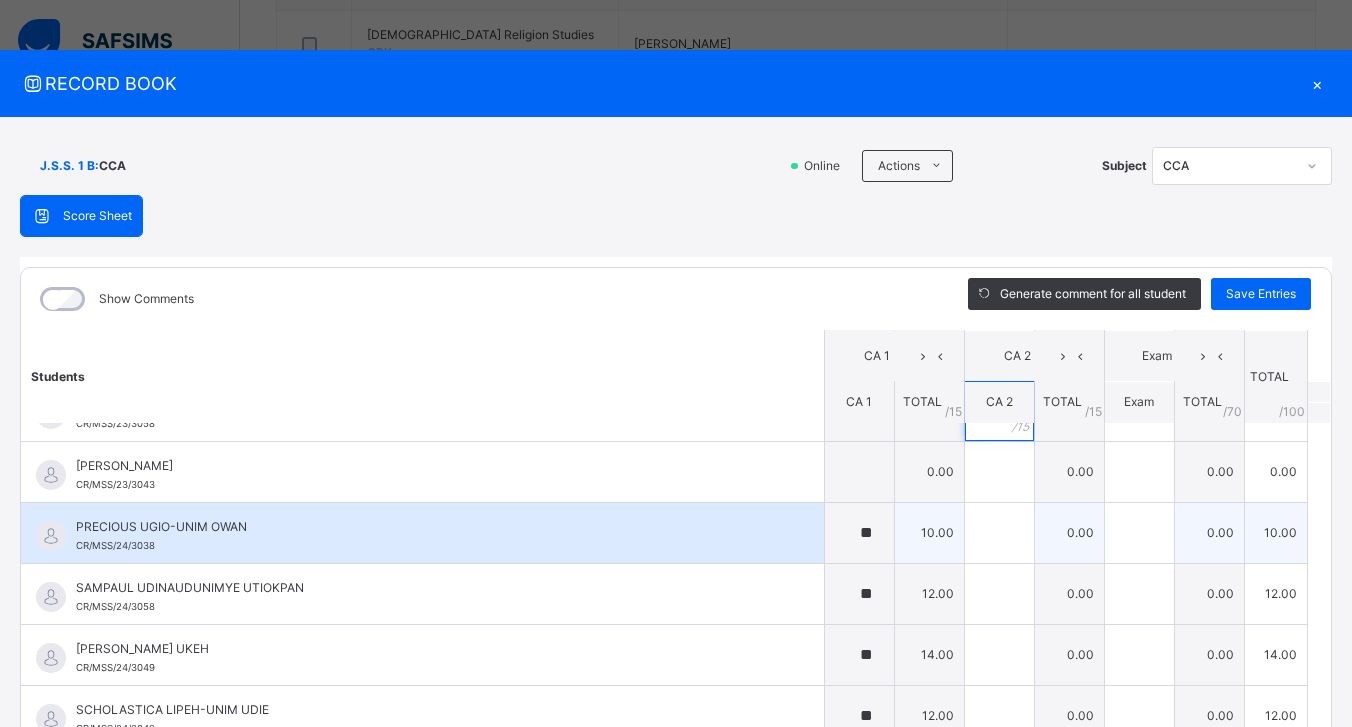 type on "**" 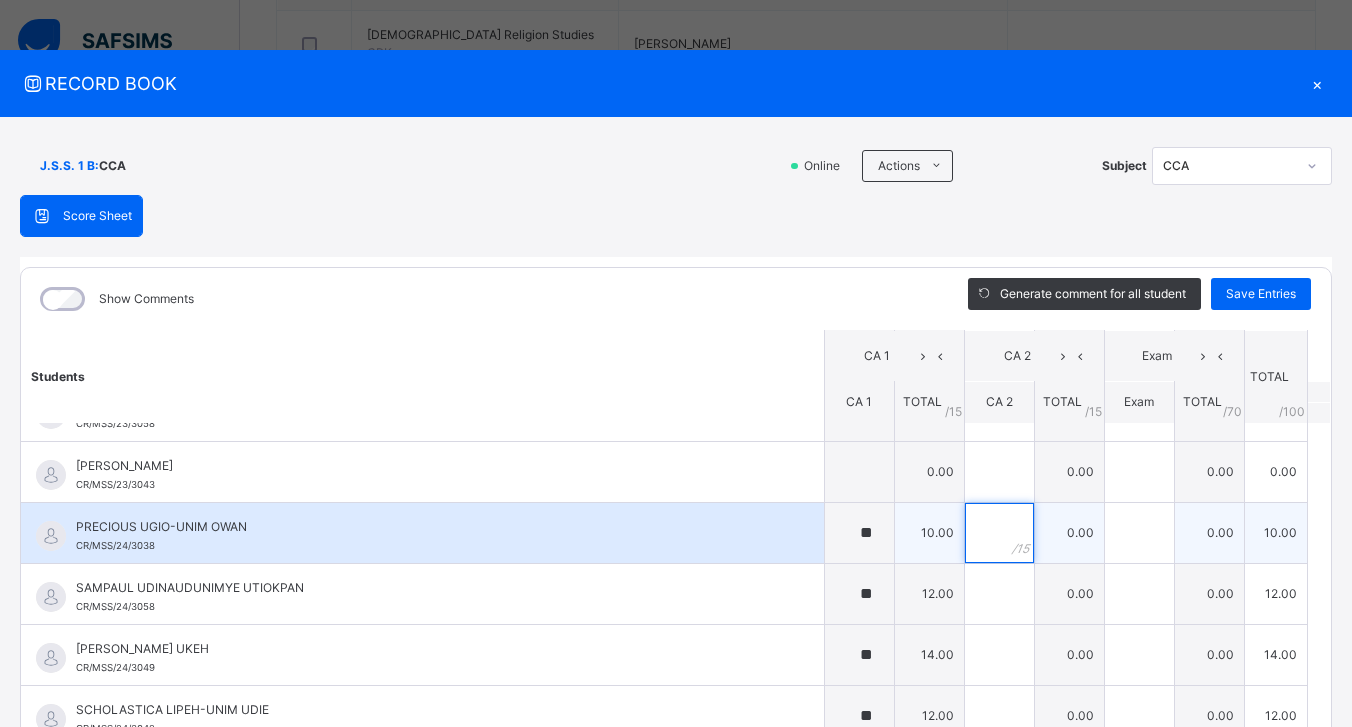 click at bounding box center [999, 533] 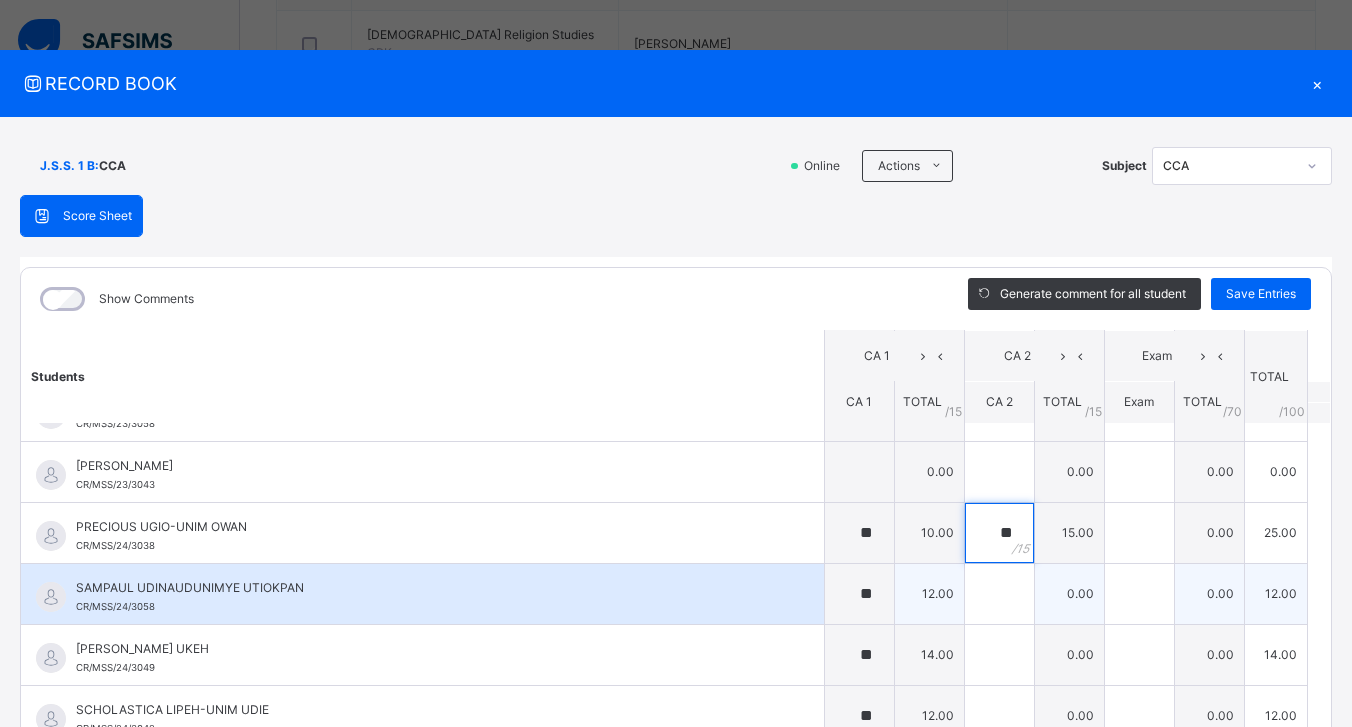 type on "**" 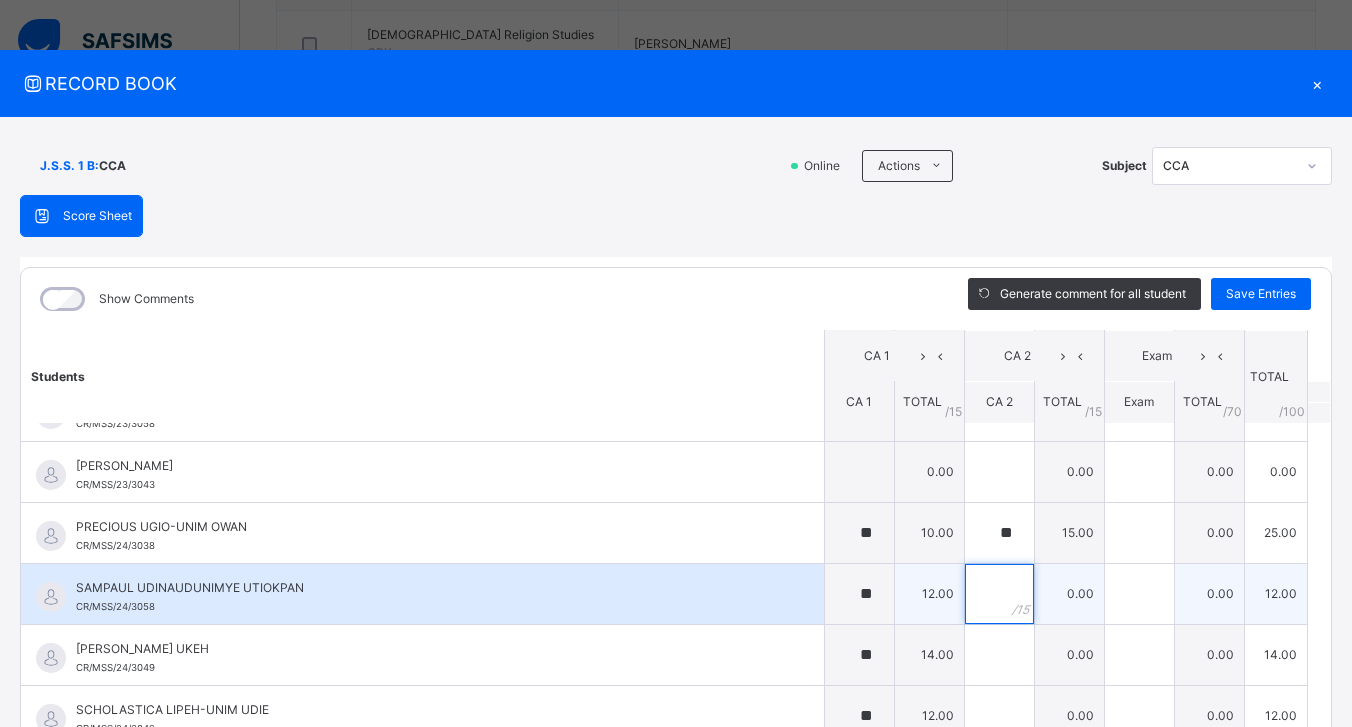 click at bounding box center (999, 594) 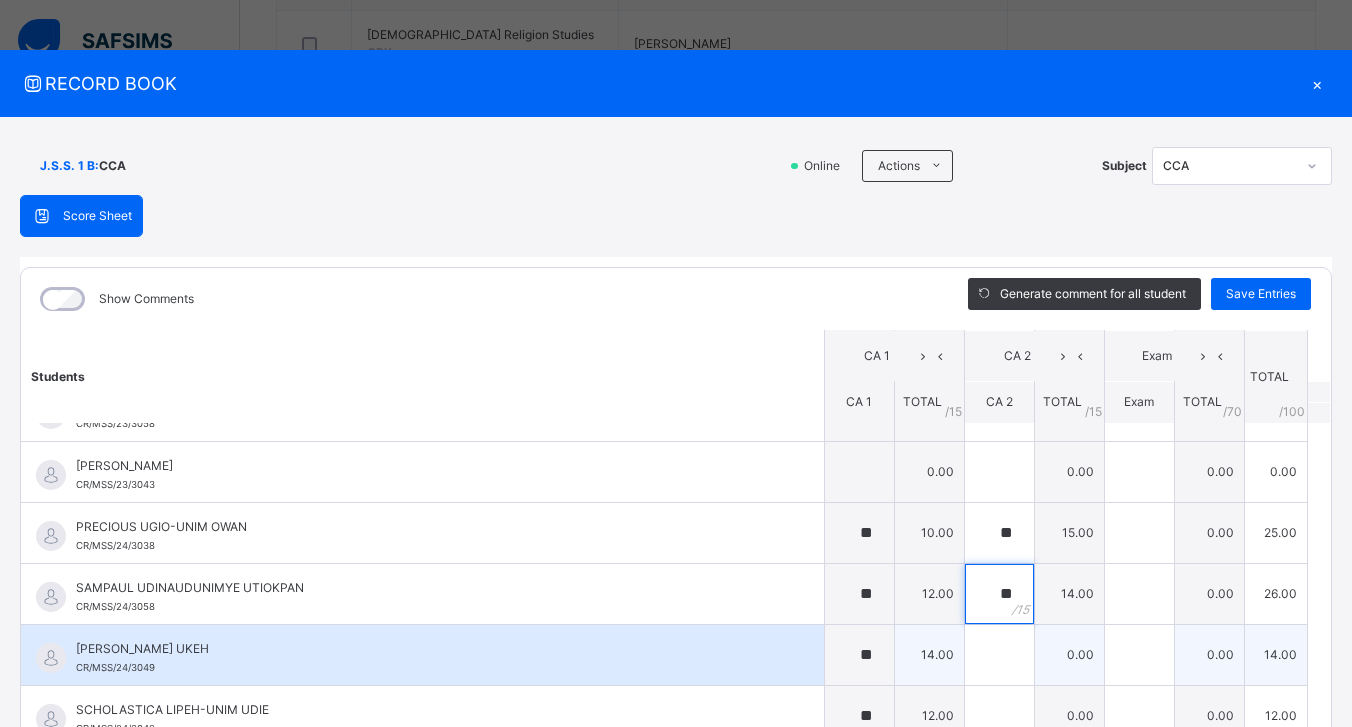 type on "**" 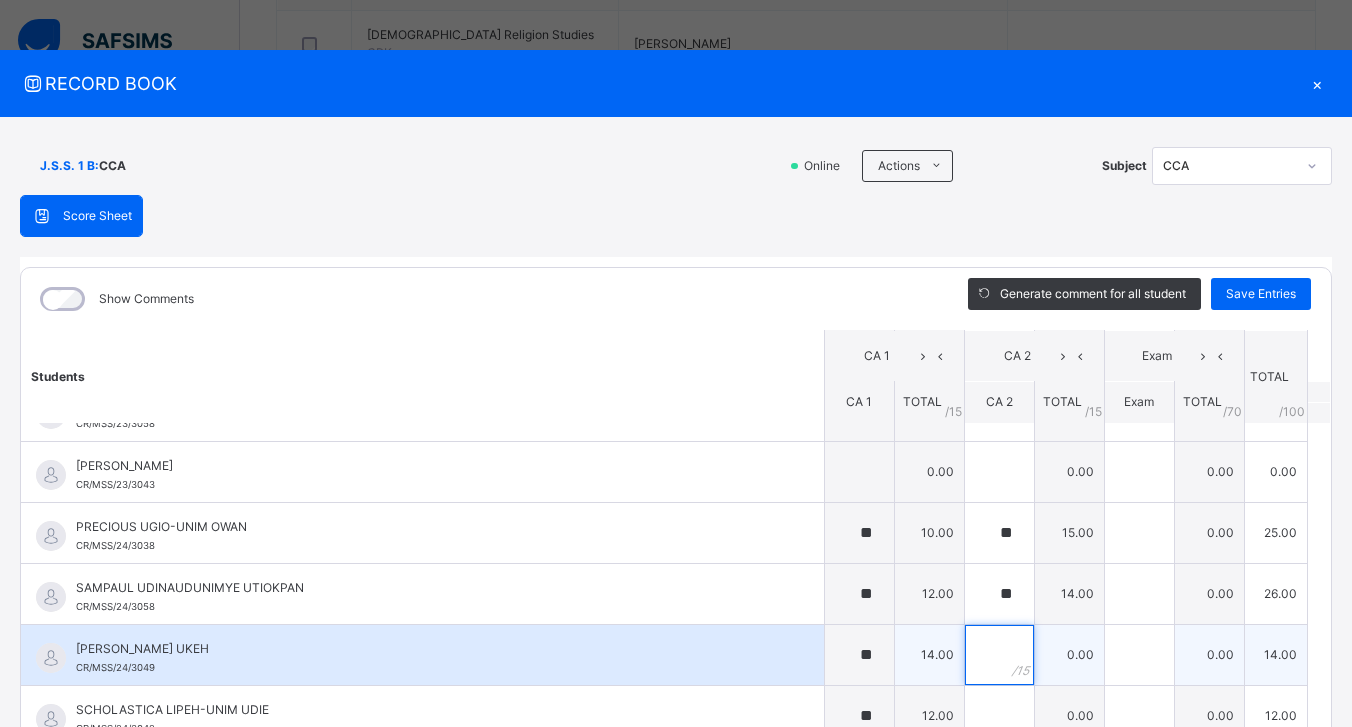 click at bounding box center (999, 655) 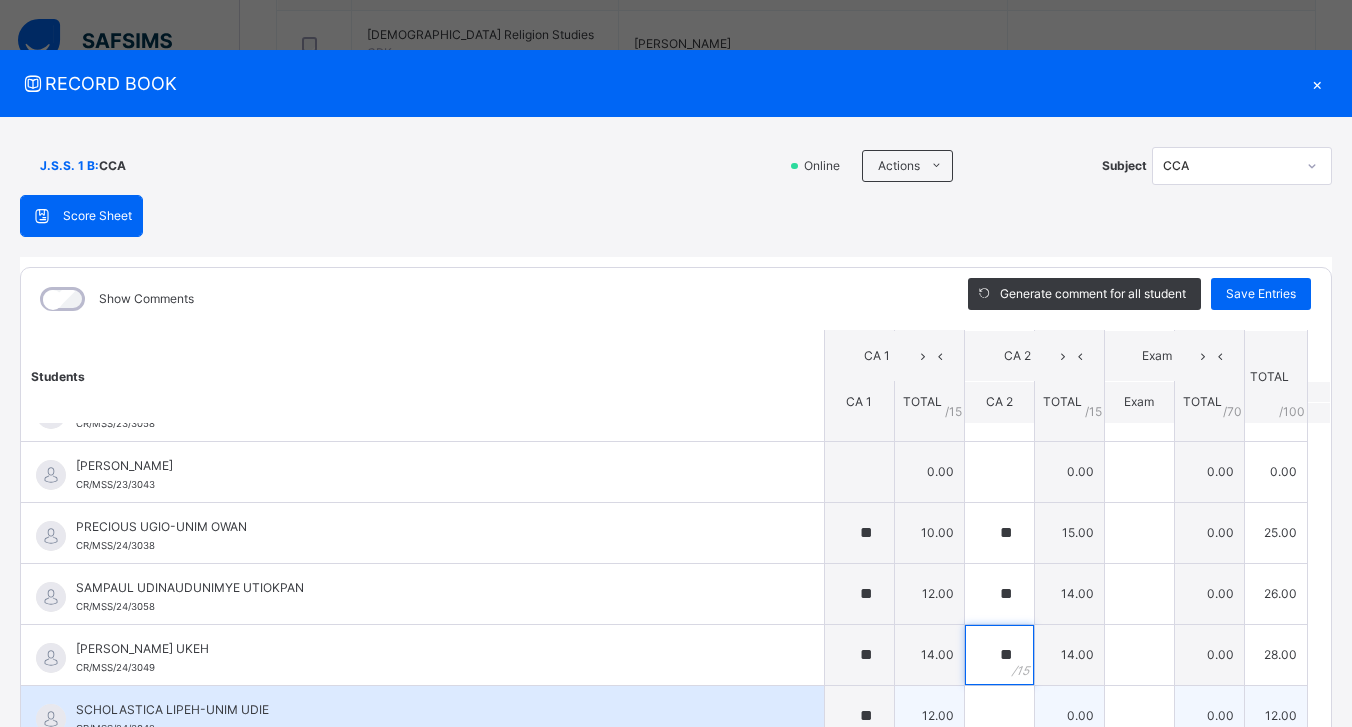 type on "**" 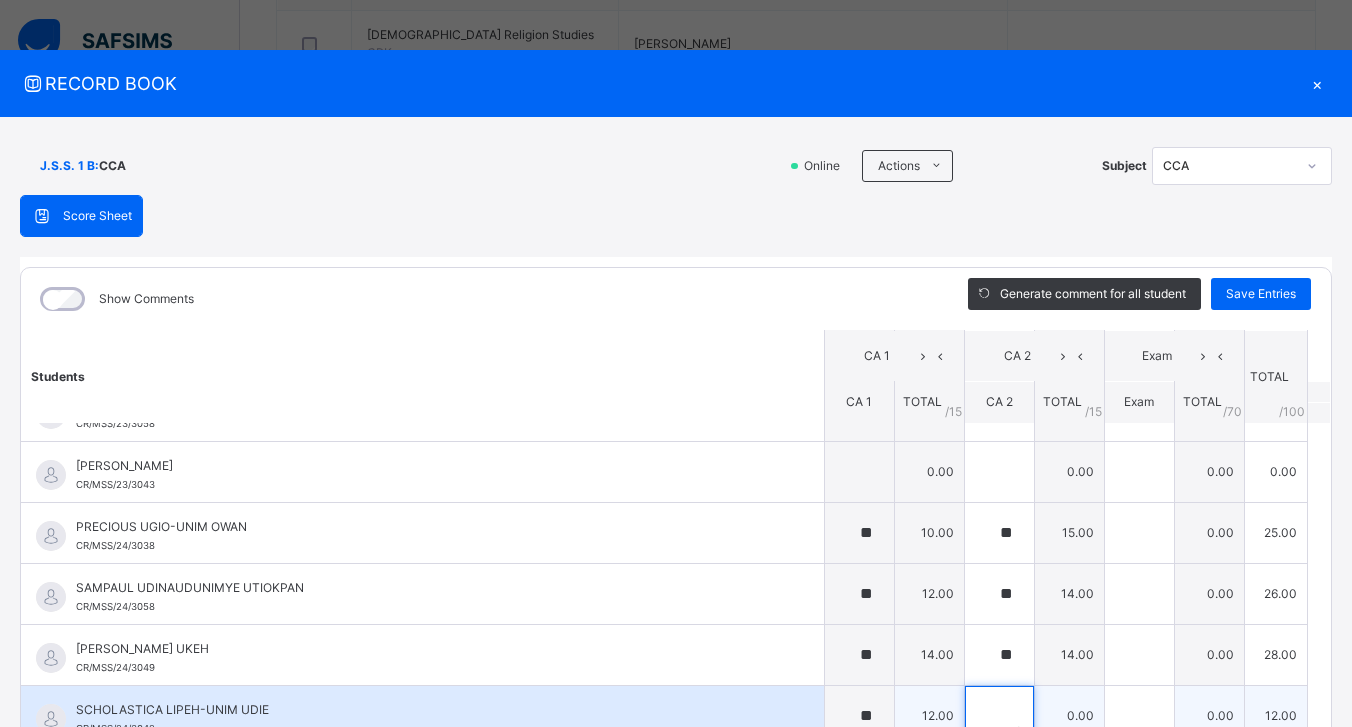 click at bounding box center (999, 716) 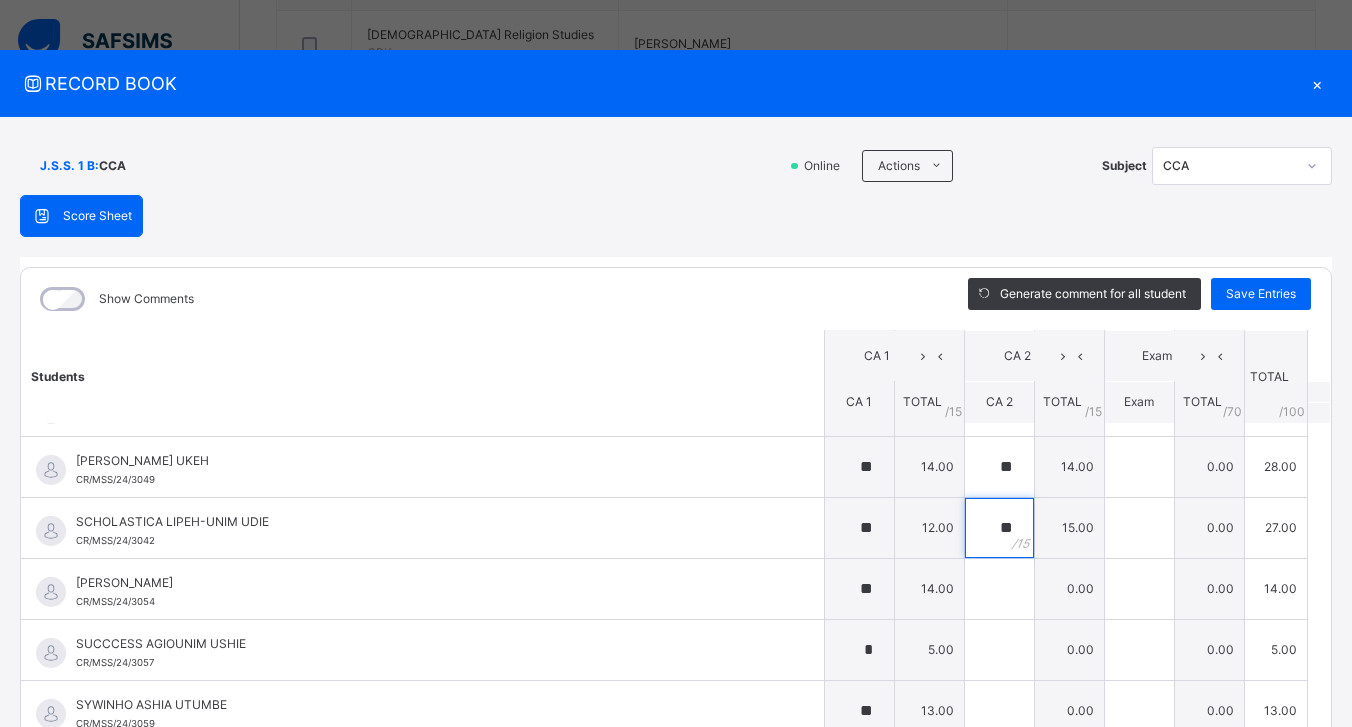 scroll, scrollTop: 2024, scrollLeft: 0, axis: vertical 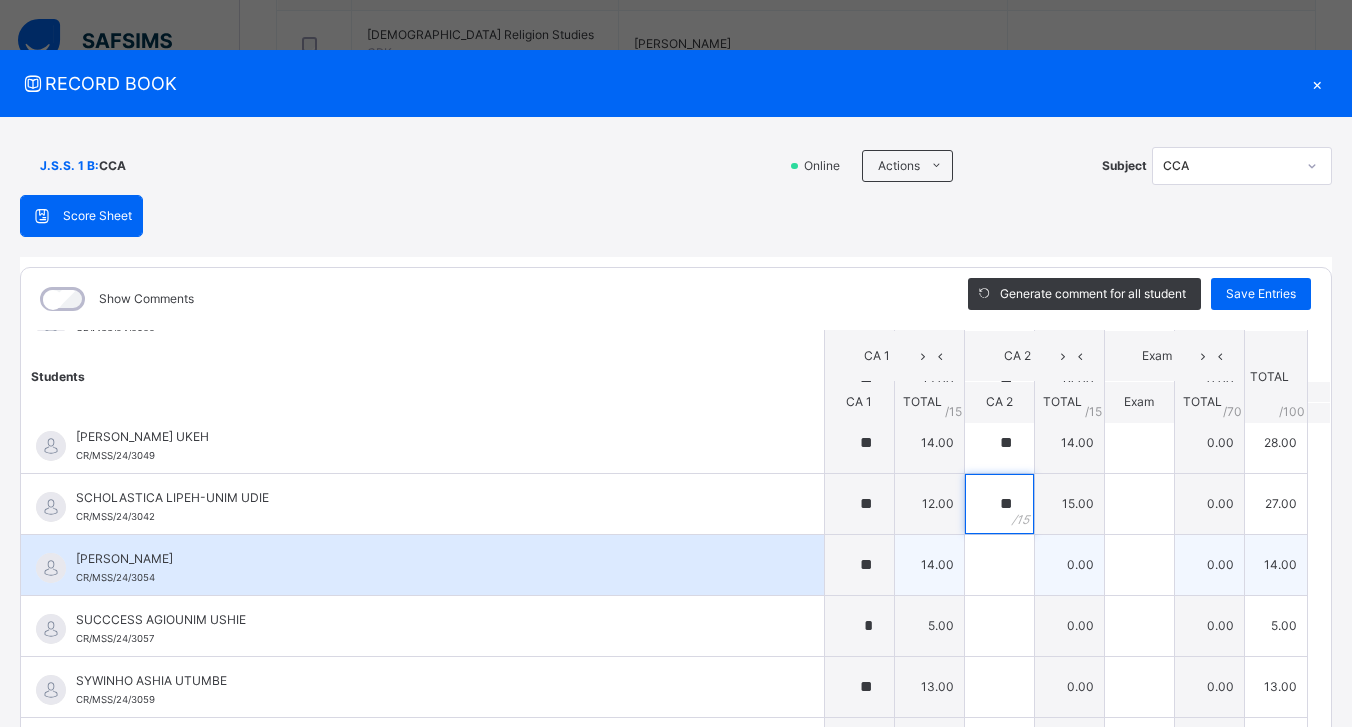 type on "**" 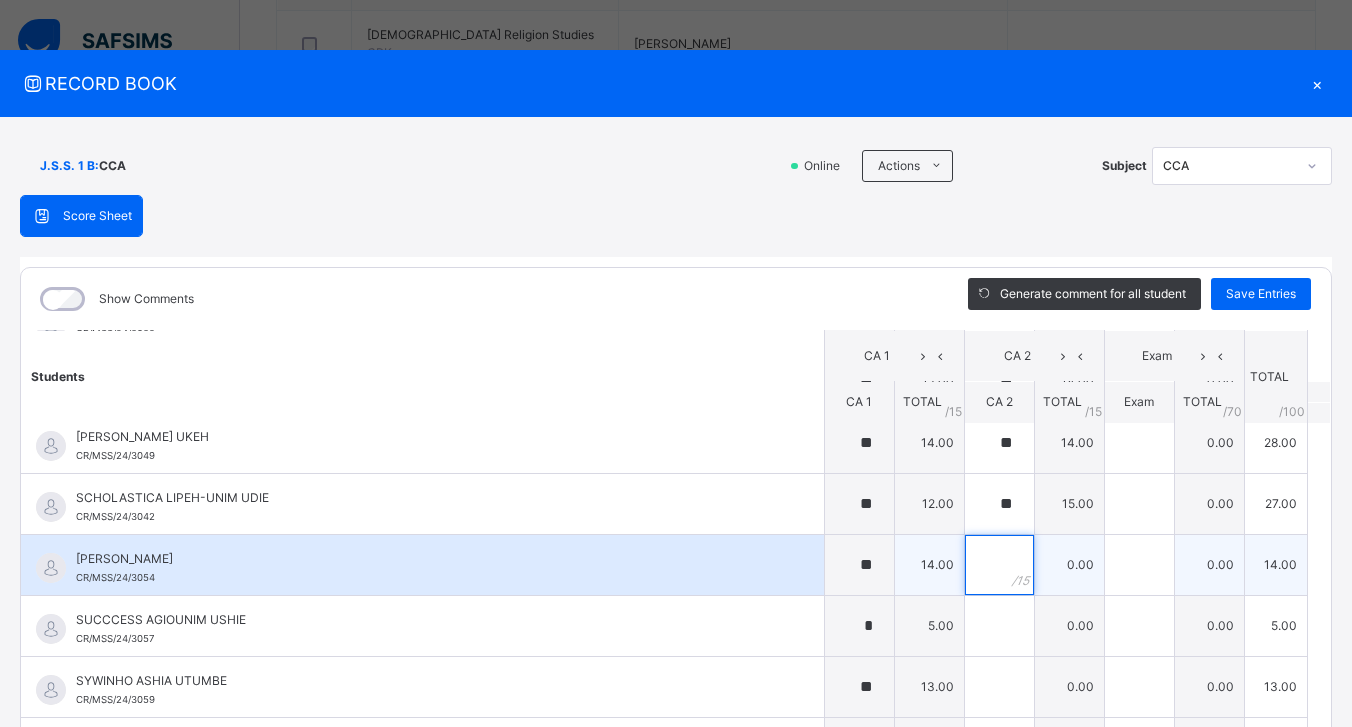 click at bounding box center [999, 565] 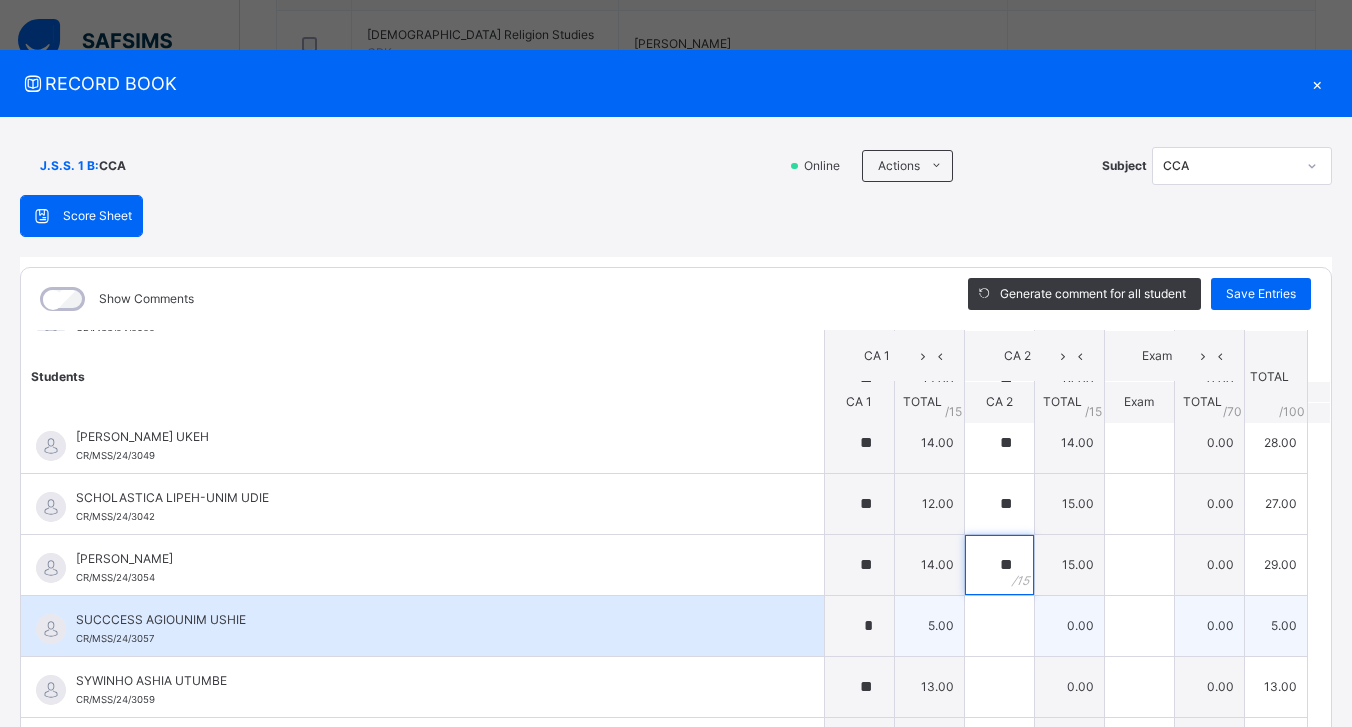 type on "**" 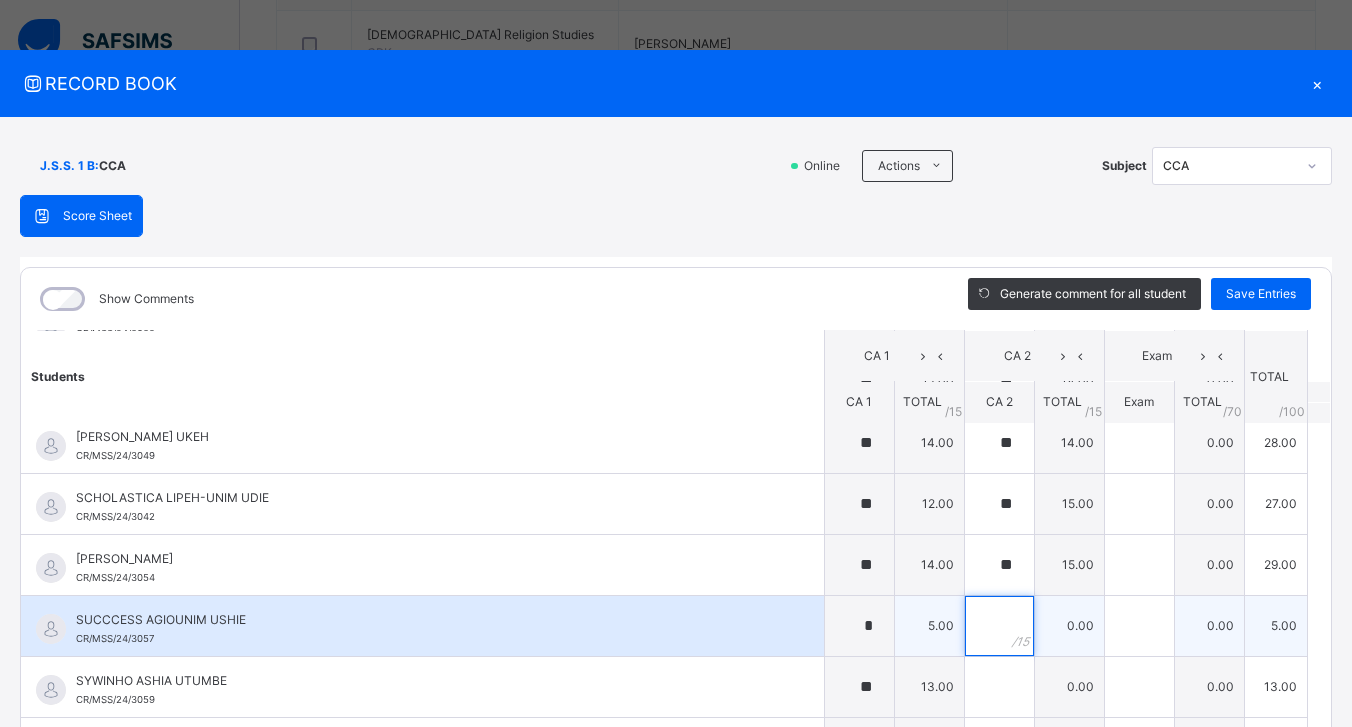 click at bounding box center [999, 626] 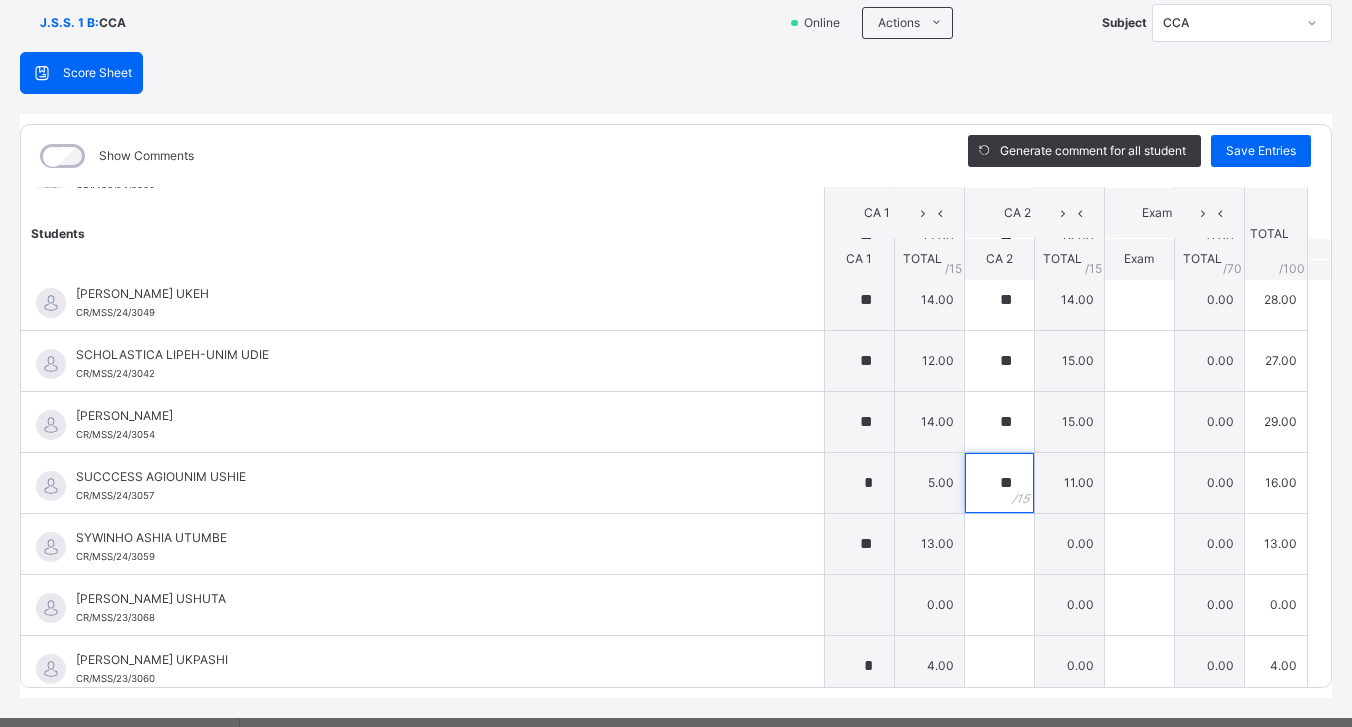 scroll, scrollTop: 183, scrollLeft: 0, axis: vertical 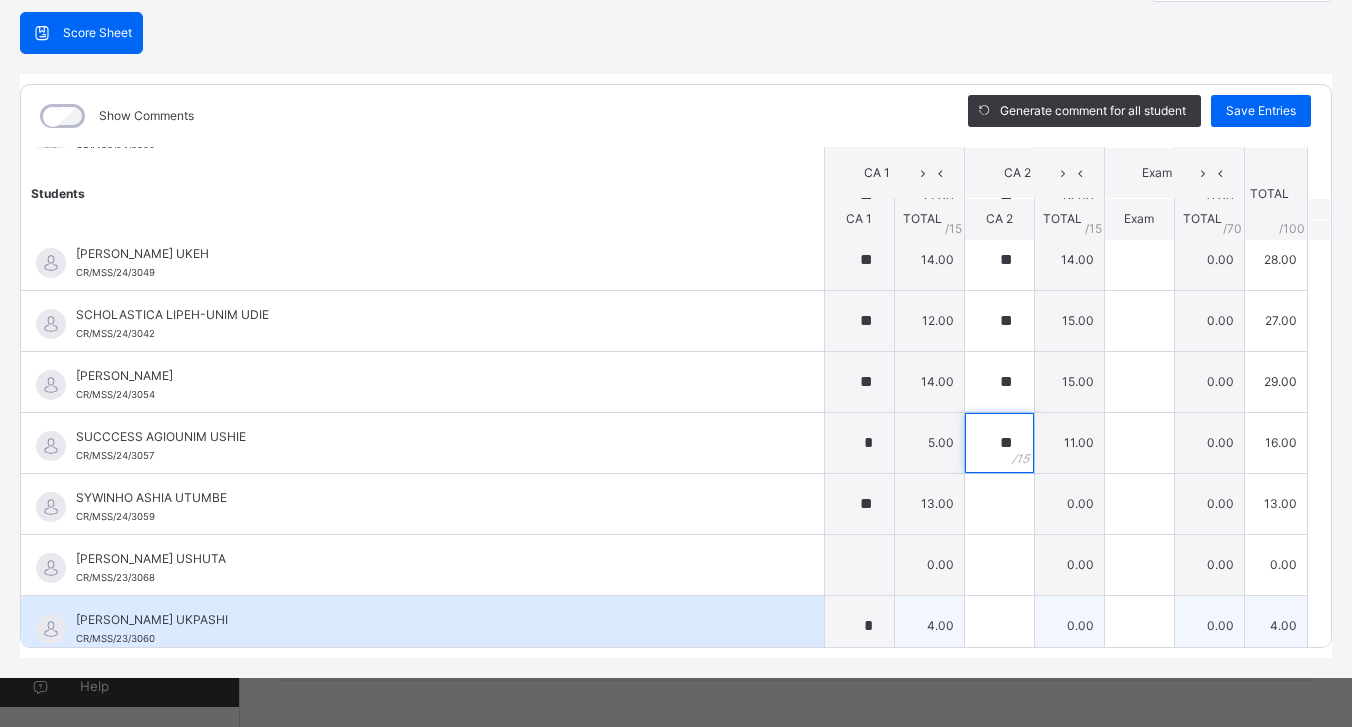 type on "**" 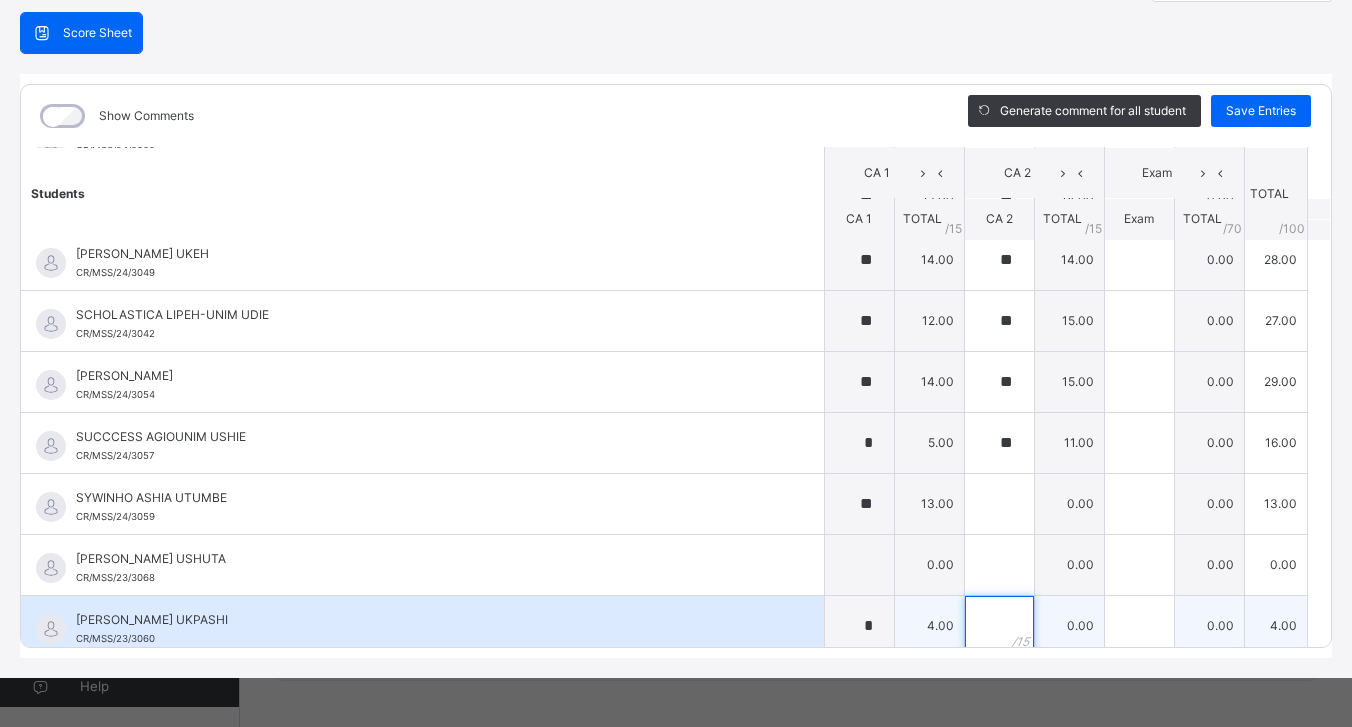 click at bounding box center [999, 626] 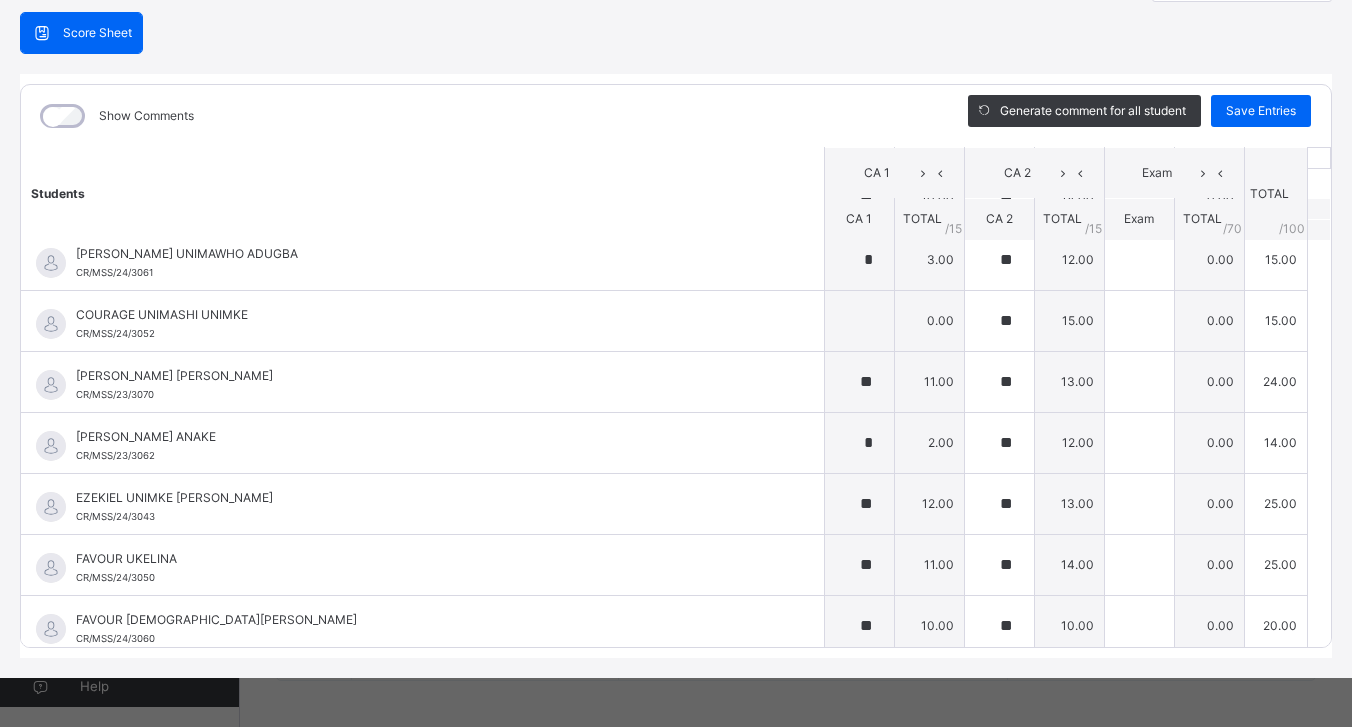 scroll, scrollTop: 0, scrollLeft: 0, axis: both 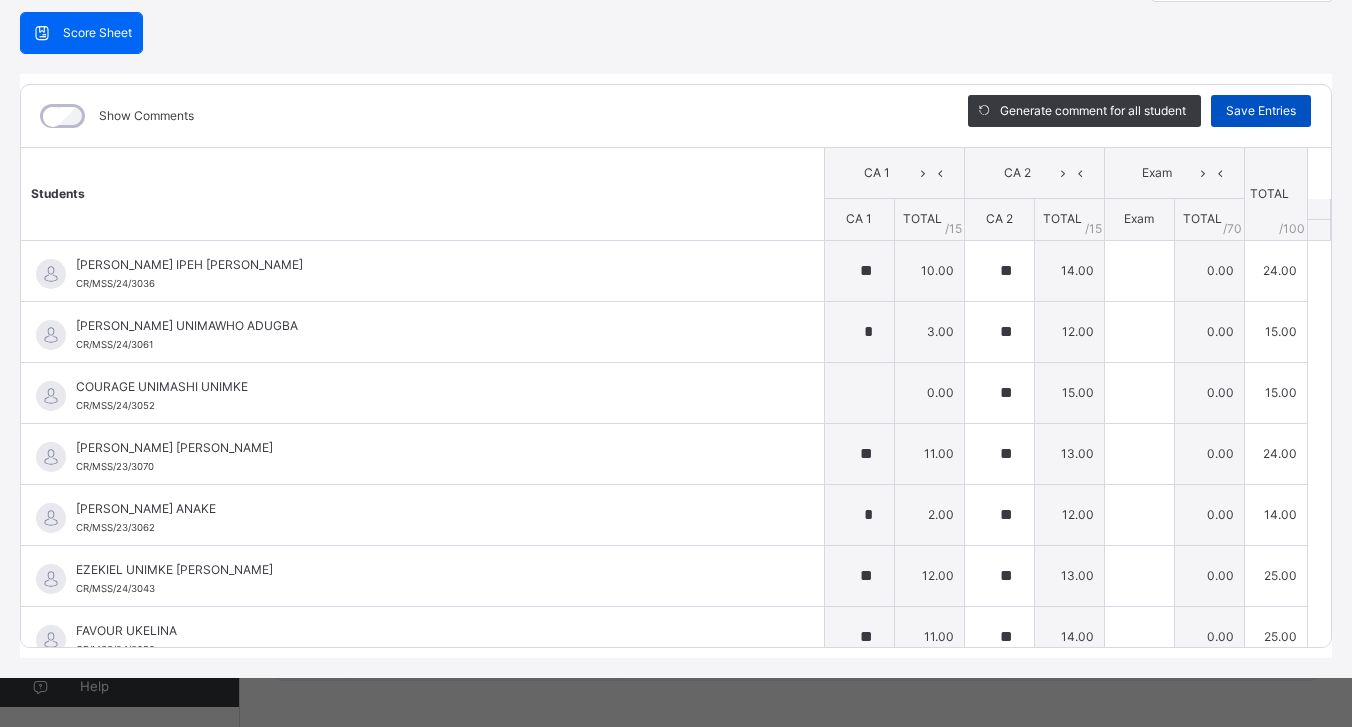 type on "*" 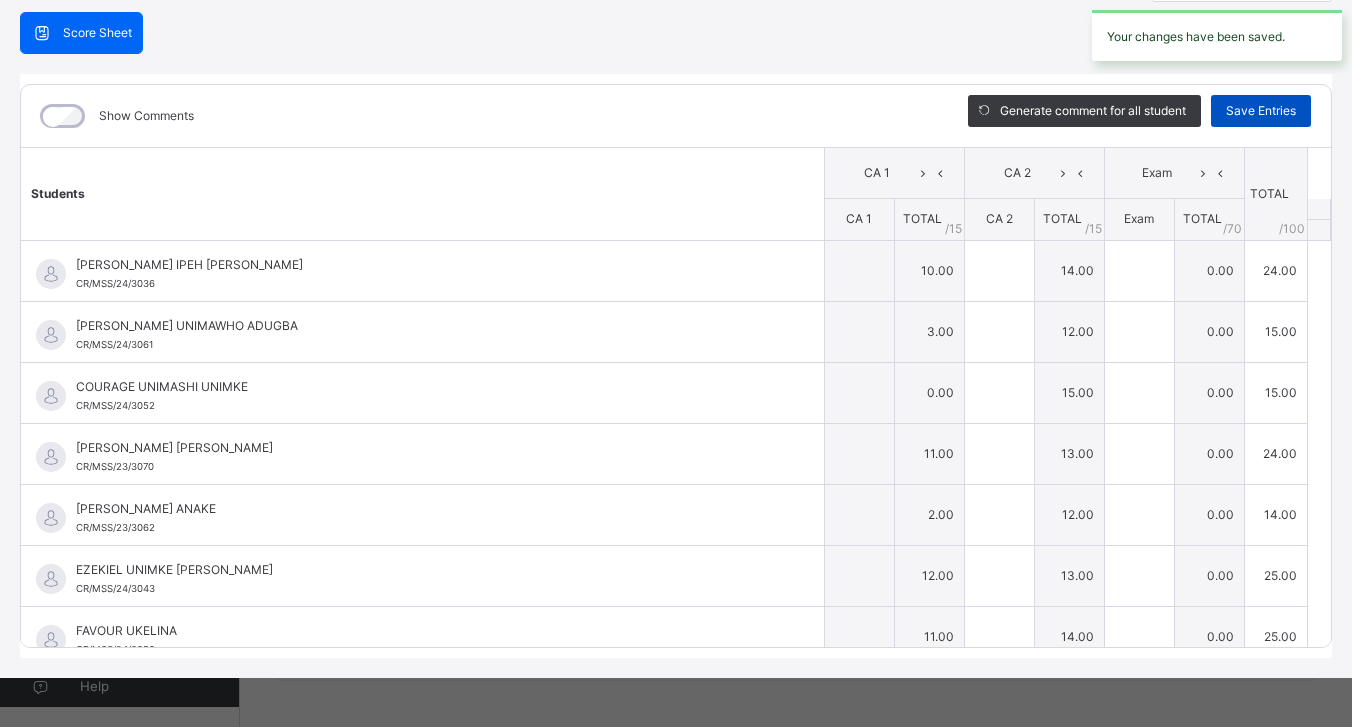 type on "**" 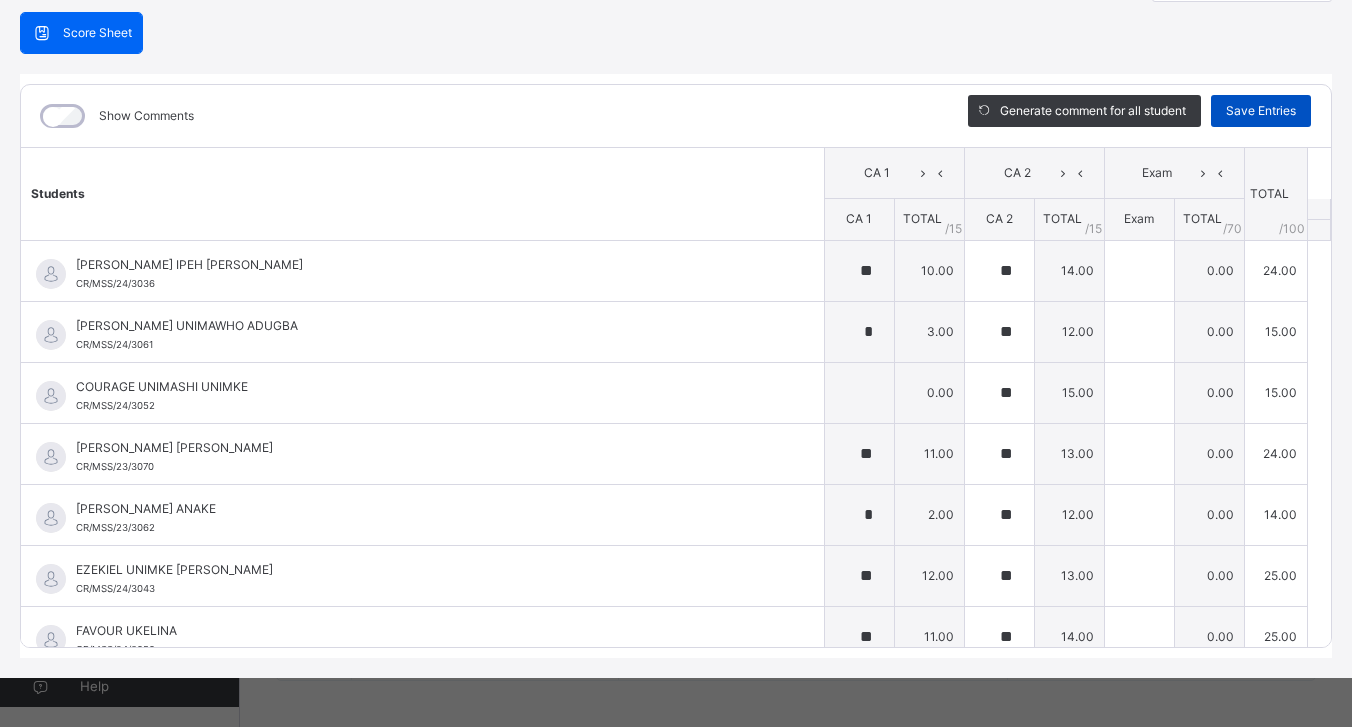 click on "Save Entries" at bounding box center (1261, 111) 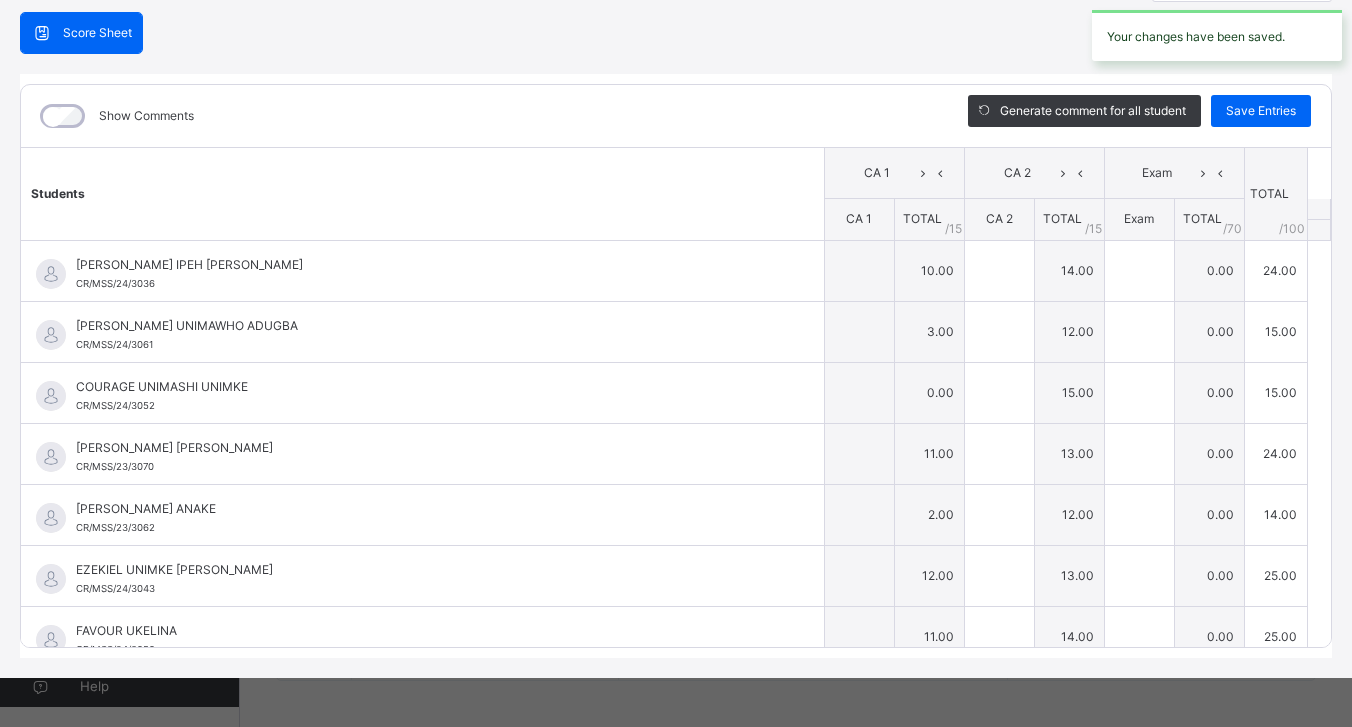type on "**" 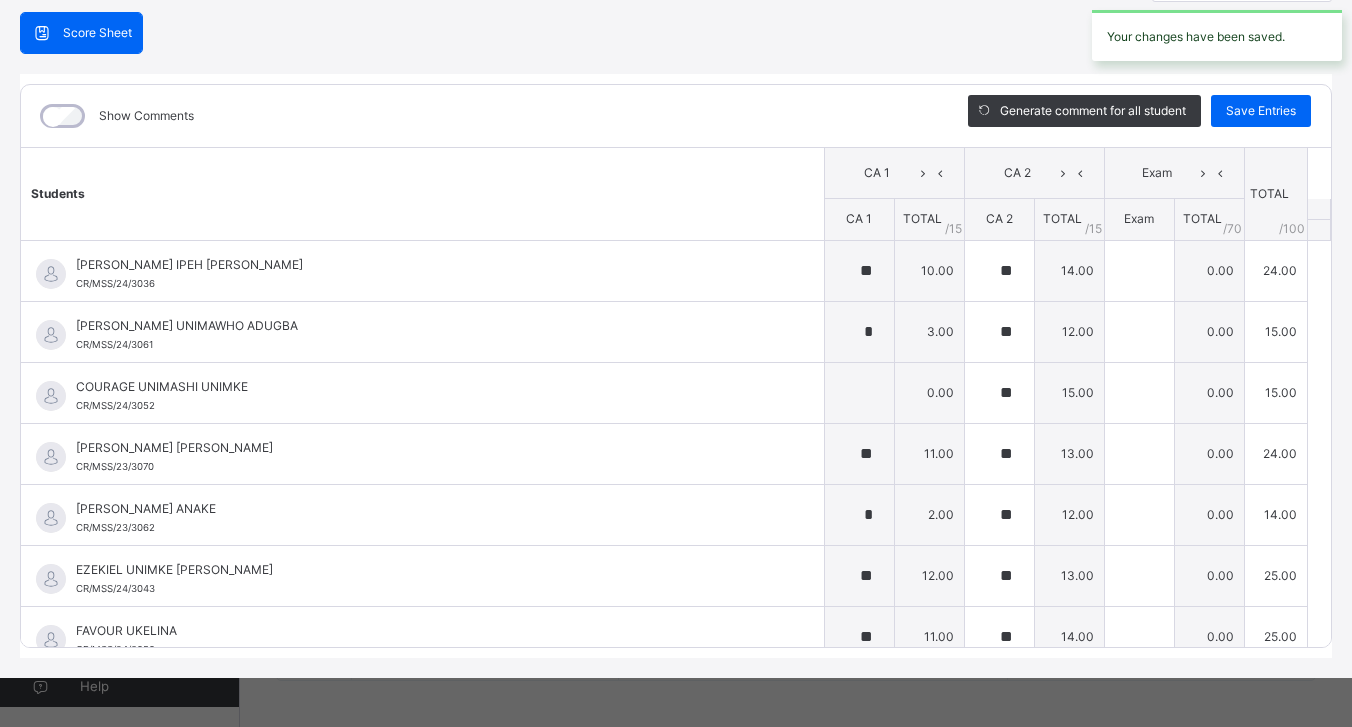 type on "**" 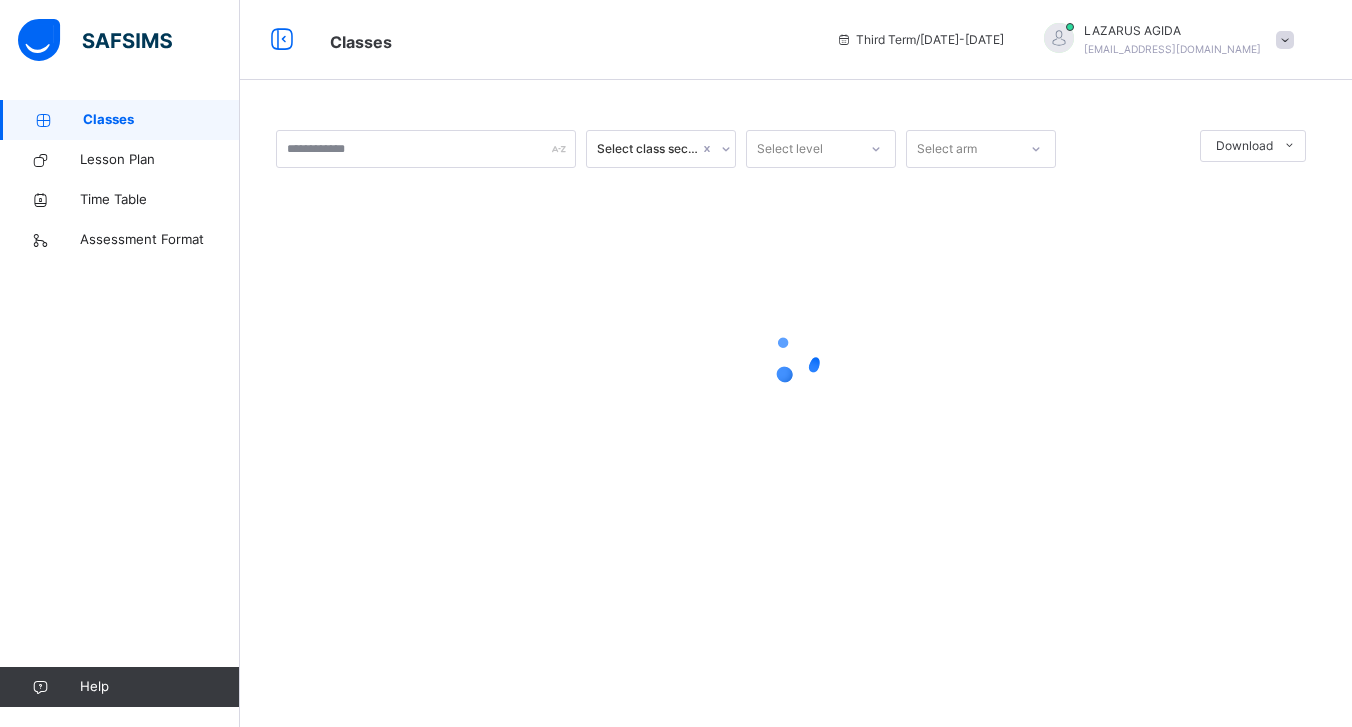 scroll, scrollTop: 0, scrollLeft: 0, axis: both 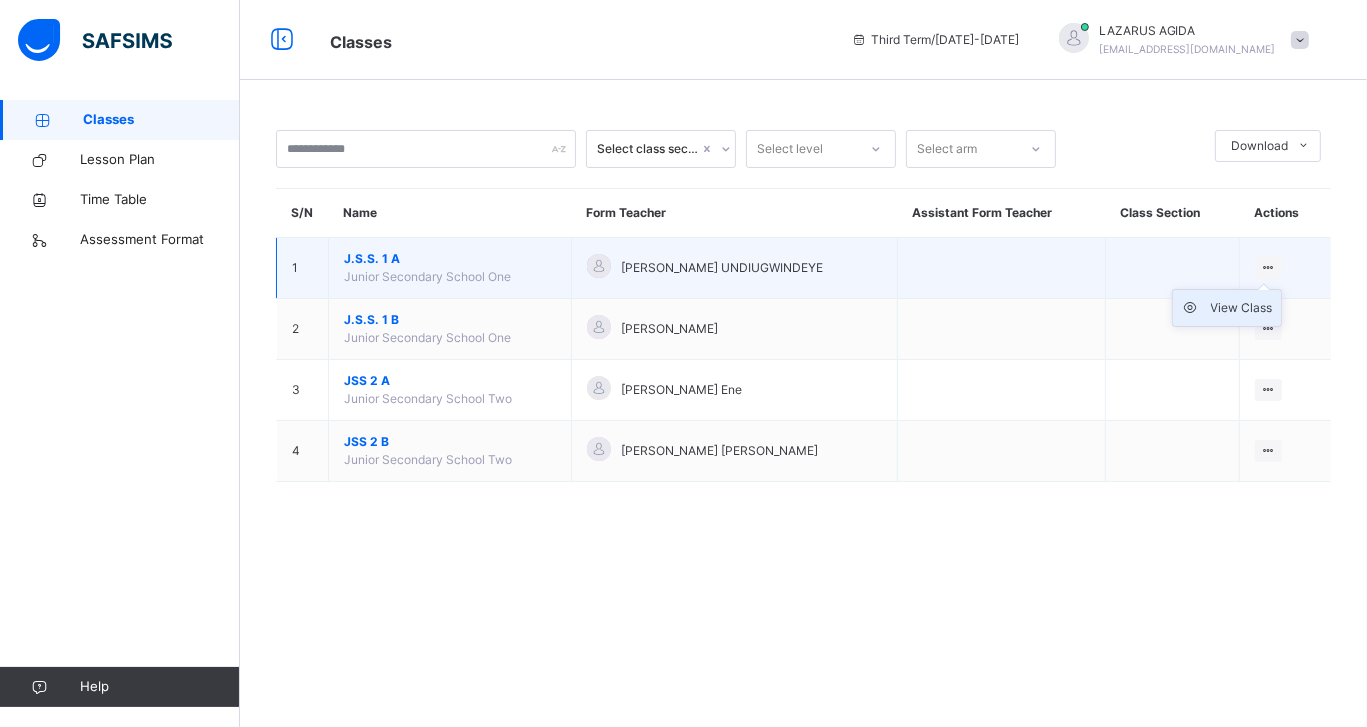 click on "View Class" at bounding box center (1242, 308) 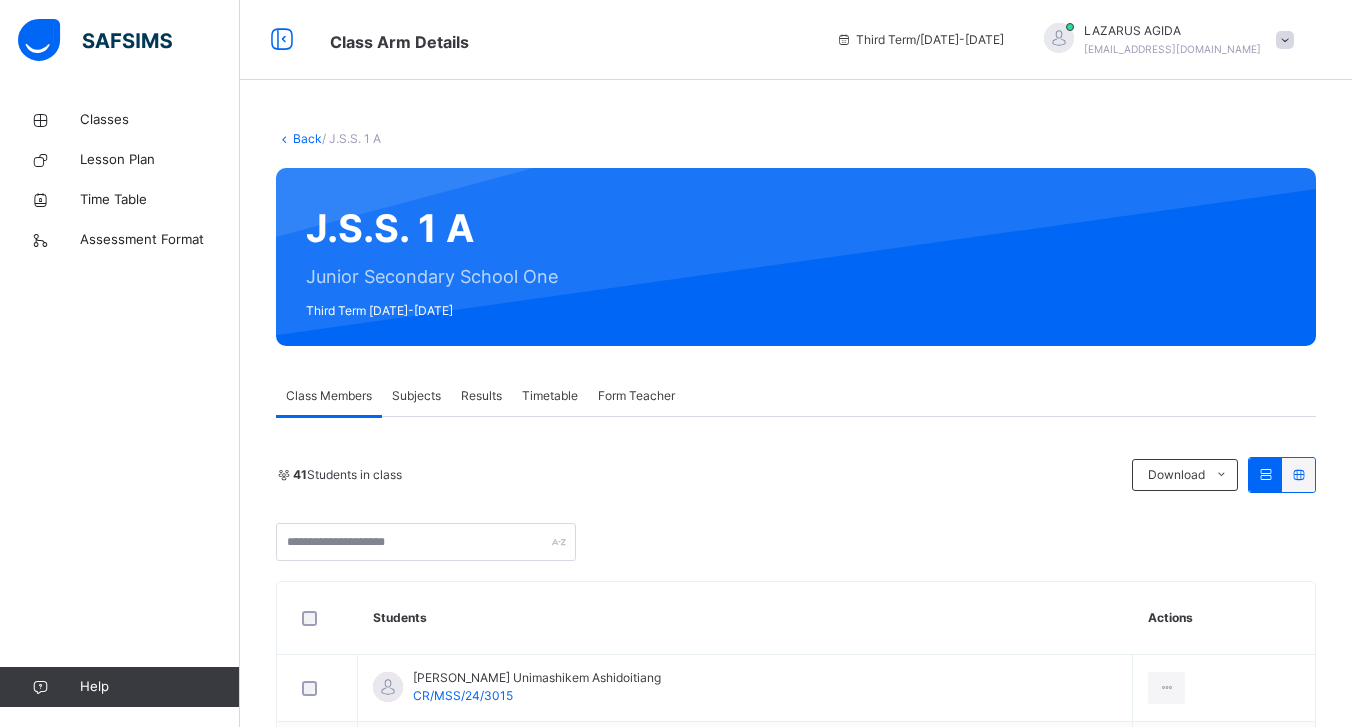 click on "Subjects" at bounding box center (416, 396) 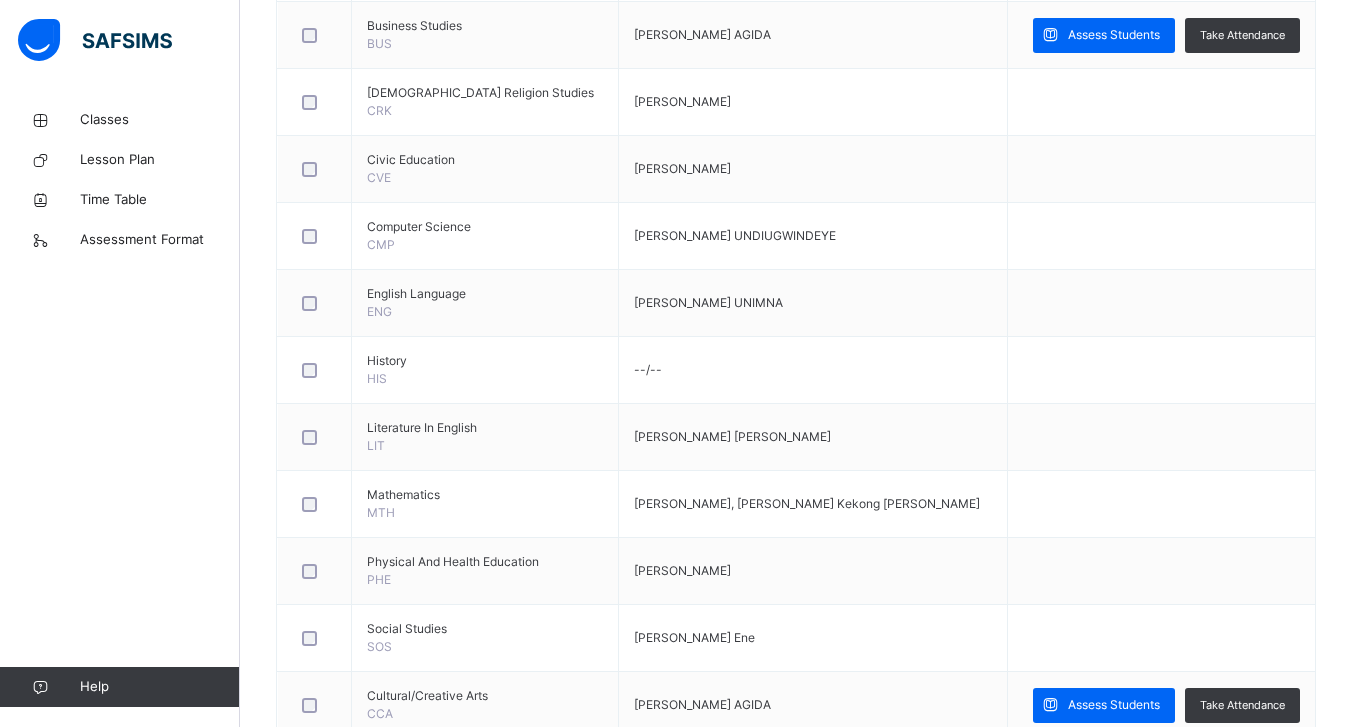 scroll, scrollTop: 964, scrollLeft: 0, axis: vertical 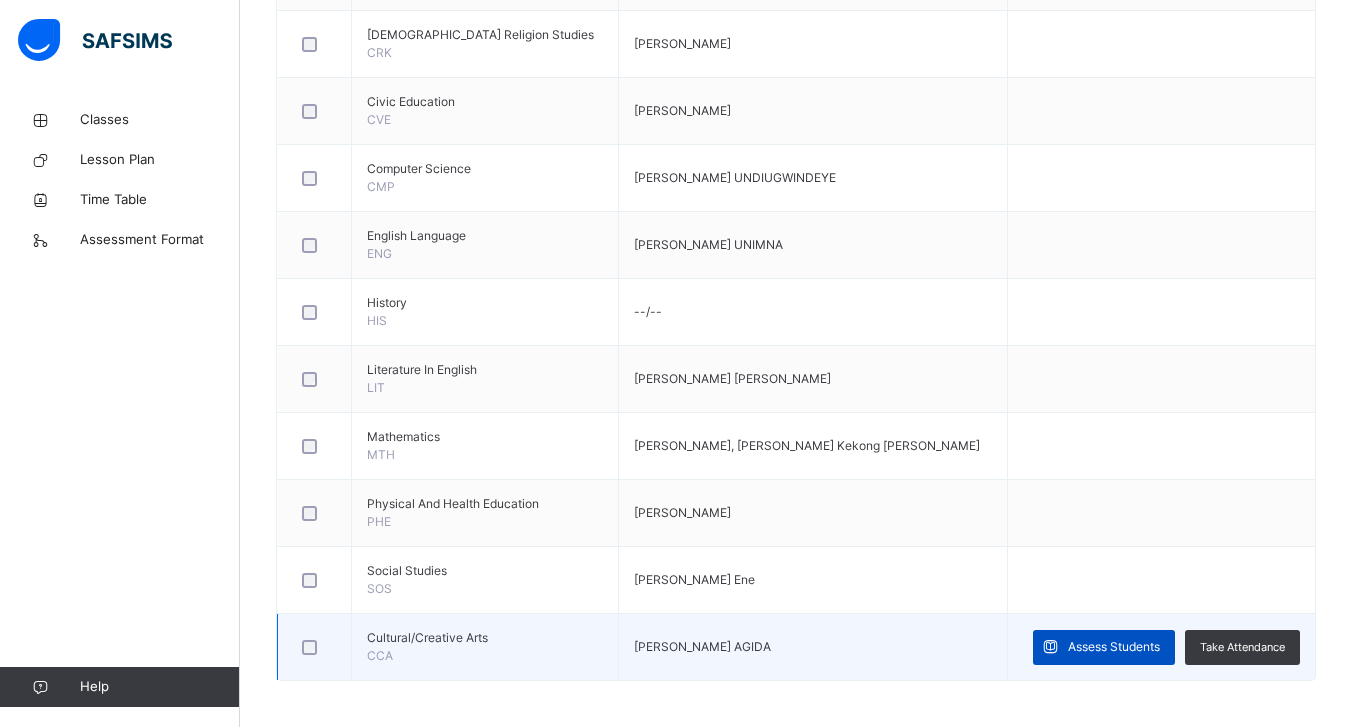 click on "Assess Students" at bounding box center (1114, 647) 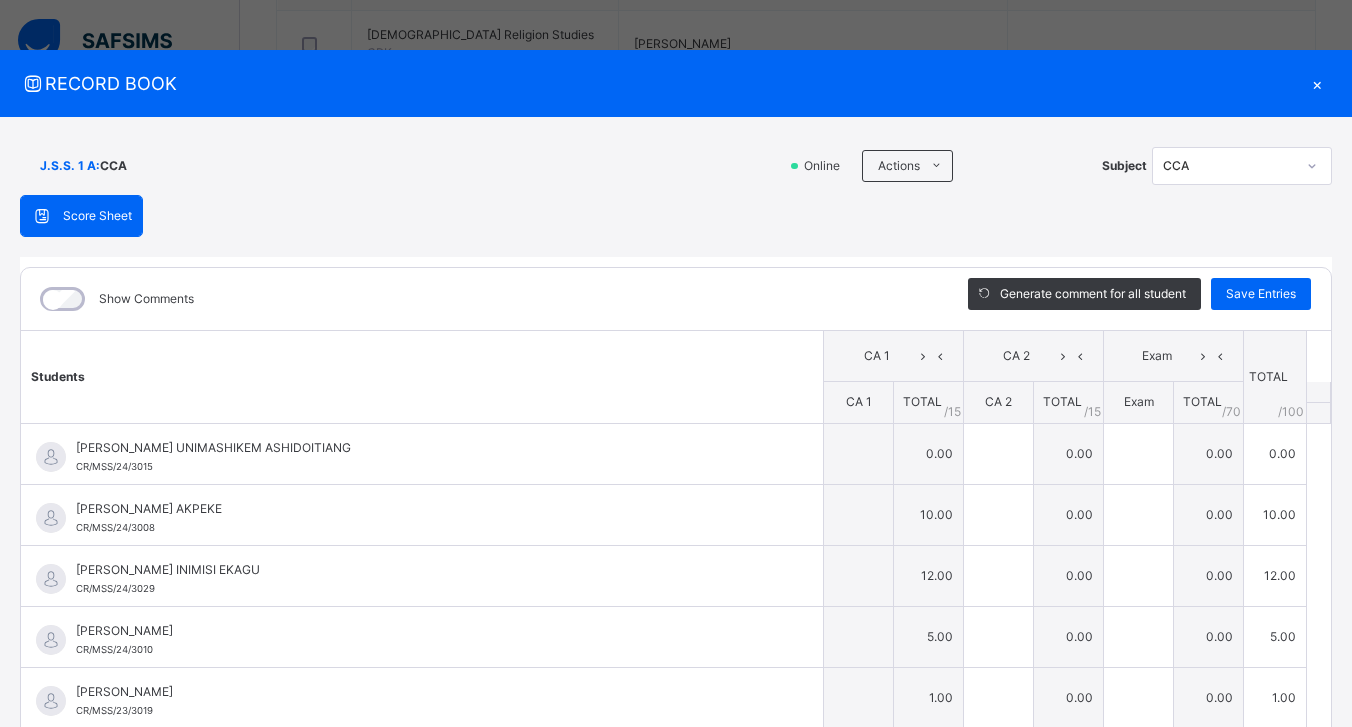 type on "**" 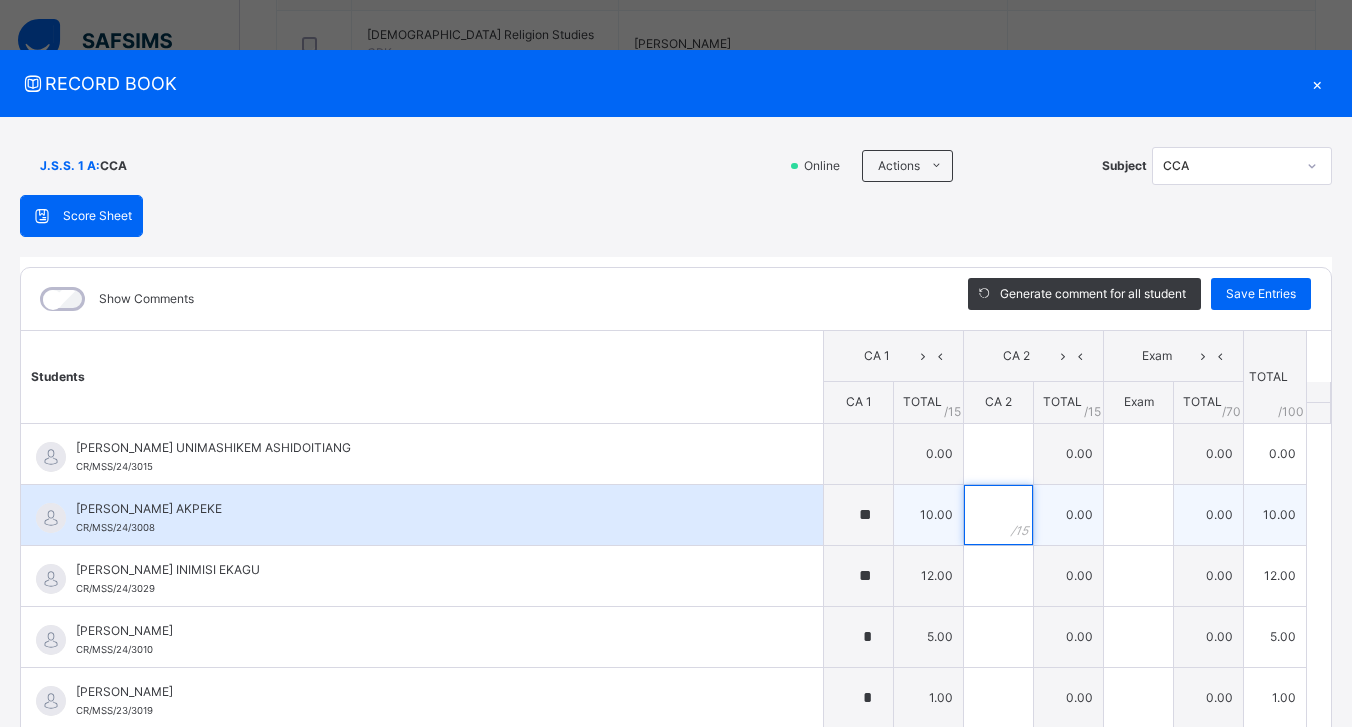 click at bounding box center [998, 515] 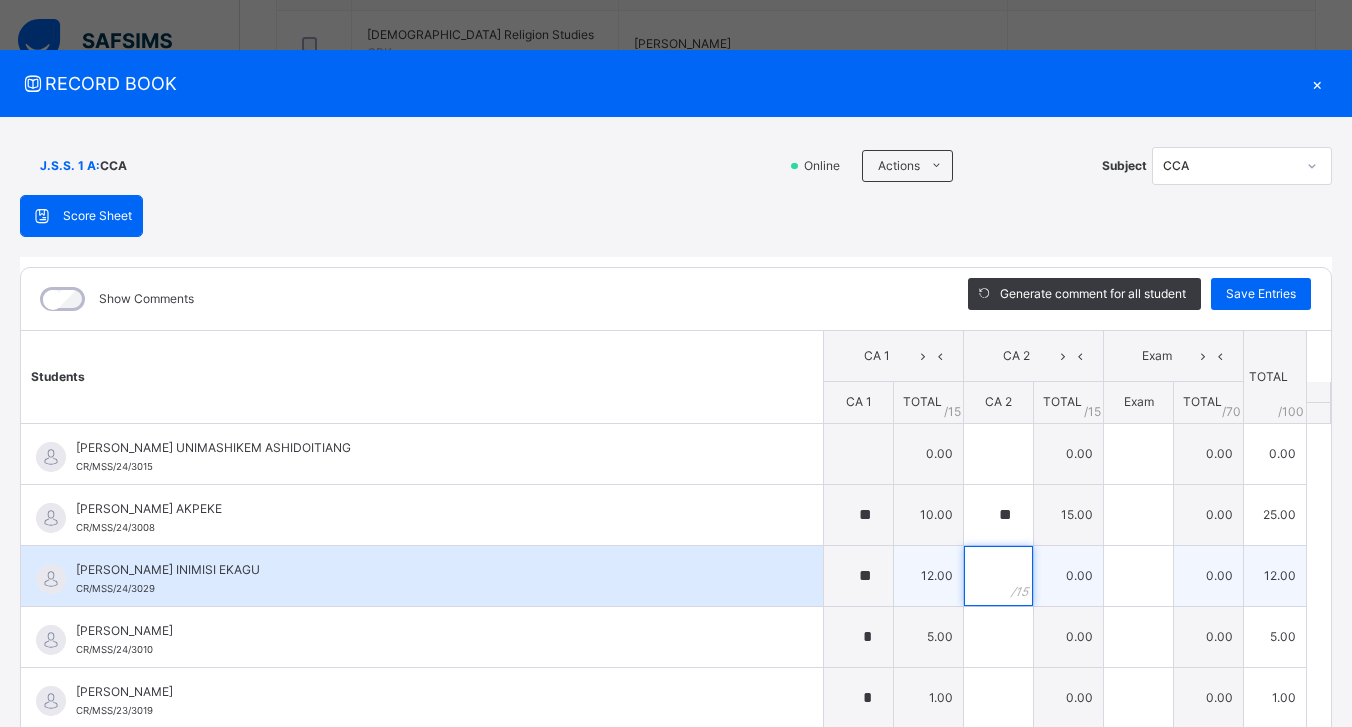 click at bounding box center (998, 576) 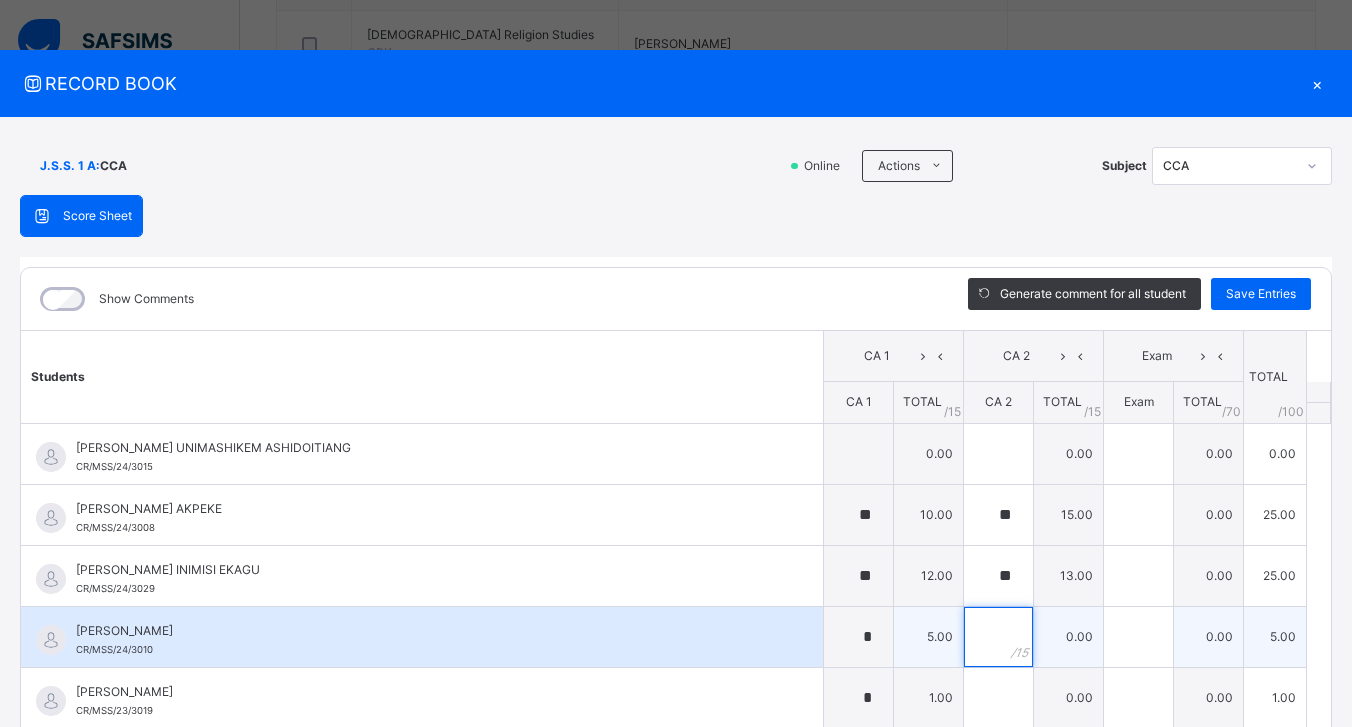 click at bounding box center [998, 637] 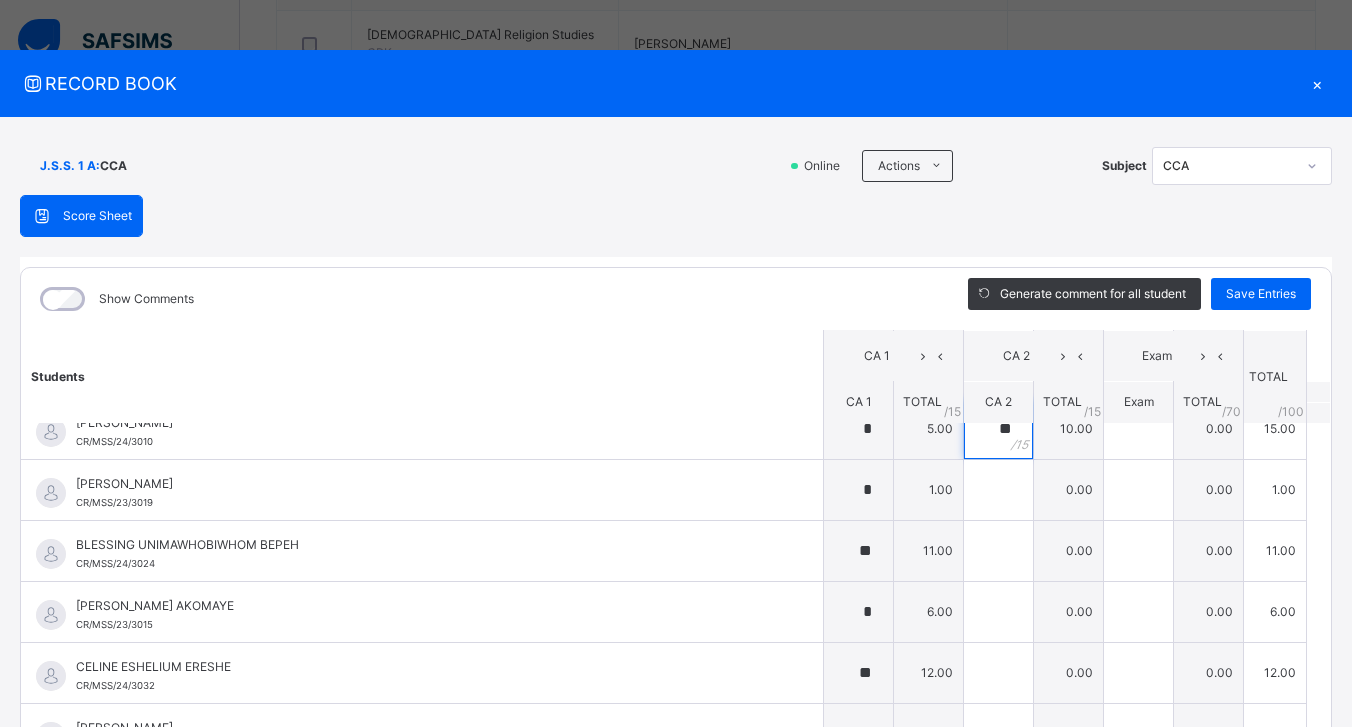scroll, scrollTop: 200, scrollLeft: 0, axis: vertical 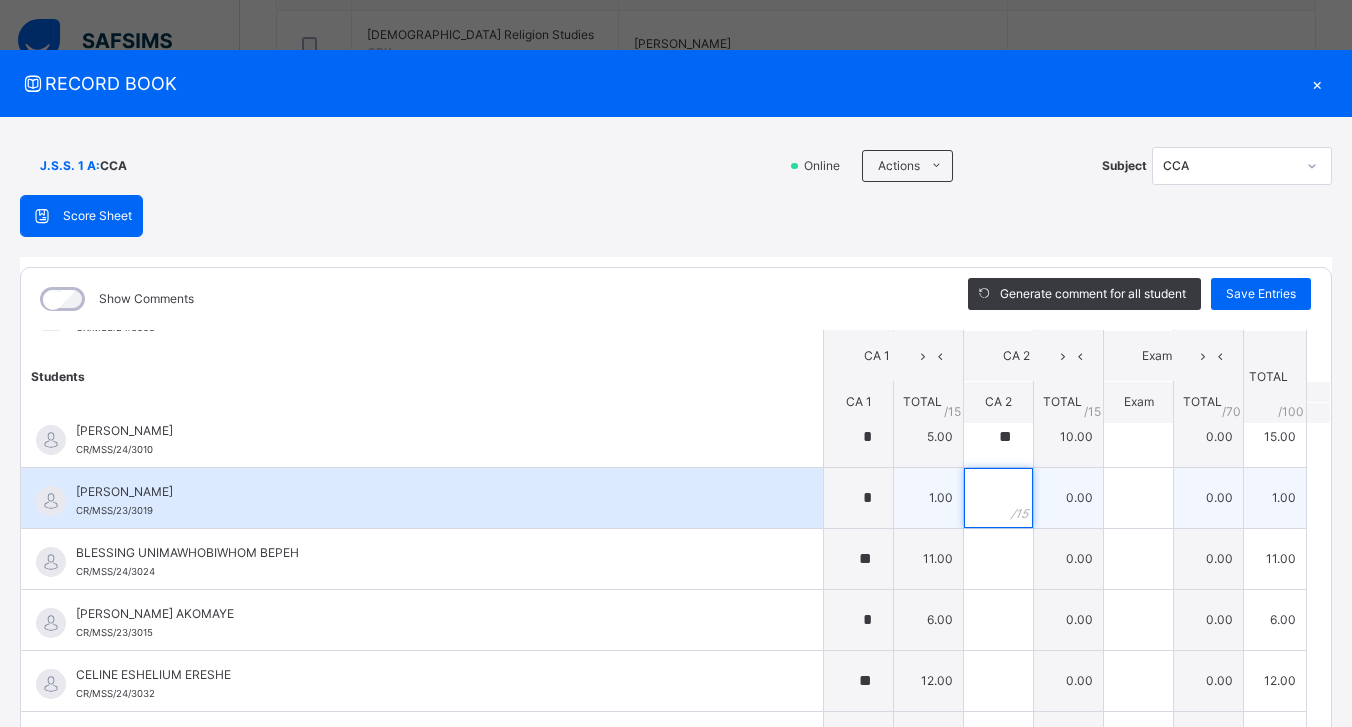 click at bounding box center (998, 498) 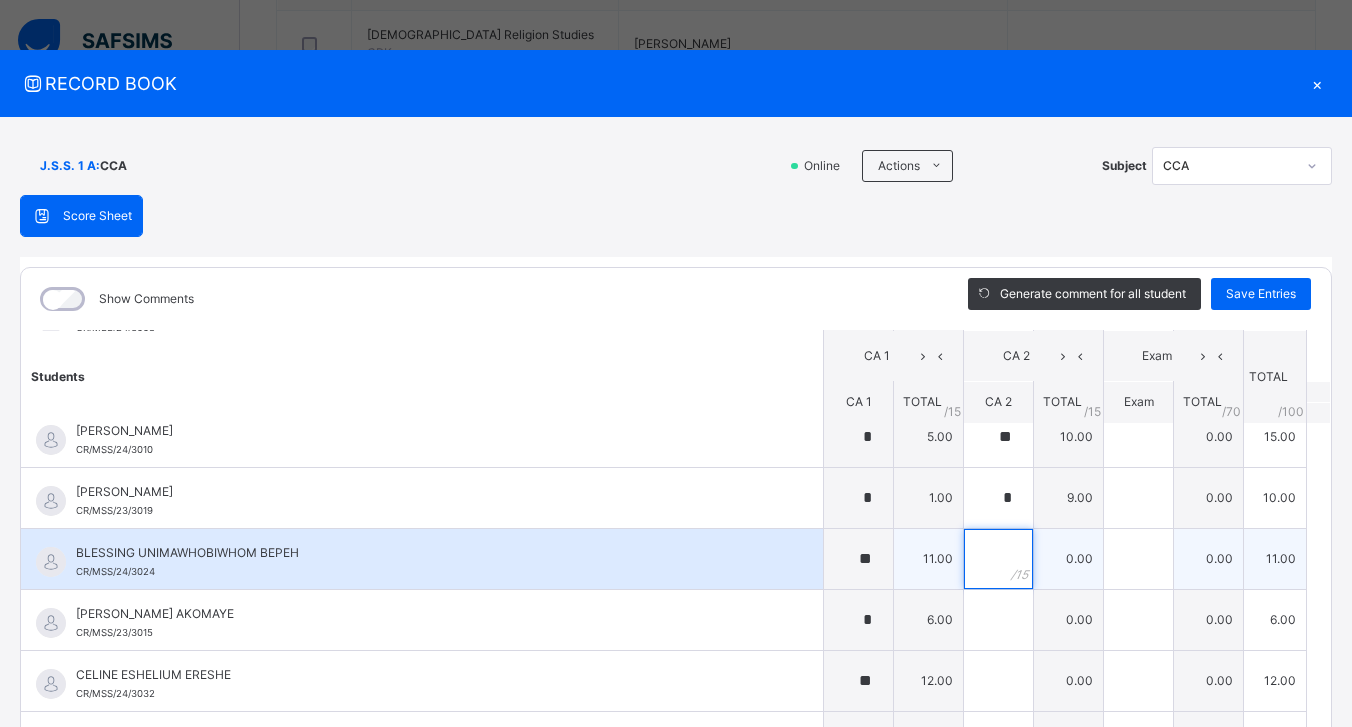 click at bounding box center (998, 559) 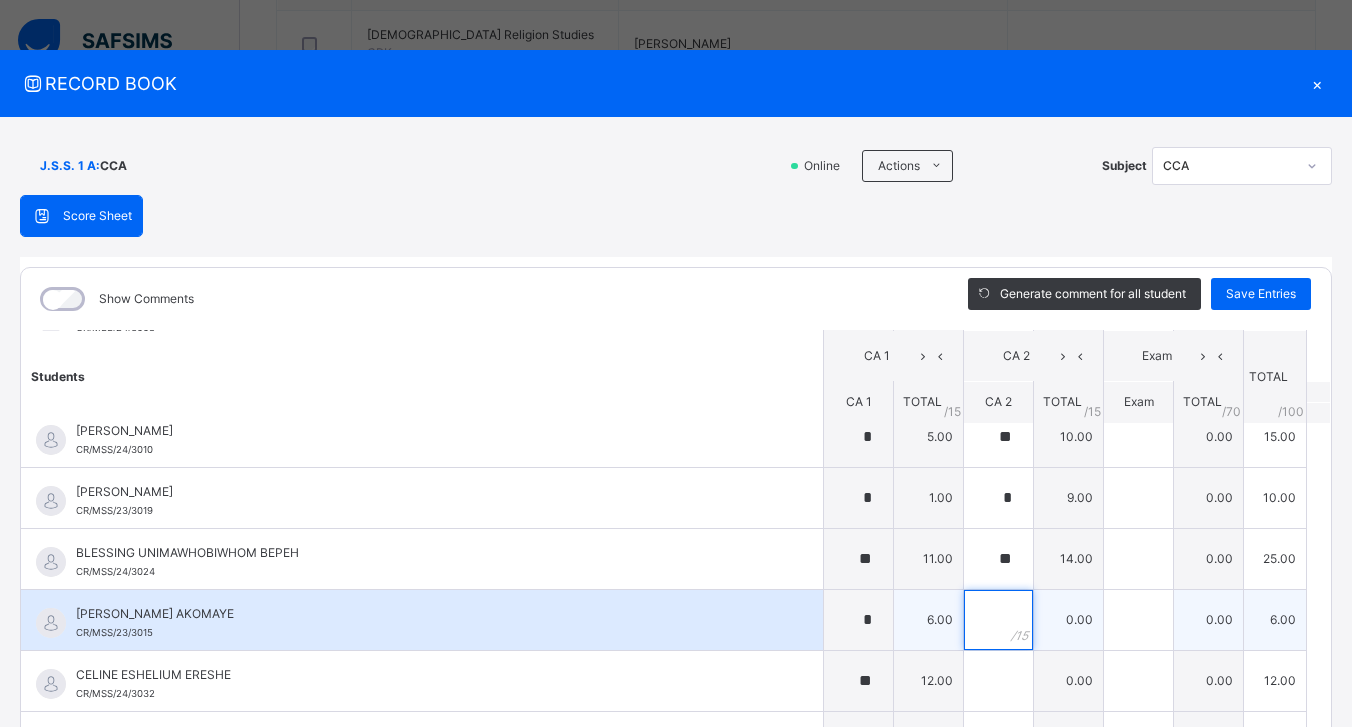 click at bounding box center (998, 620) 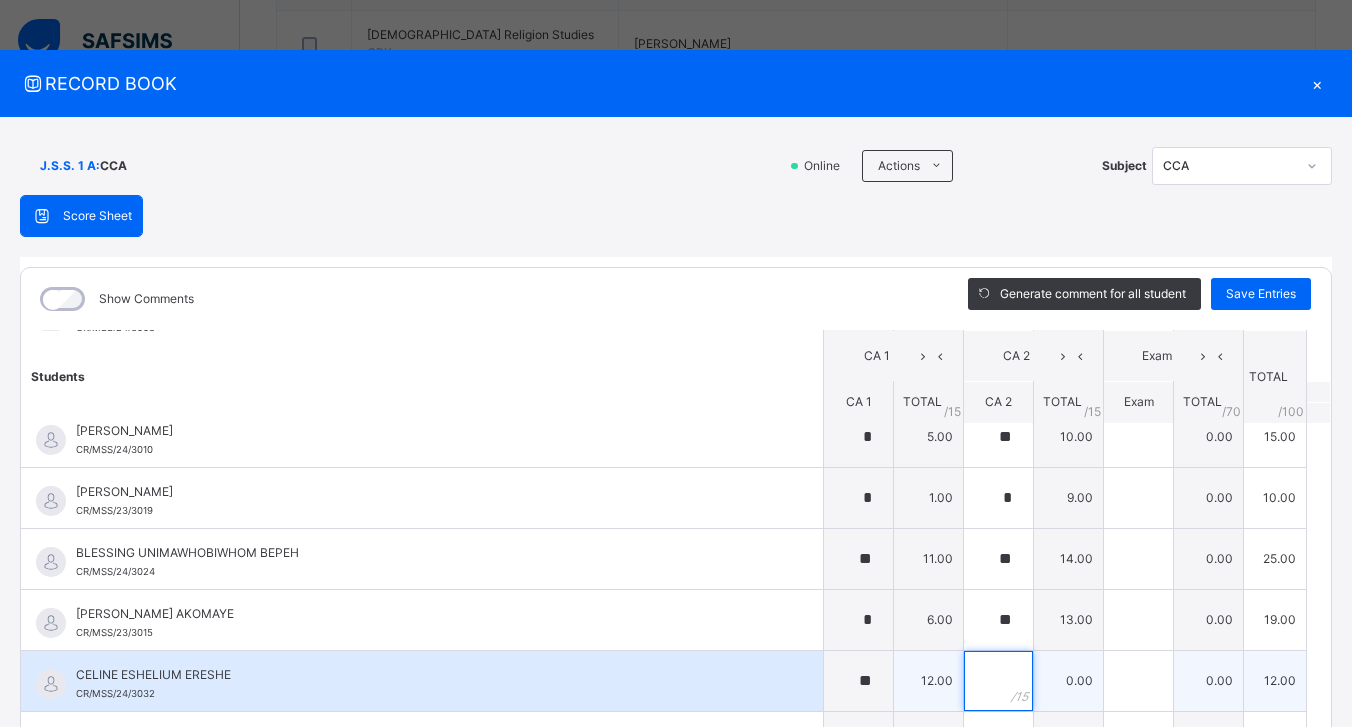 click at bounding box center [998, 681] 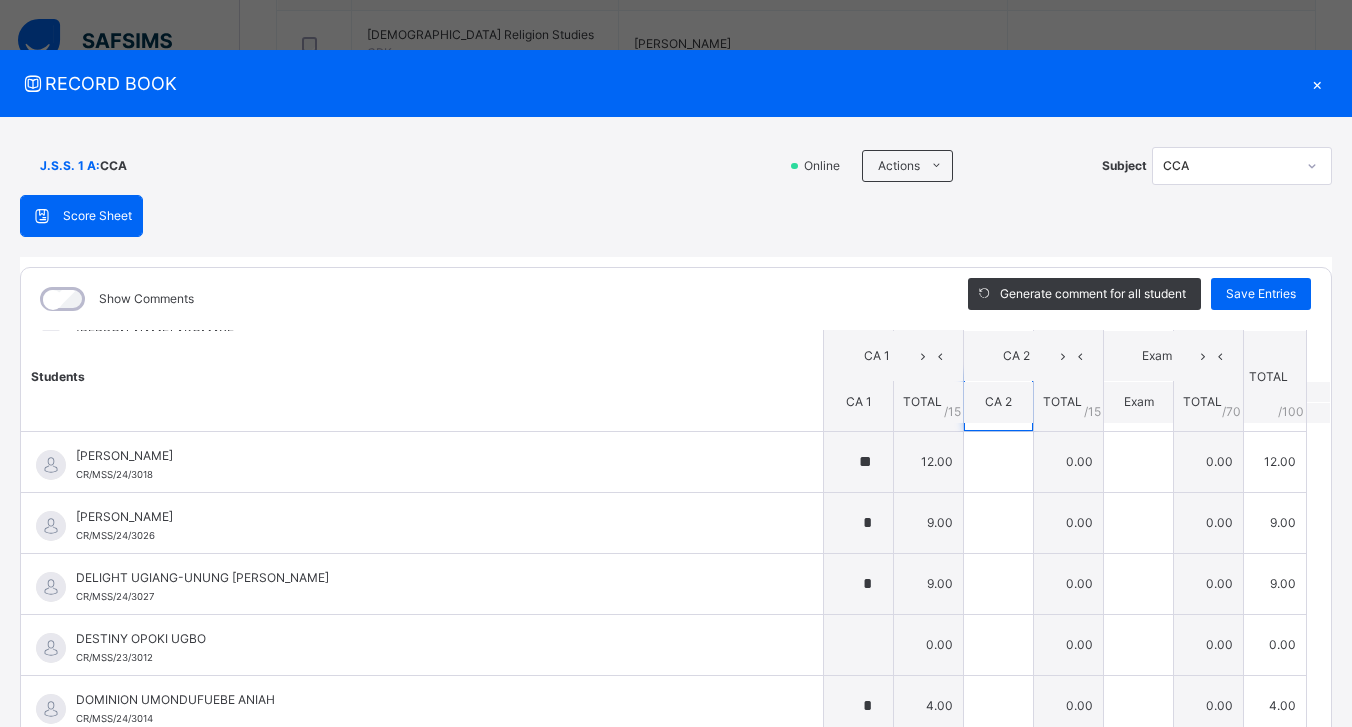 scroll, scrollTop: 476, scrollLeft: 0, axis: vertical 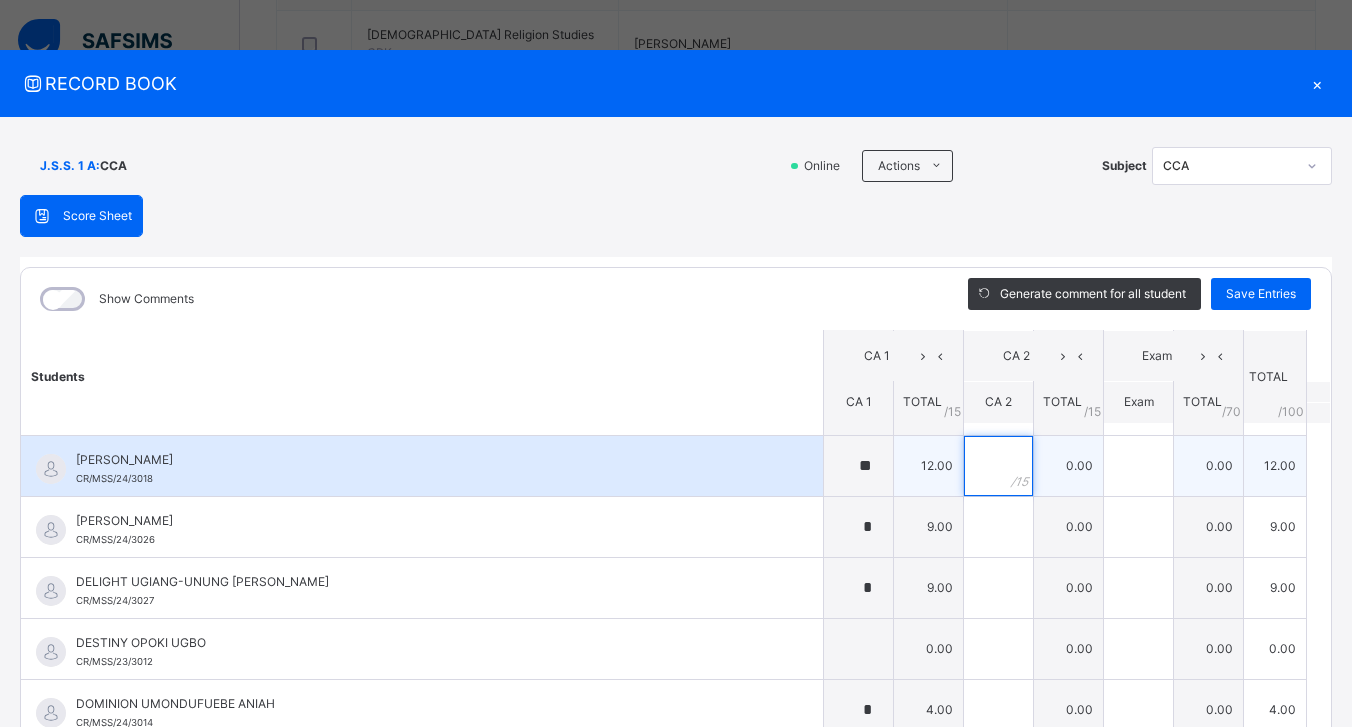click at bounding box center [998, 466] 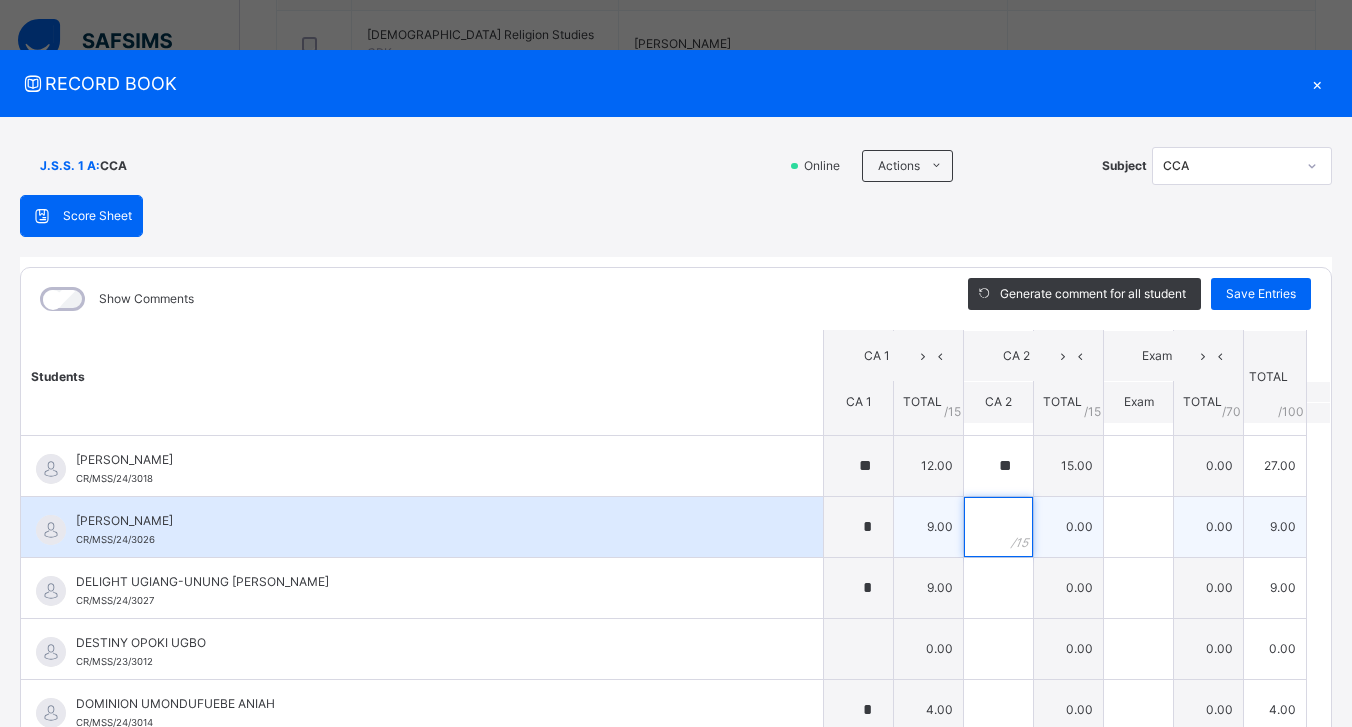 click at bounding box center (998, 527) 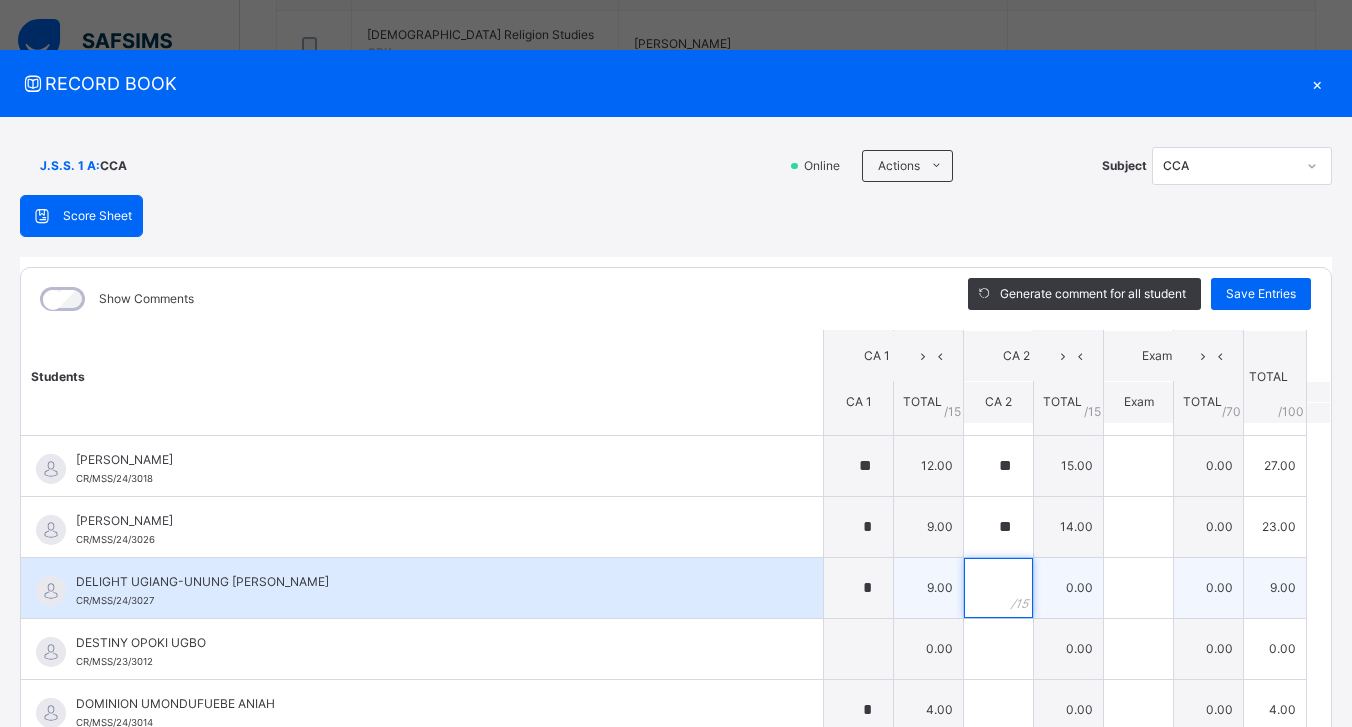 click at bounding box center [998, 588] 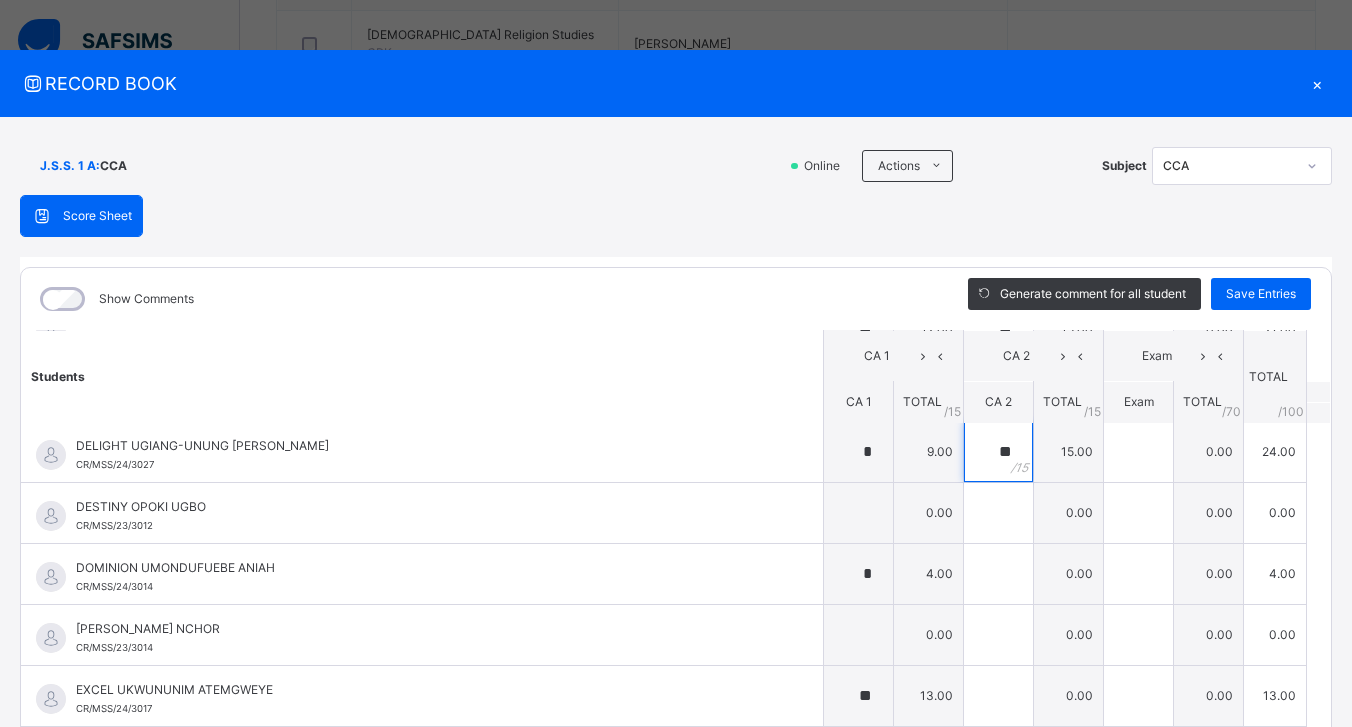 scroll, scrollTop: 608, scrollLeft: 0, axis: vertical 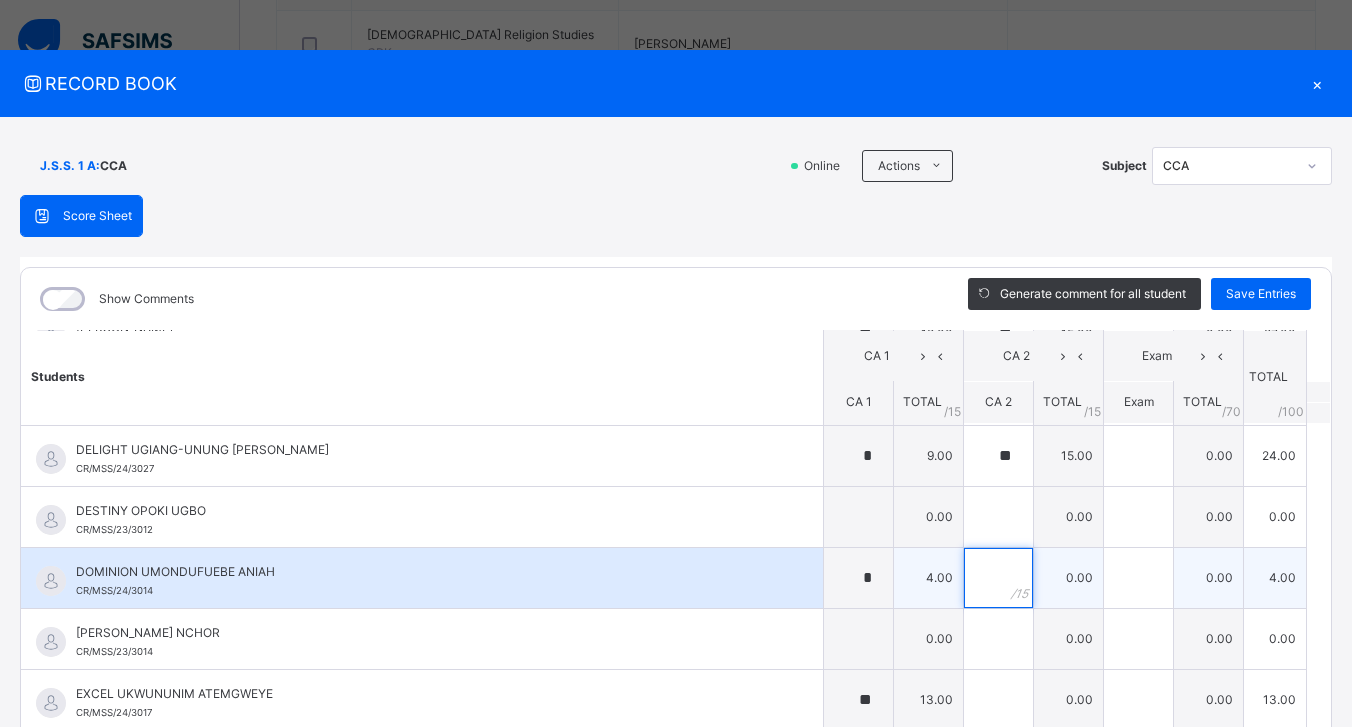 click at bounding box center [998, 578] 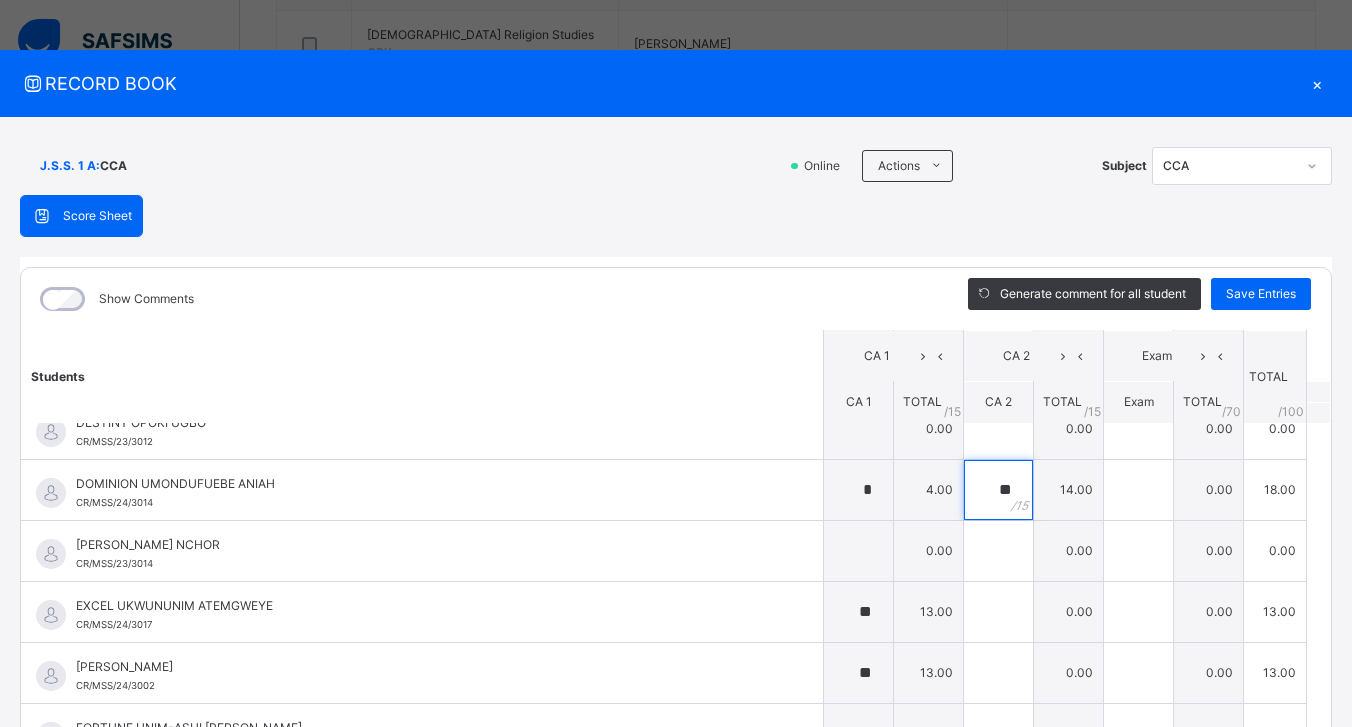 scroll, scrollTop: 705, scrollLeft: 0, axis: vertical 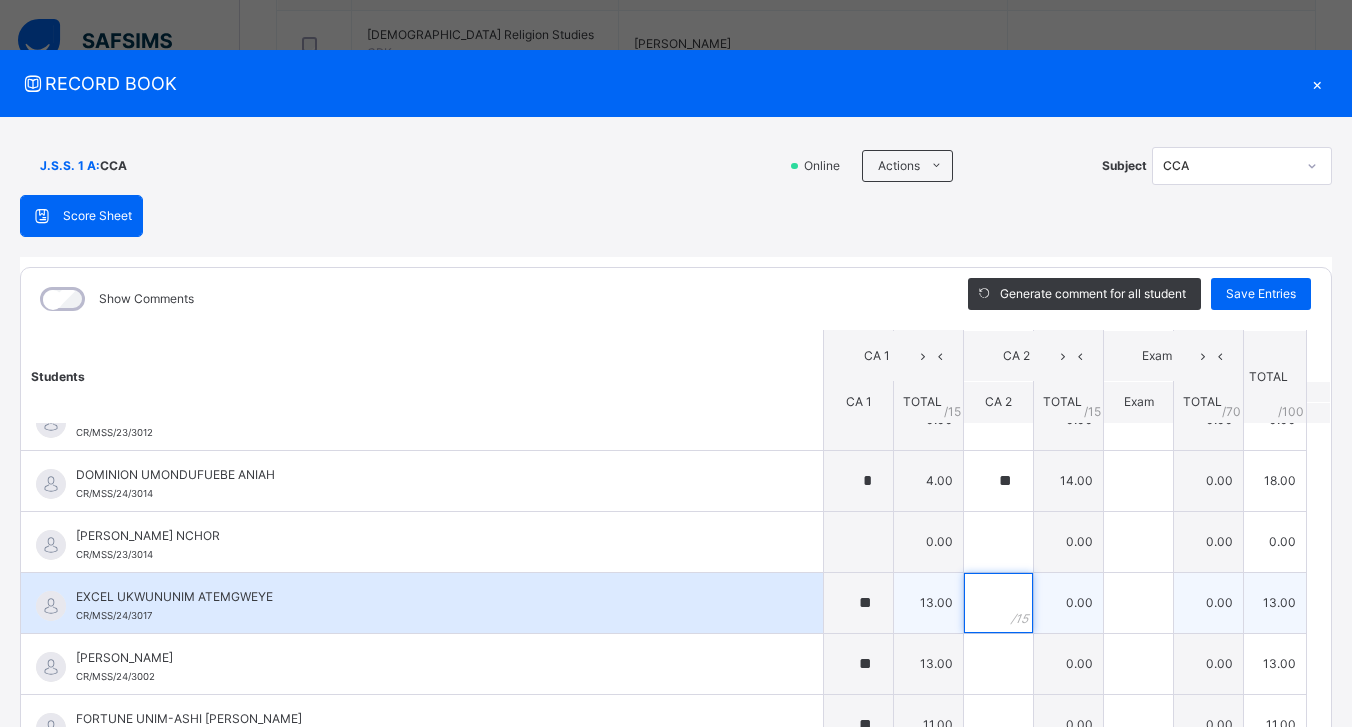 click at bounding box center [998, 603] 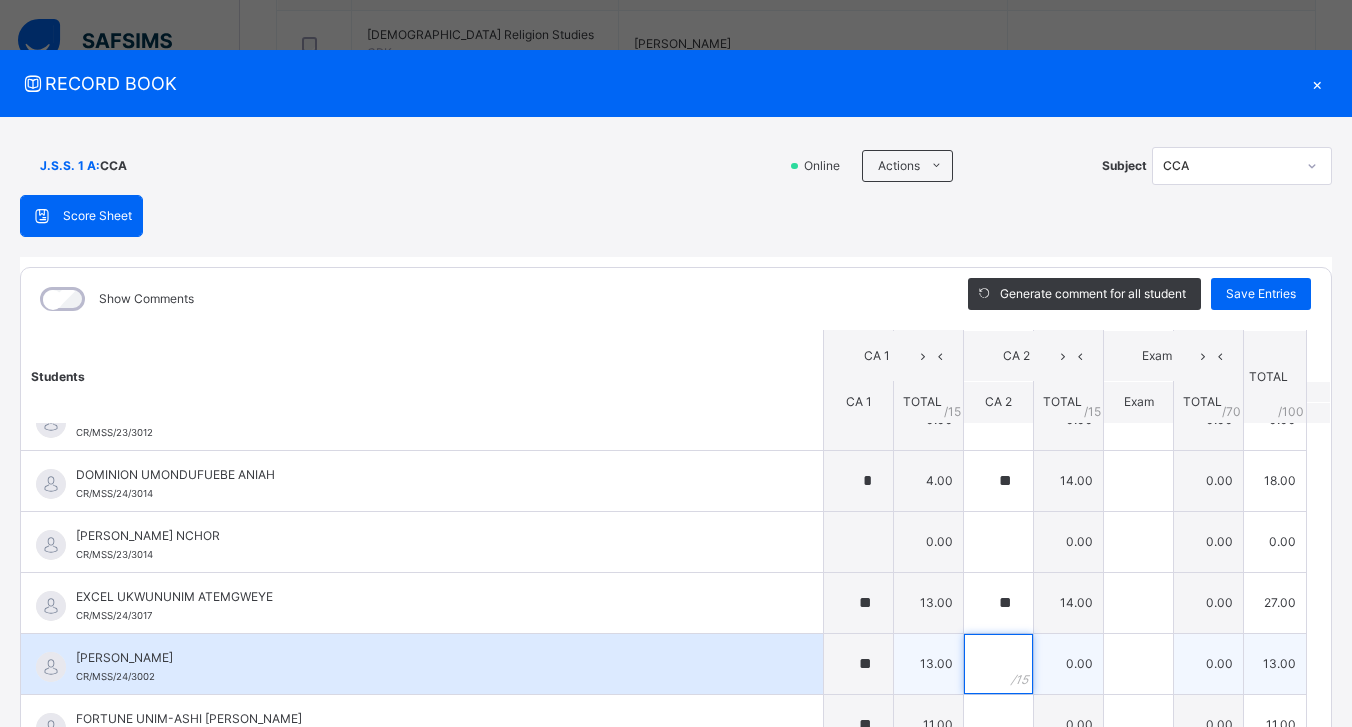 click at bounding box center (998, 664) 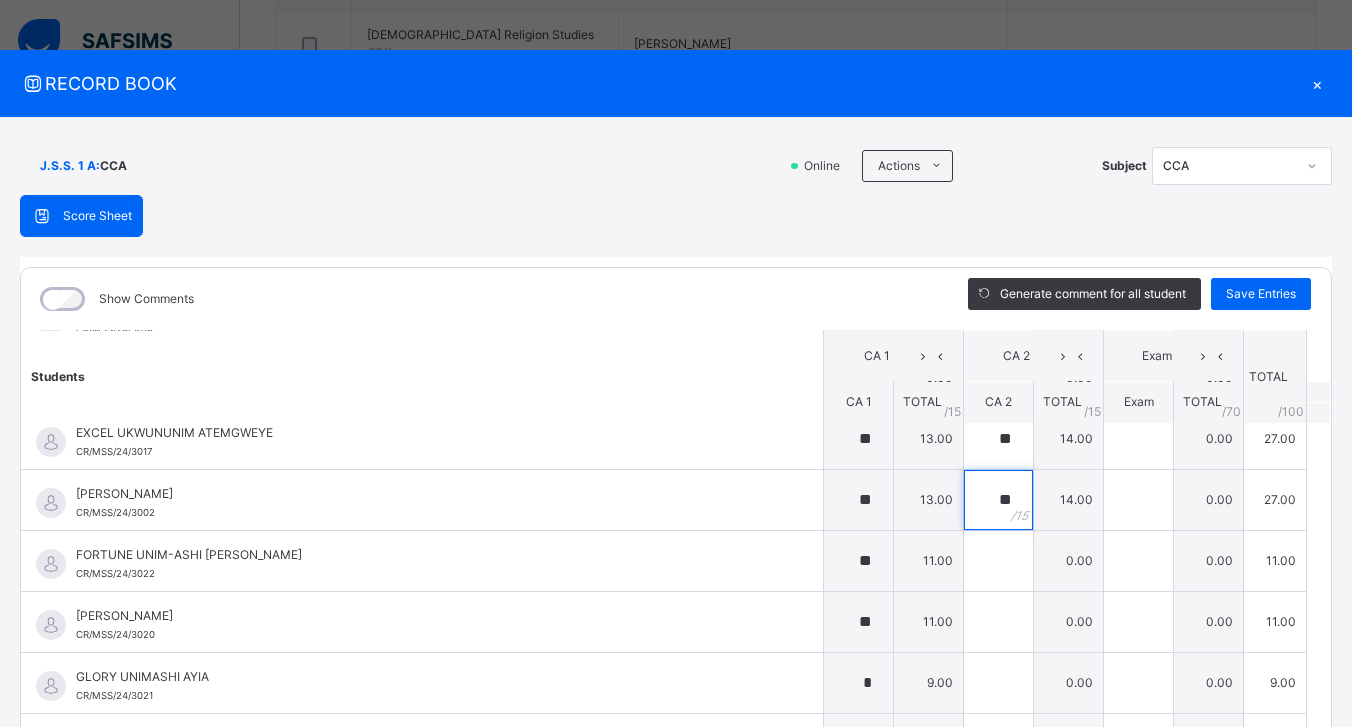 scroll, scrollTop: 874, scrollLeft: 0, axis: vertical 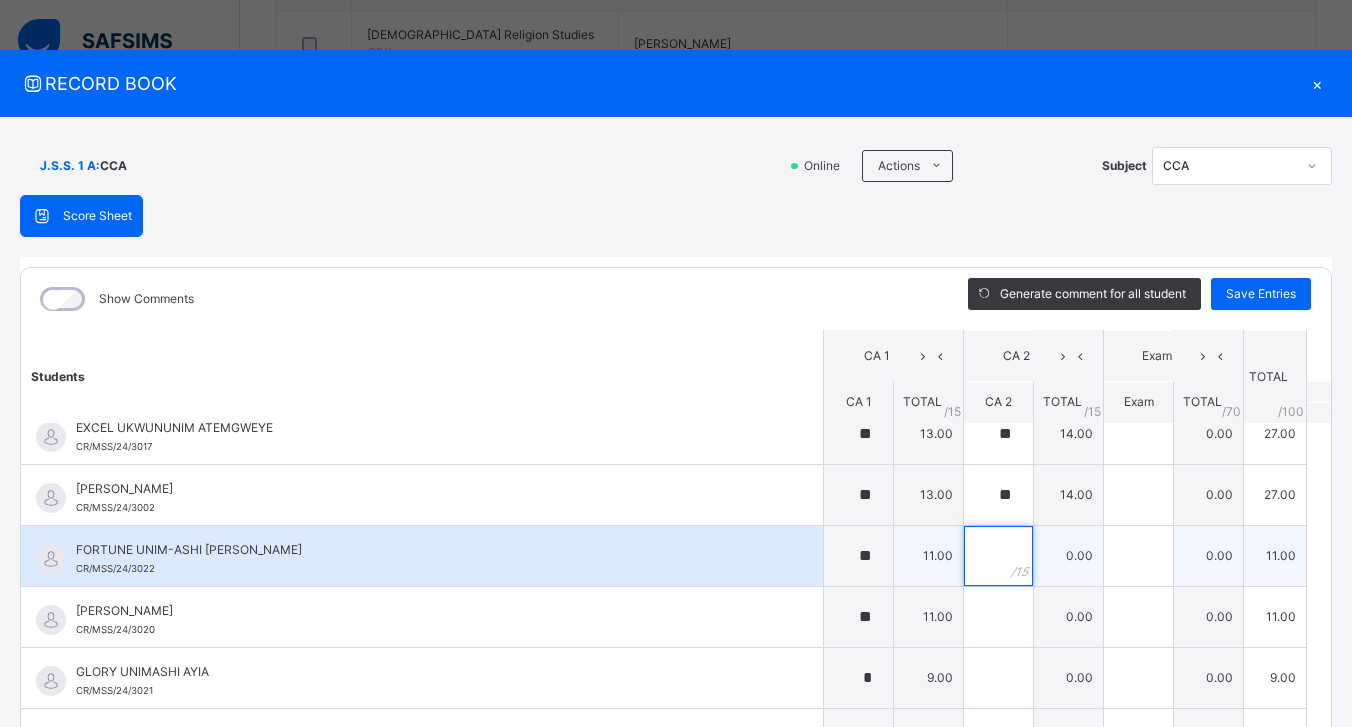 click at bounding box center (998, 556) 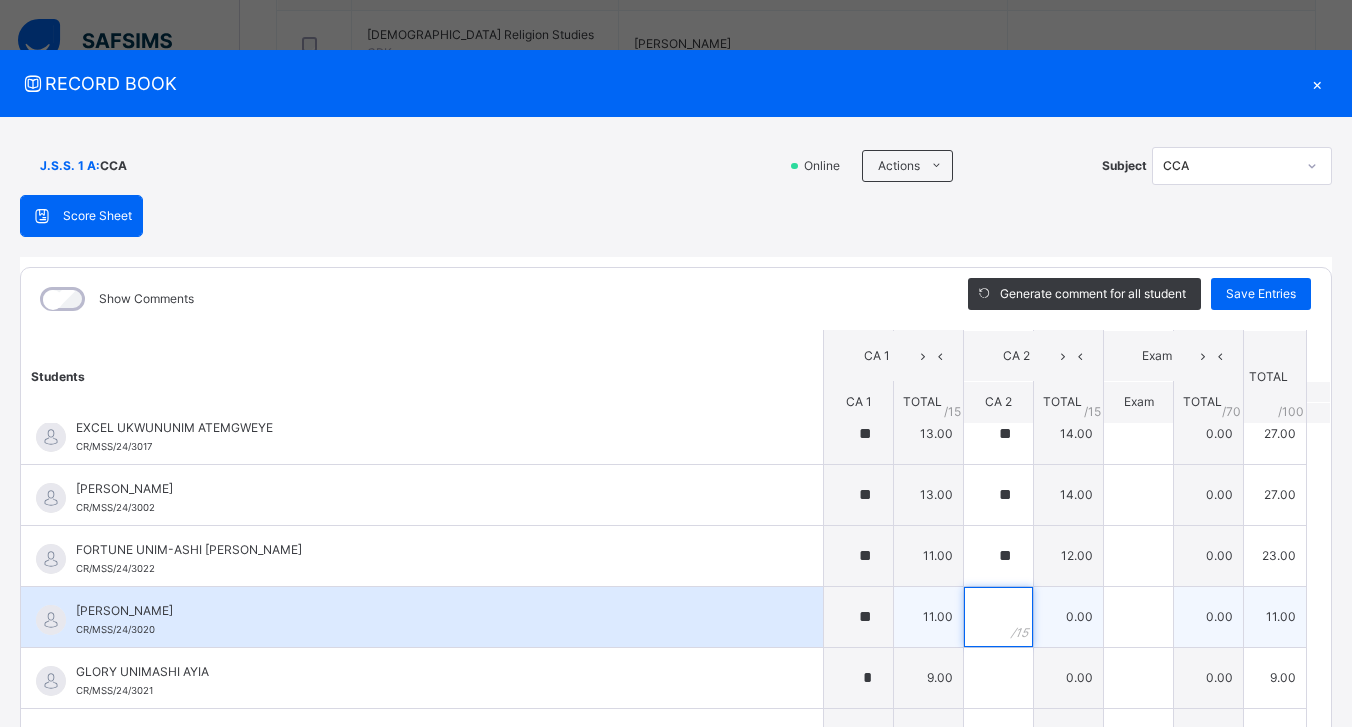 click at bounding box center (998, 617) 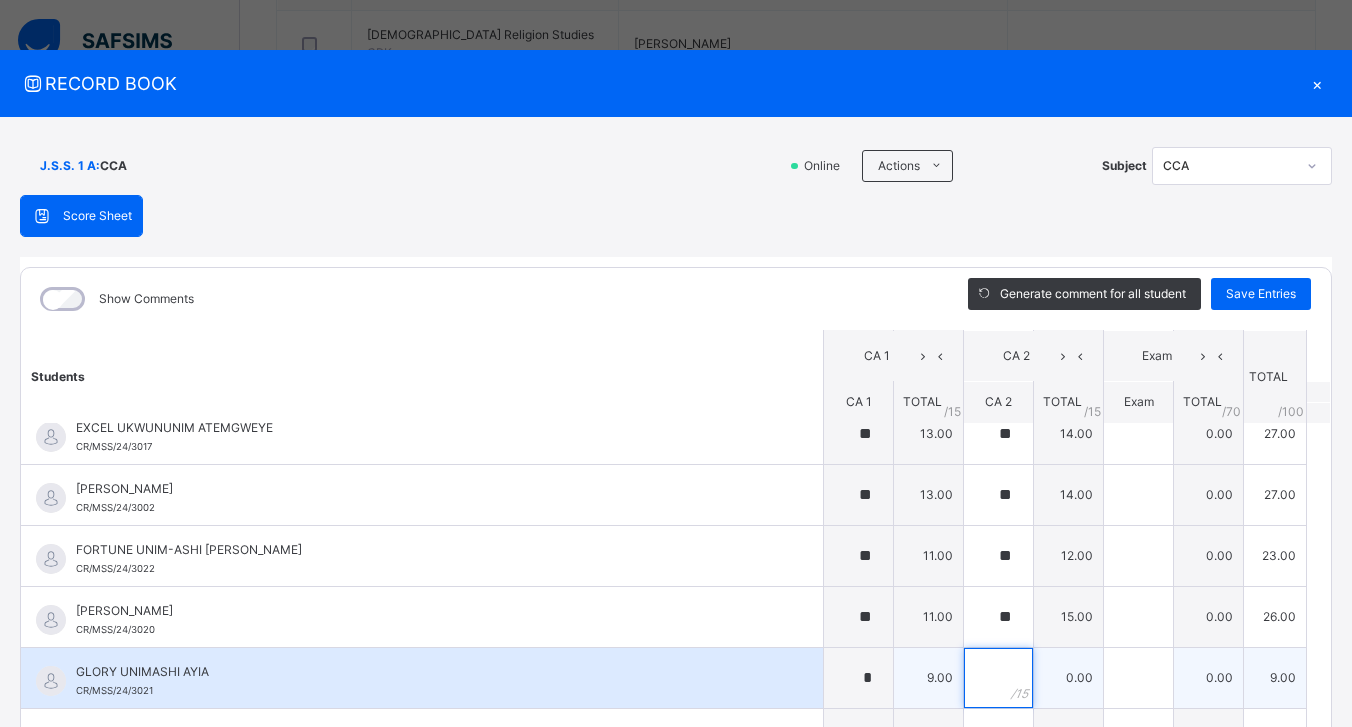 click at bounding box center [998, 678] 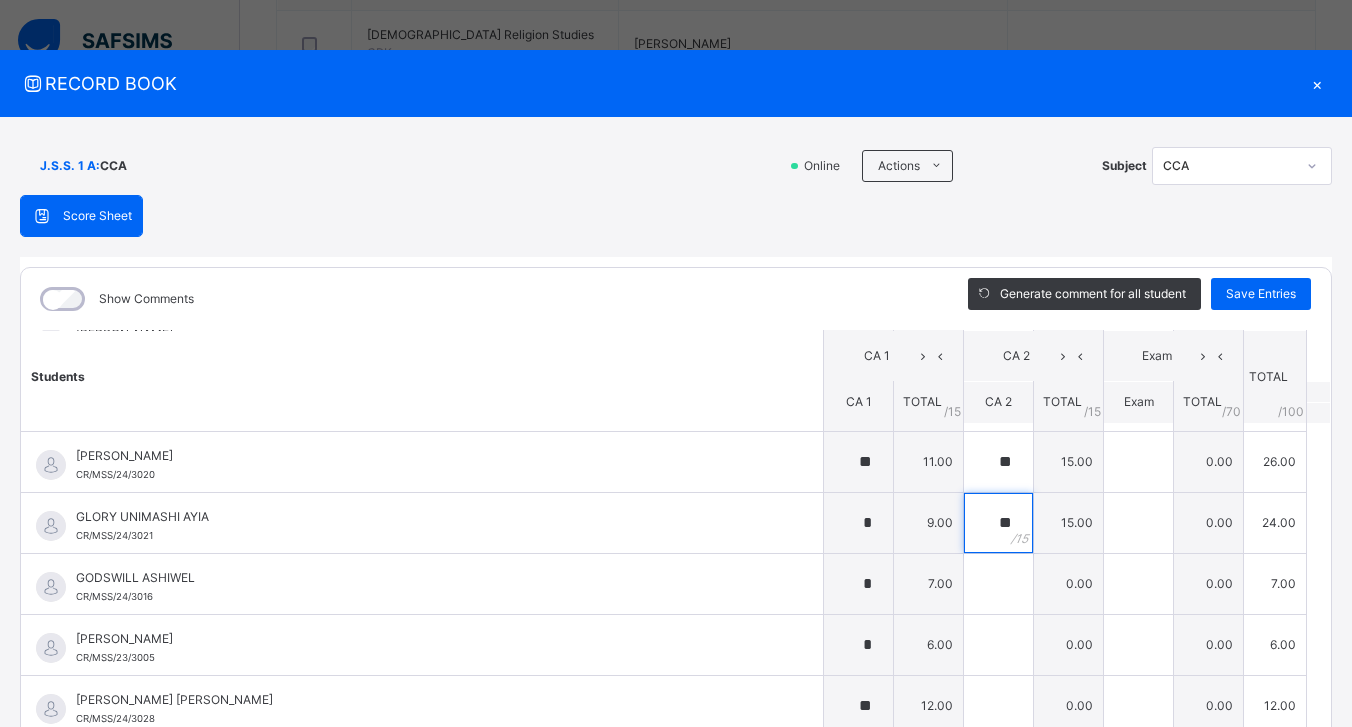 scroll, scrollTop: 1042, scrollLeft: 0, axis: vertical 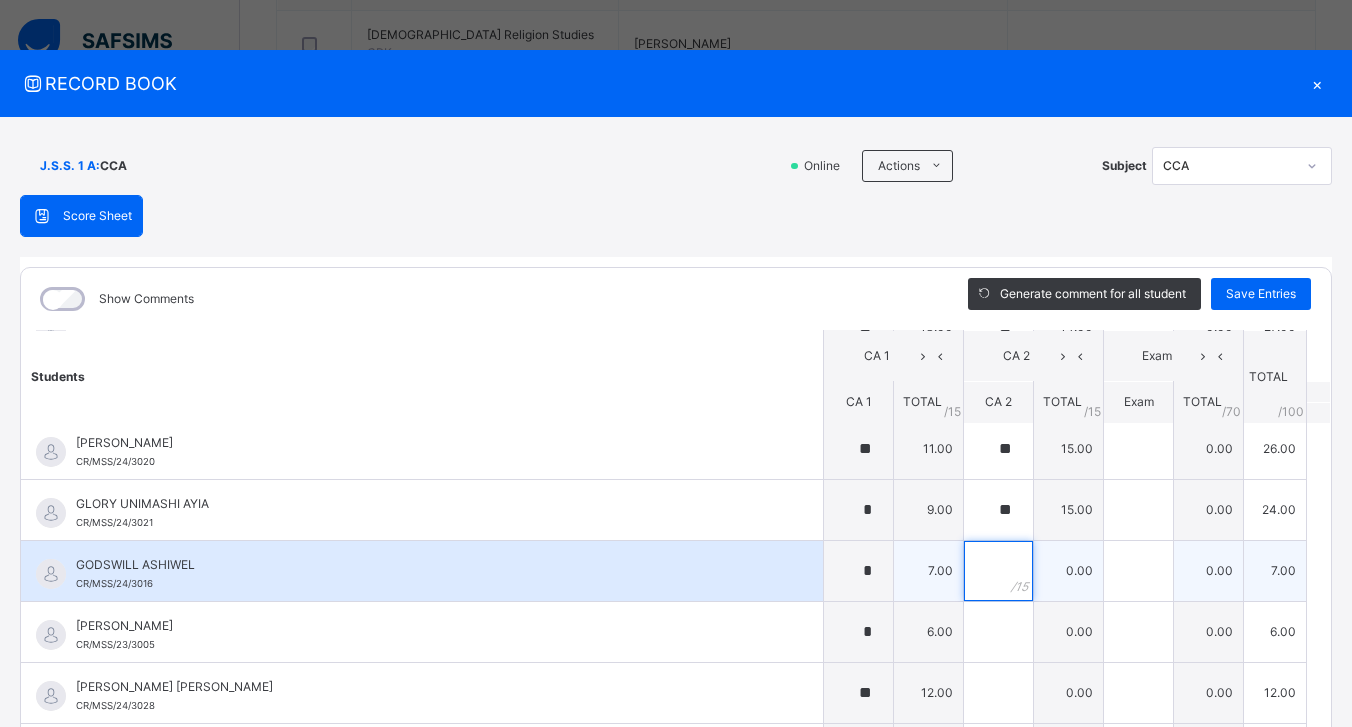 click at bounding box center [998, 571] 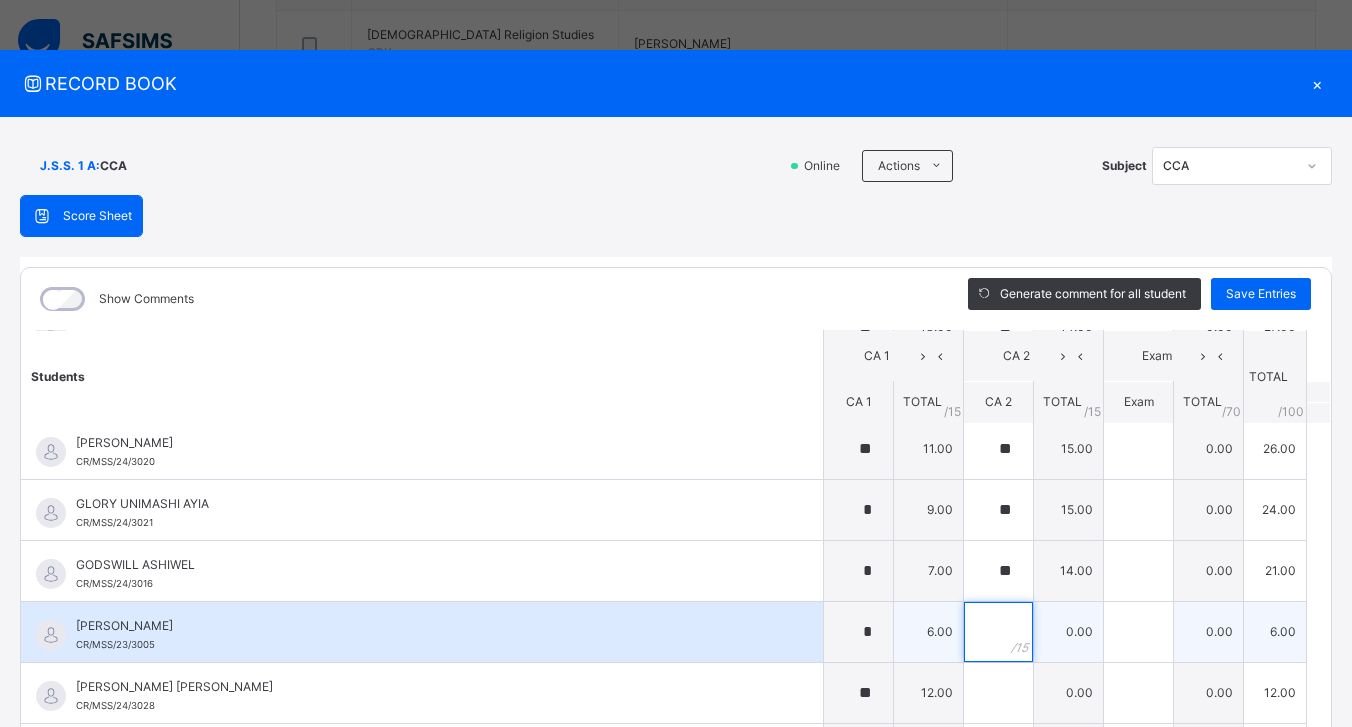 click at bounding box center (998, 632) 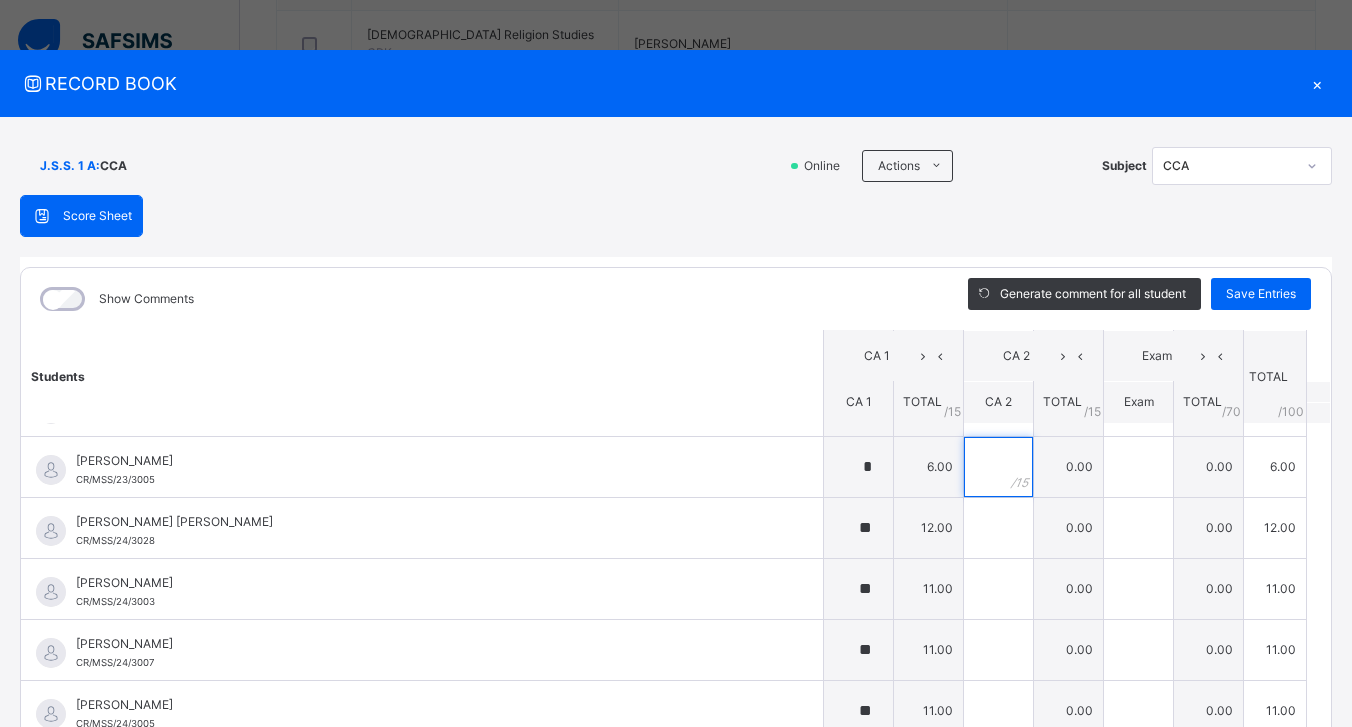 scroll, scrollTop: 1193, scrollLeft: 0, axis: vertical 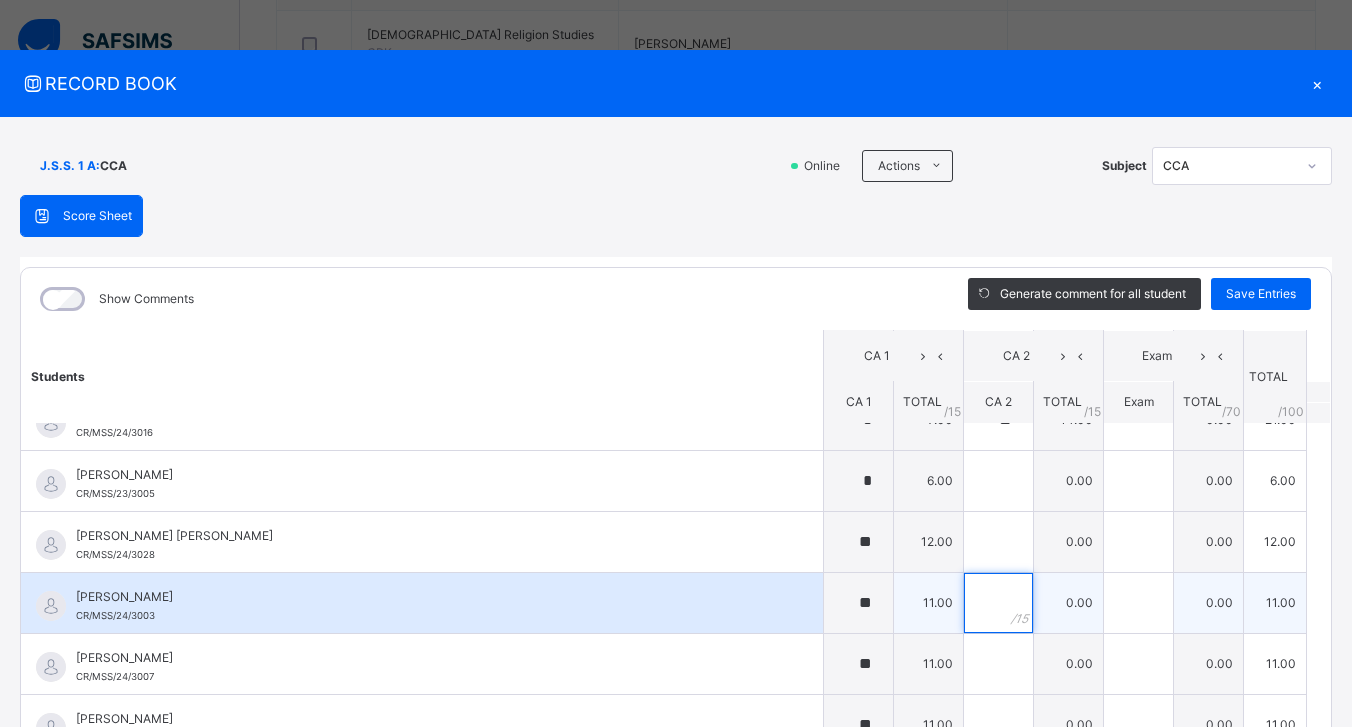 click at bounding box center (998, 603) 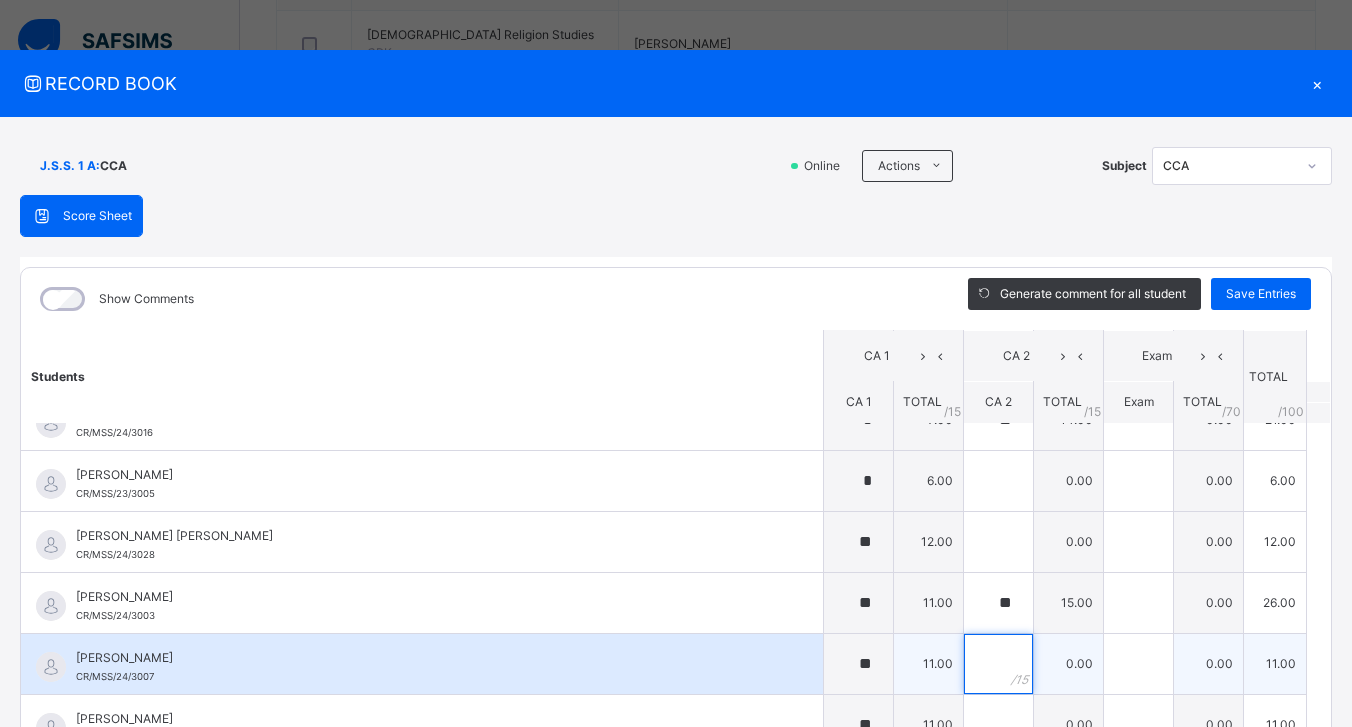 click at bounding box center [998, 664] 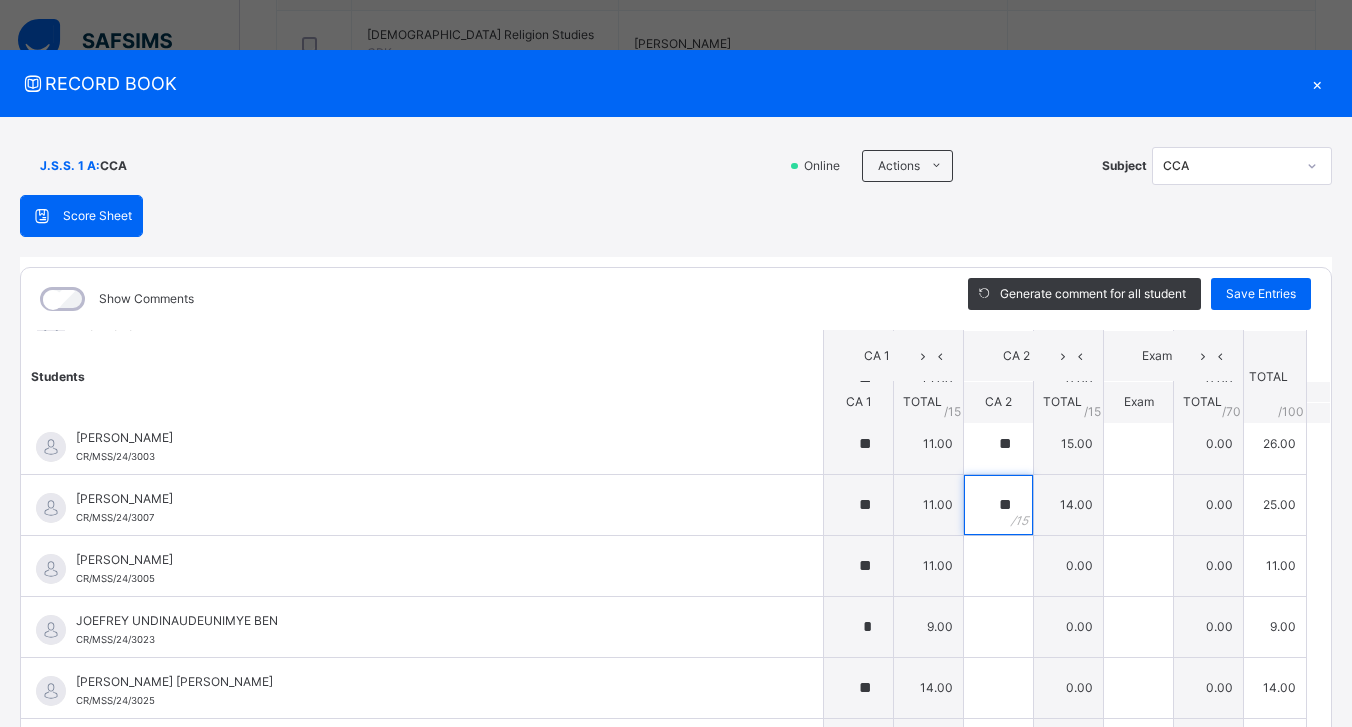 scroll, scrollTop: 1366, scrollLeft: 0, axis: vertical 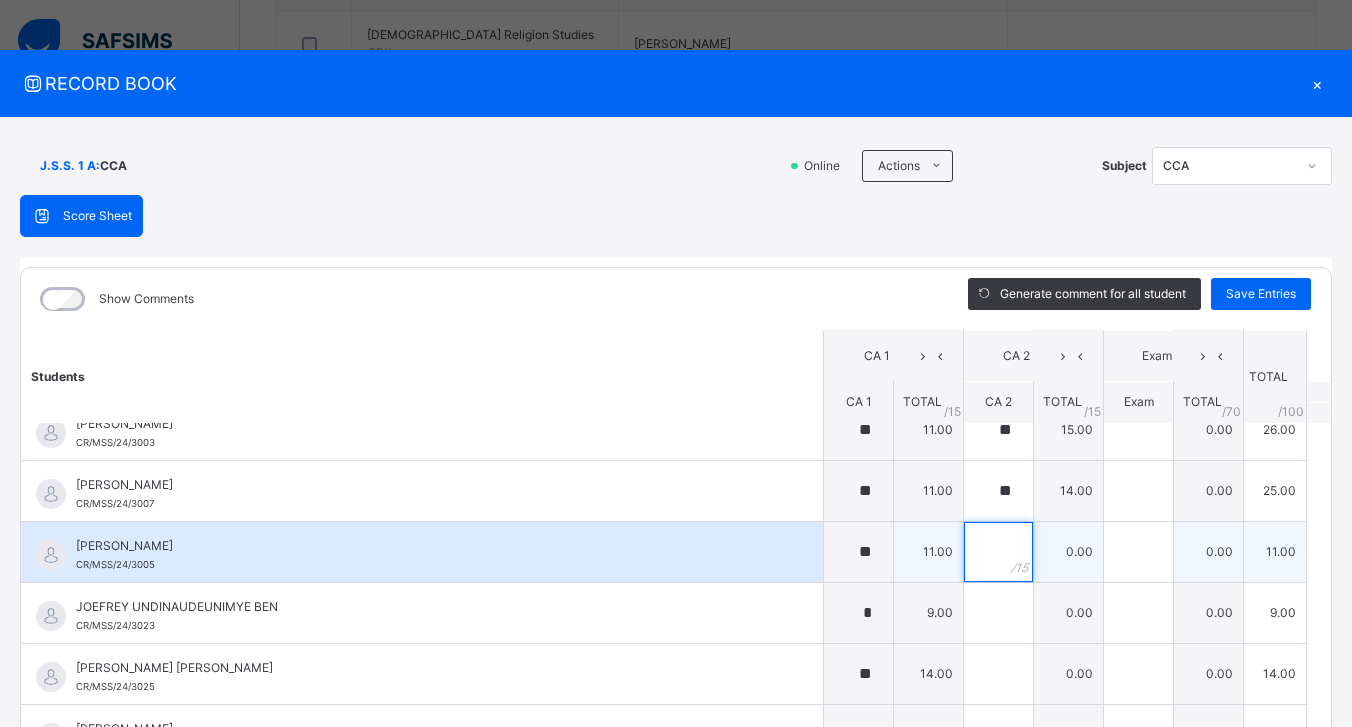click at bounding box center [998, 552] 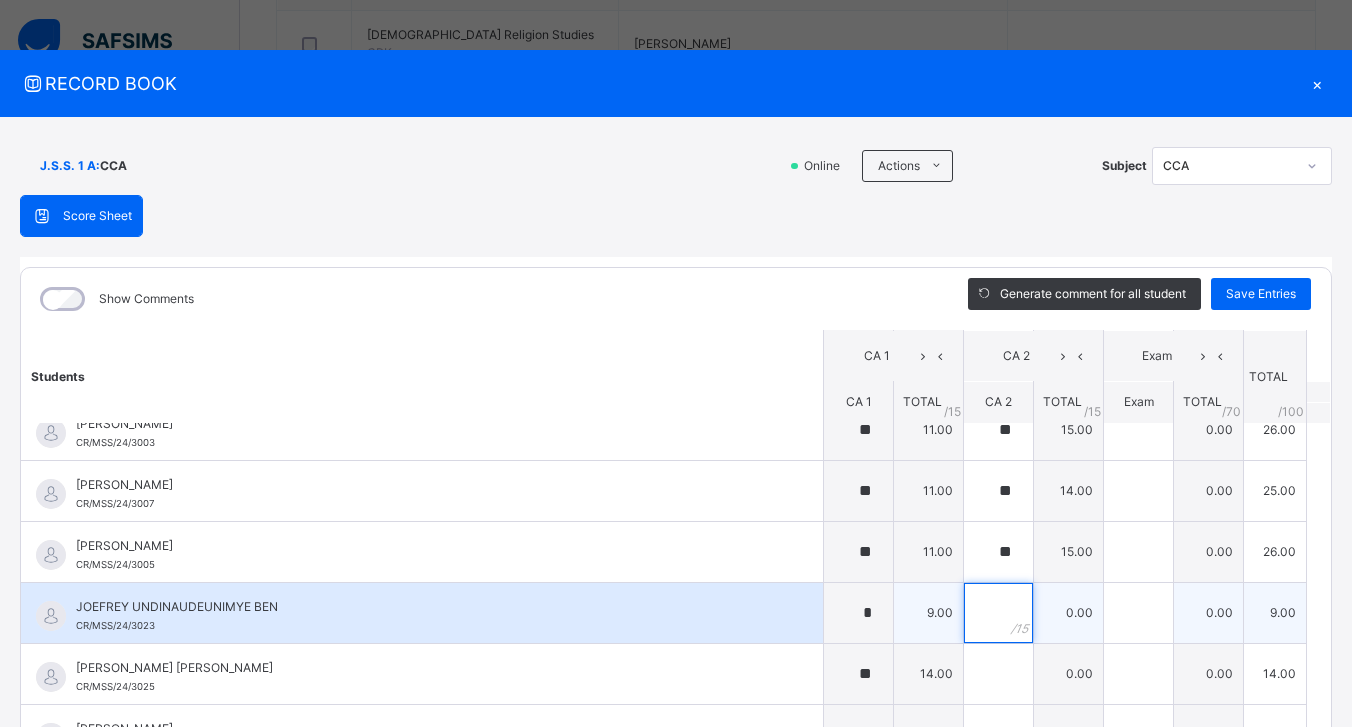 click at bounding box center (998, 613) 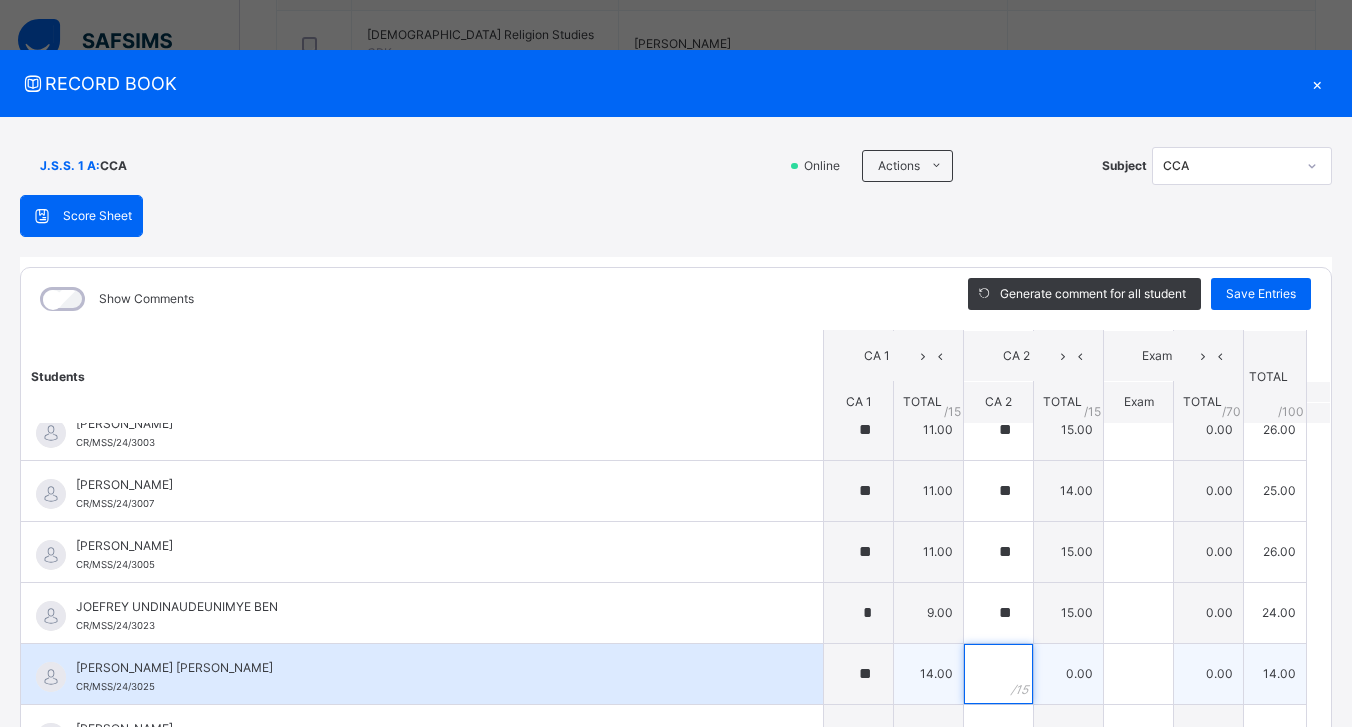 click at bounding box center (998, 674) 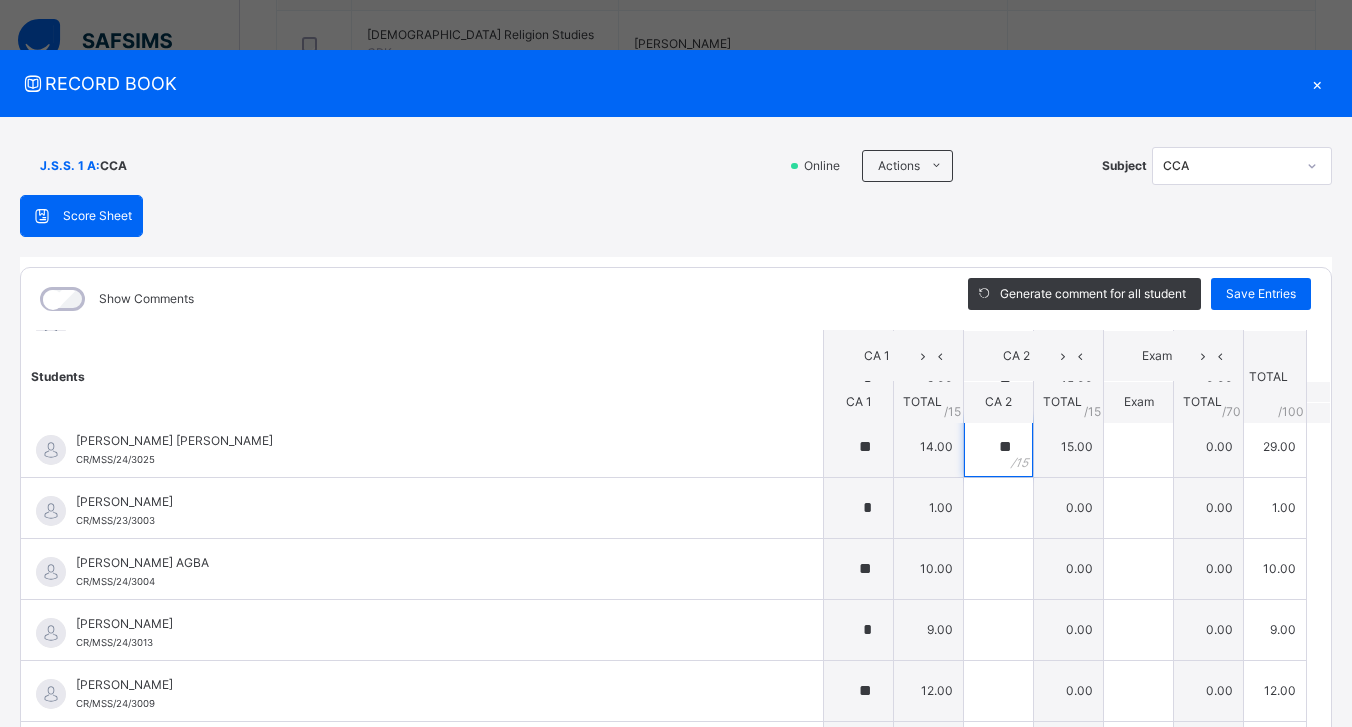 scroll, scrollTop: 1597, scrollLeft: 0, axis: vertical 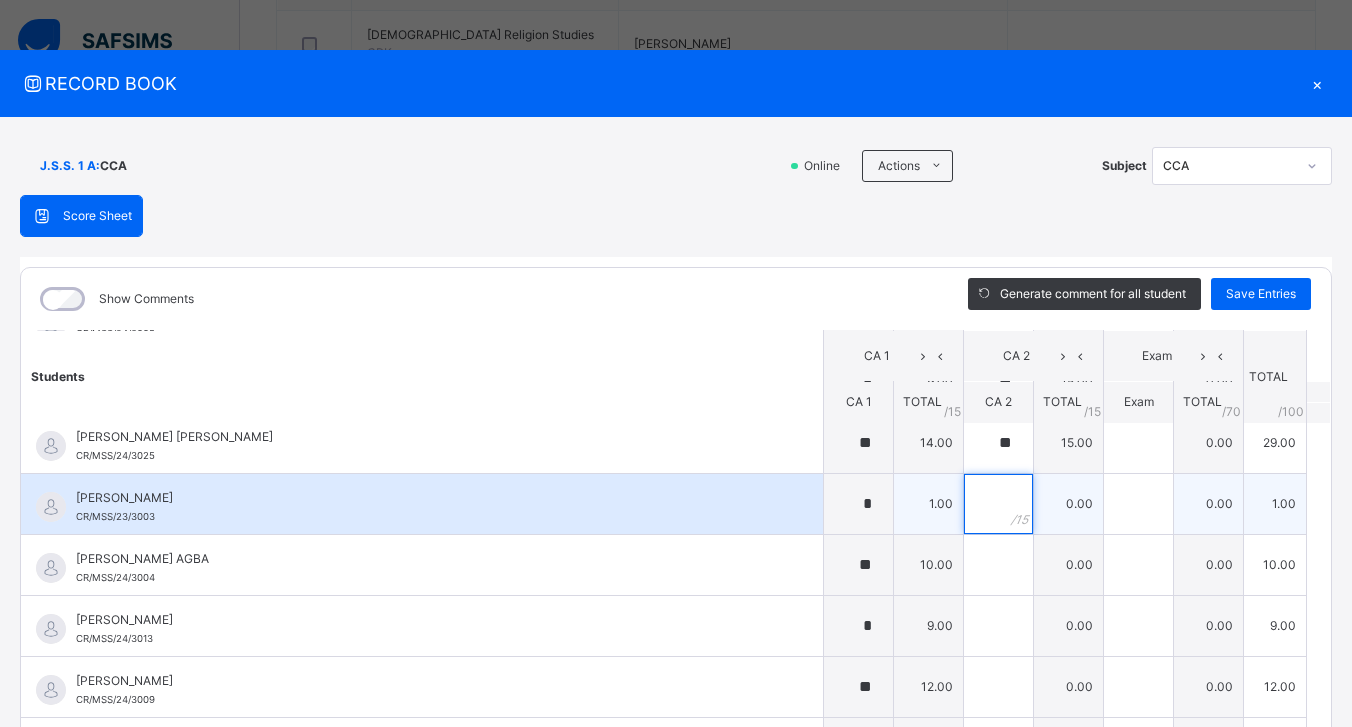 click at bounding box center [998, 504] 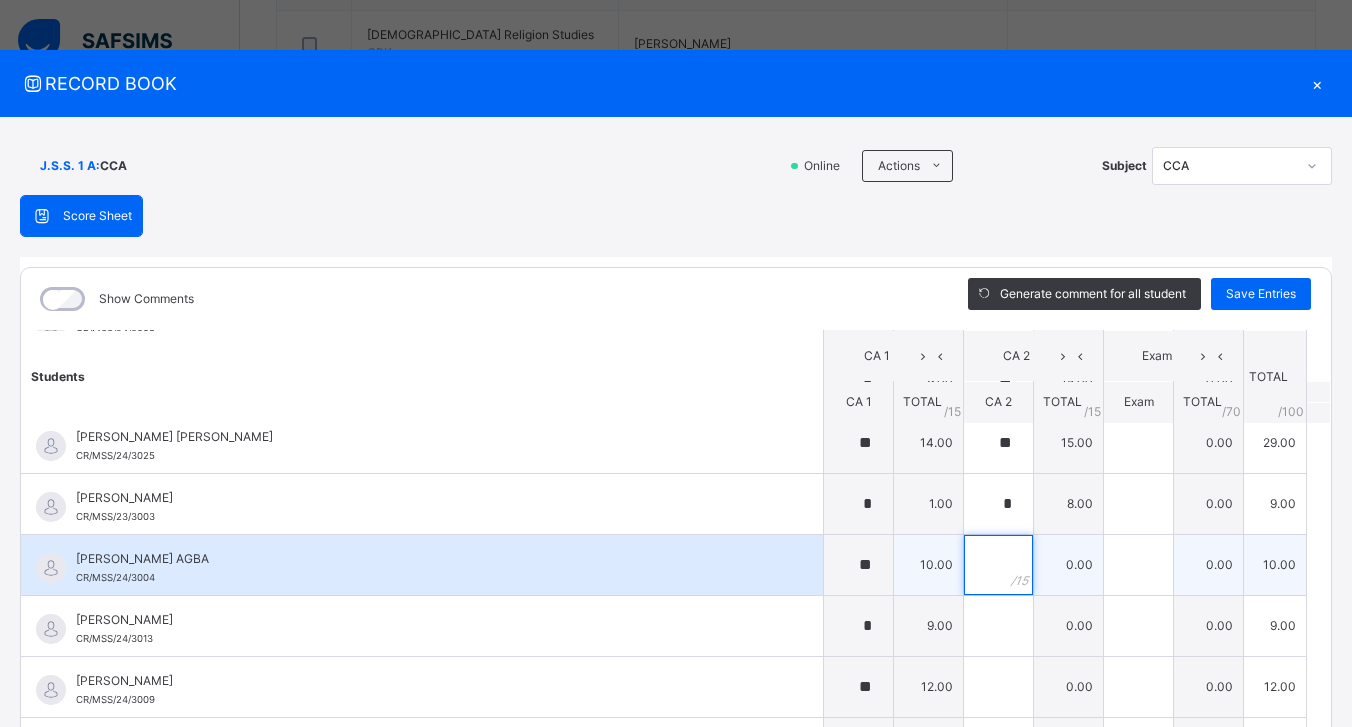 click at bounding box center [998, 565] 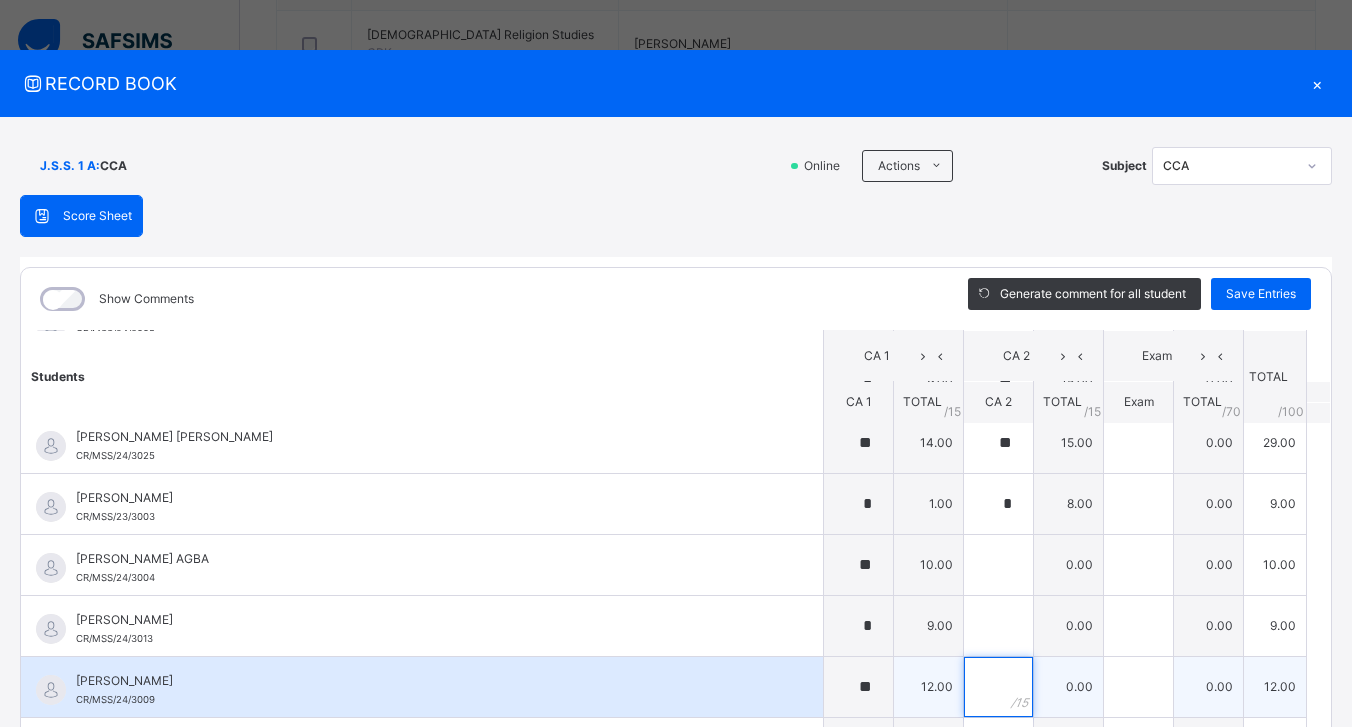 click at bounding box center [998, 687] 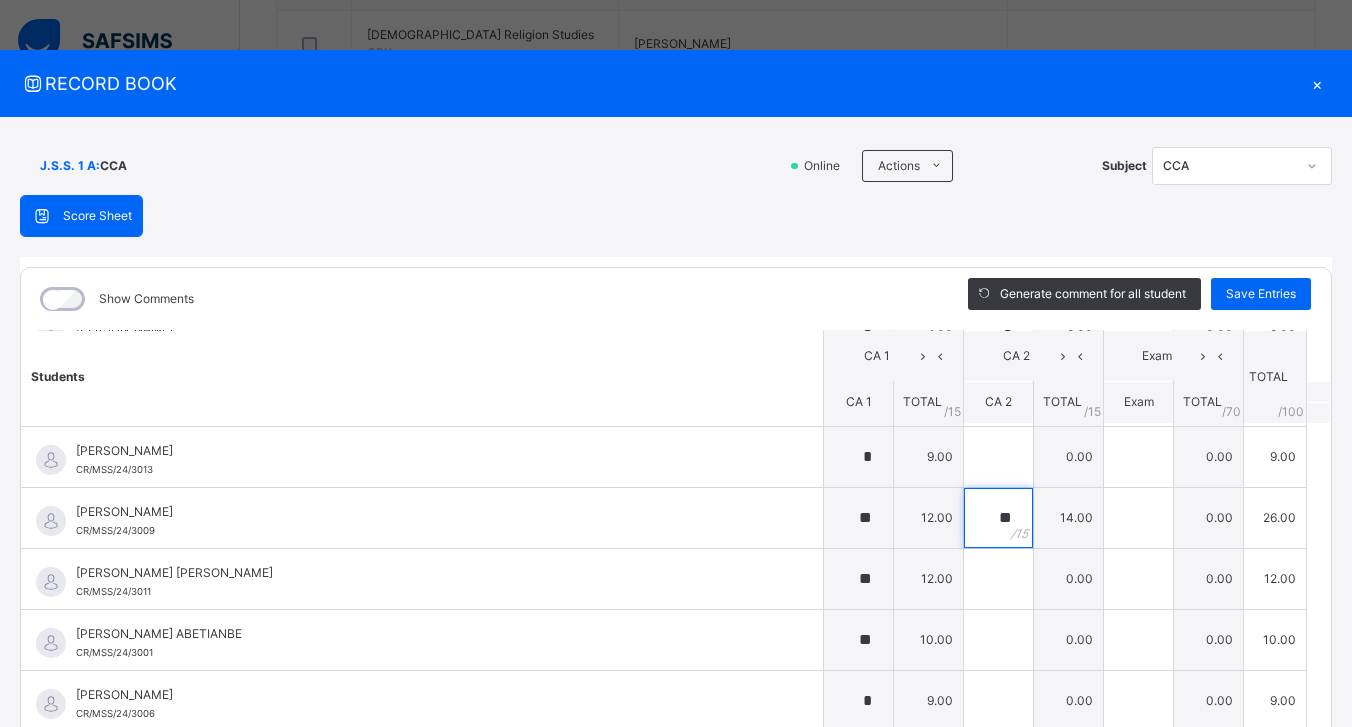 scroll, scrollTop: 1770, scrollLeft: 0, axis: vertical 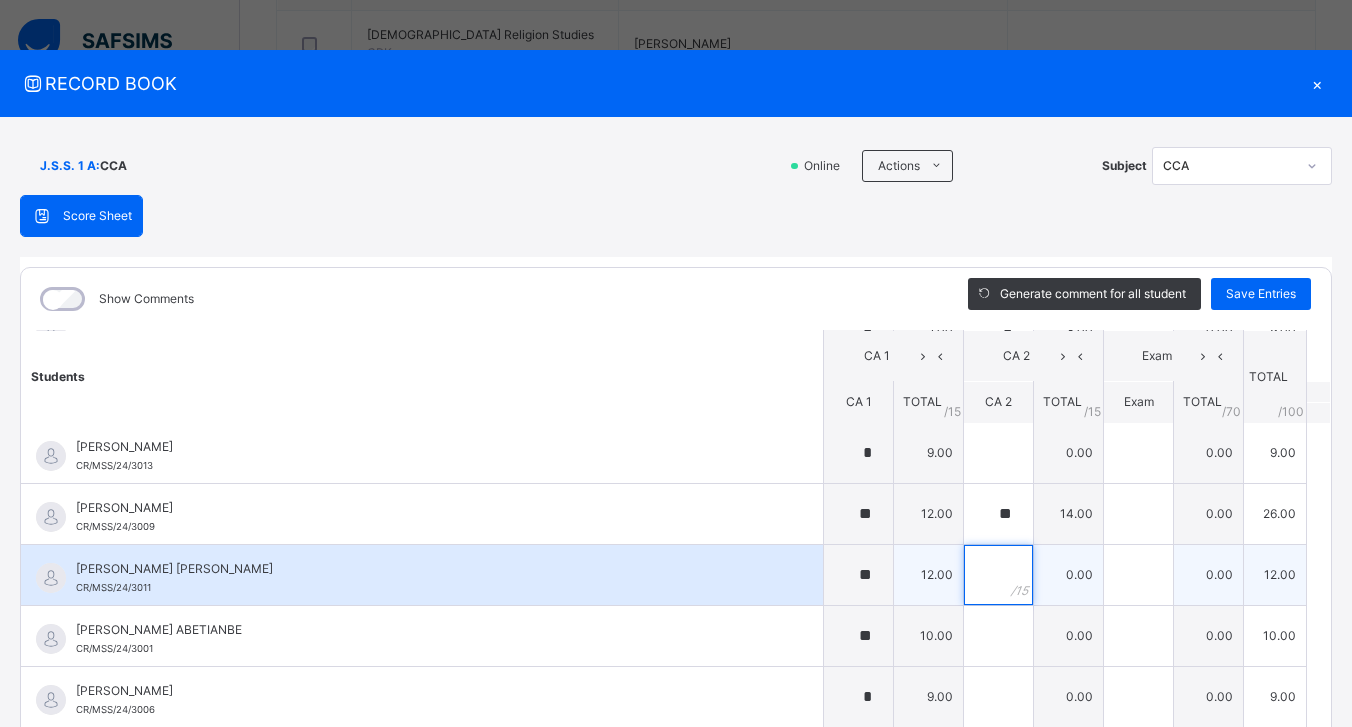 click at bounding box center (998, 575) 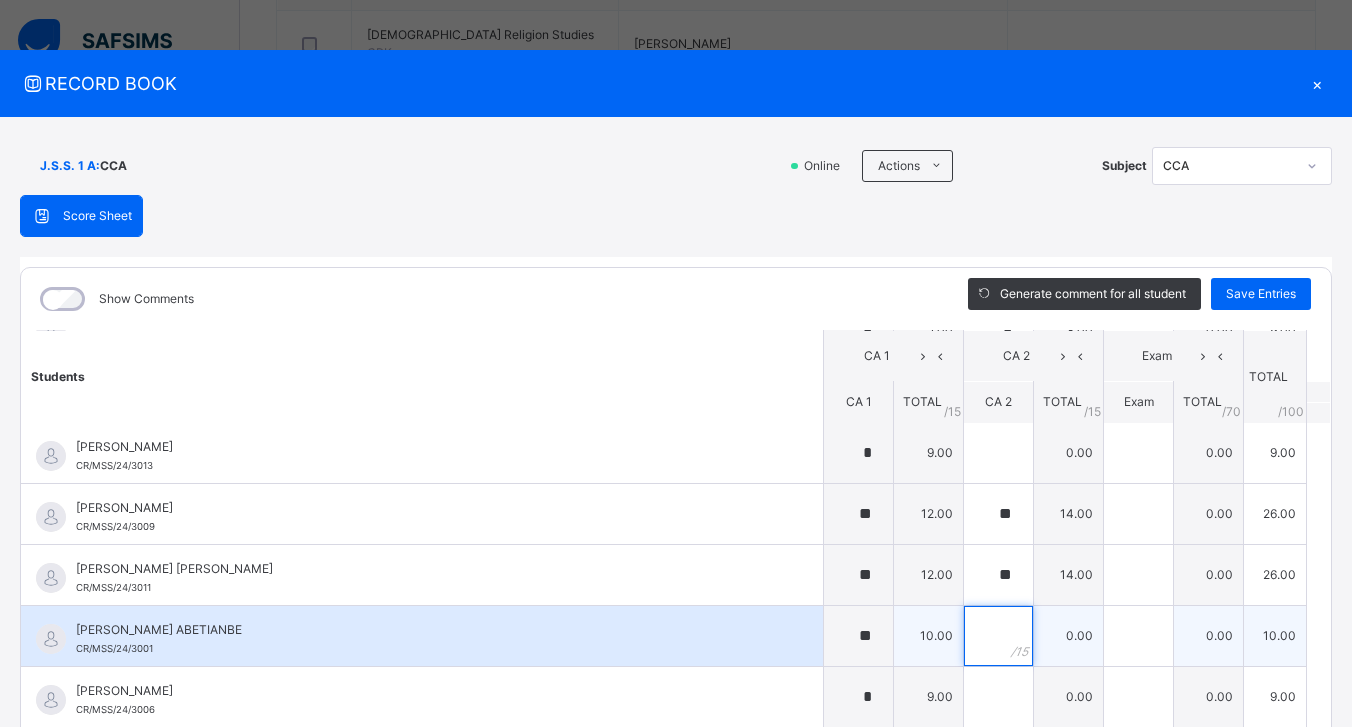 click at bounding box center (998, 636) 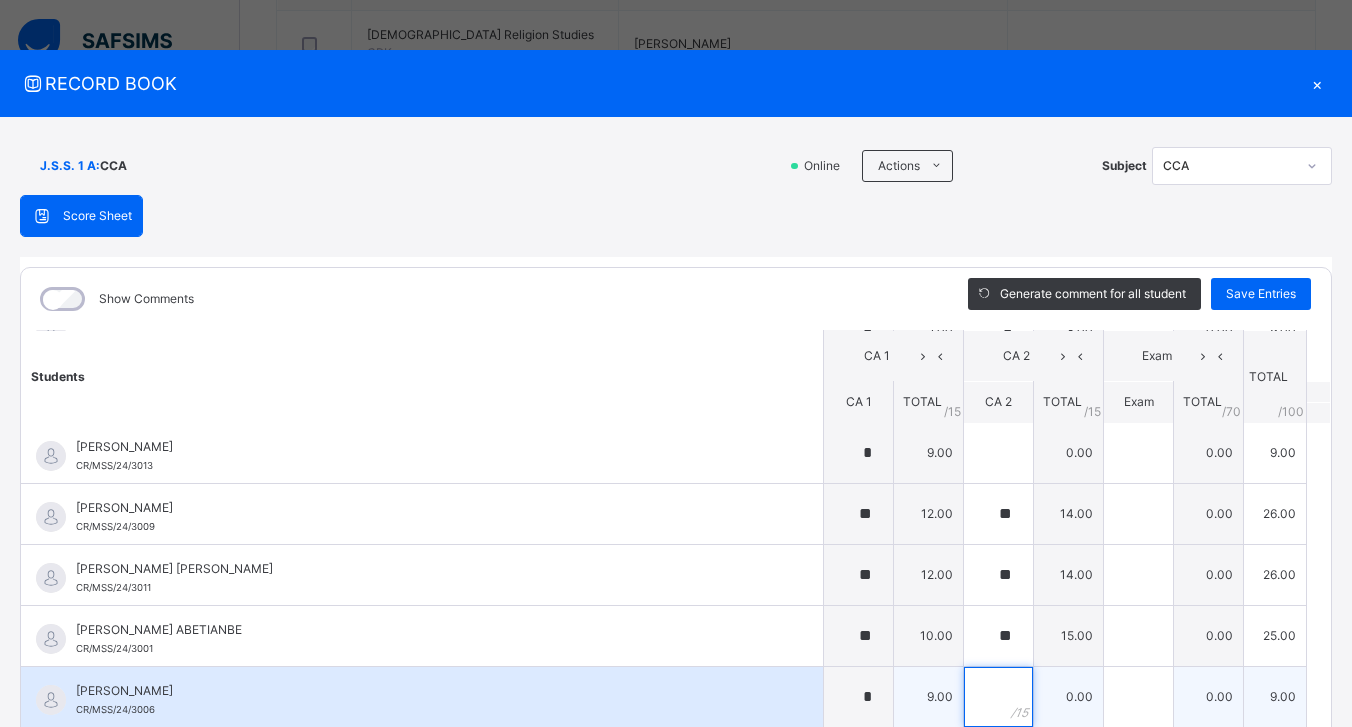 click at bounding box center (998, 697) 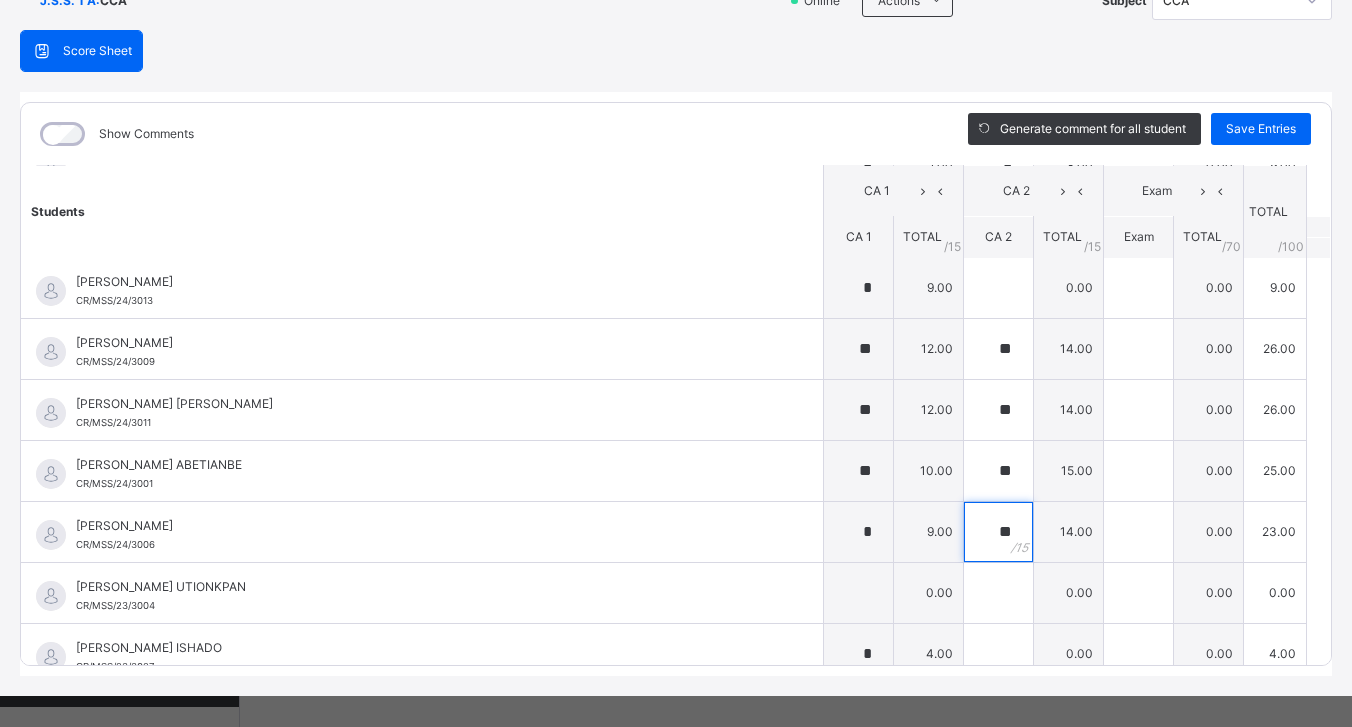scroll, scrollTop: 183, scrollLeft: 0, axis: vertical 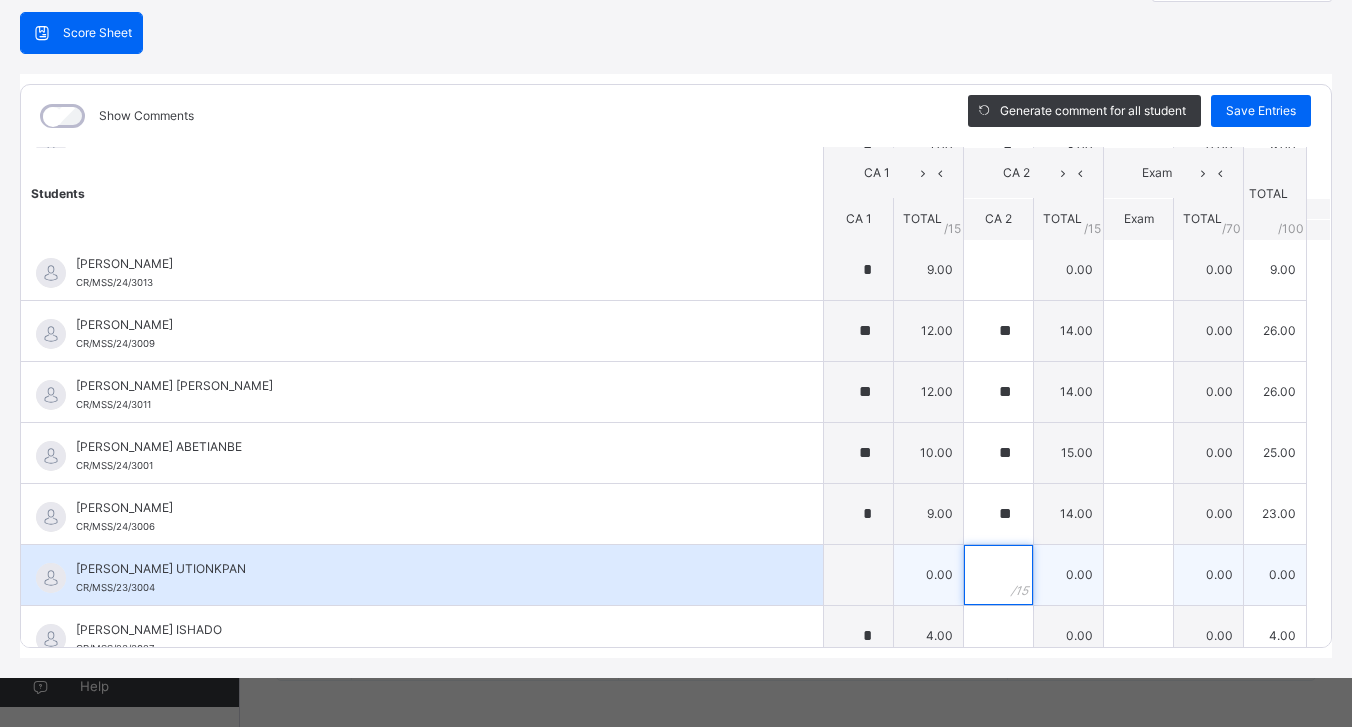 click at bounding box center [998, 575] 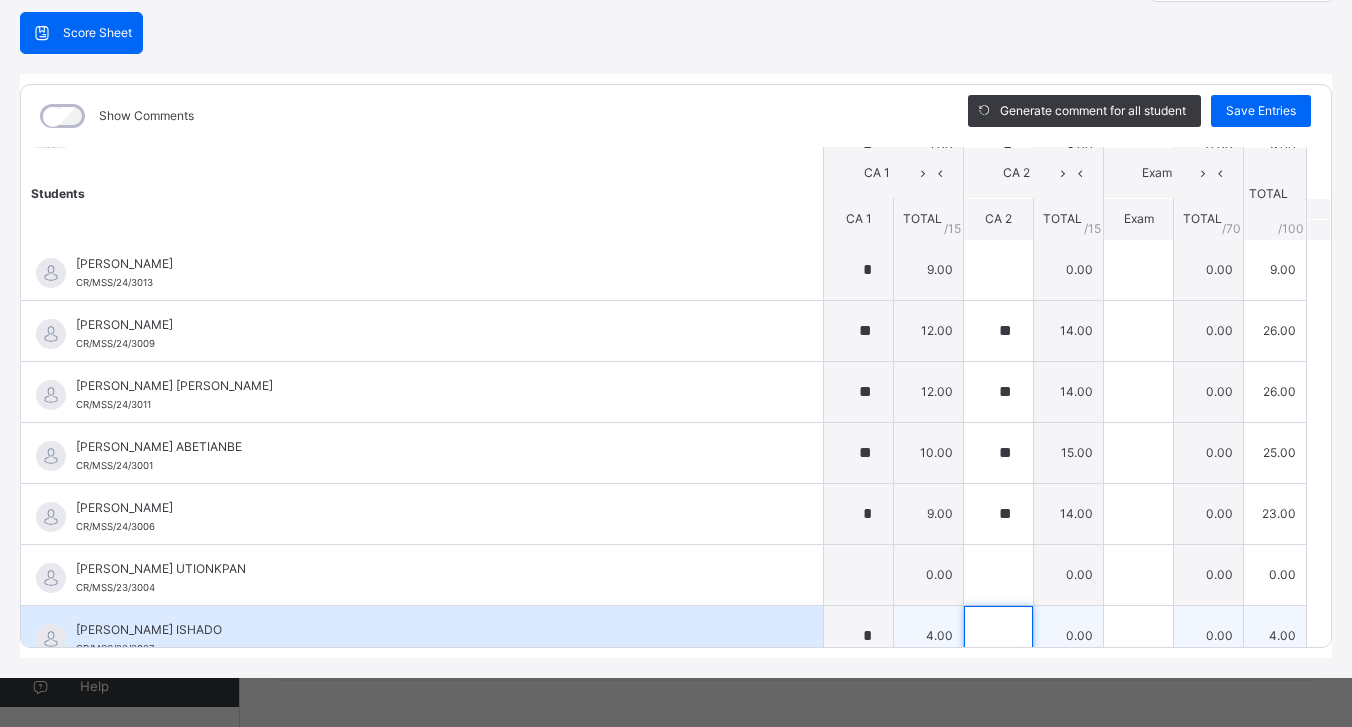 click at bounding box center (998, 636) 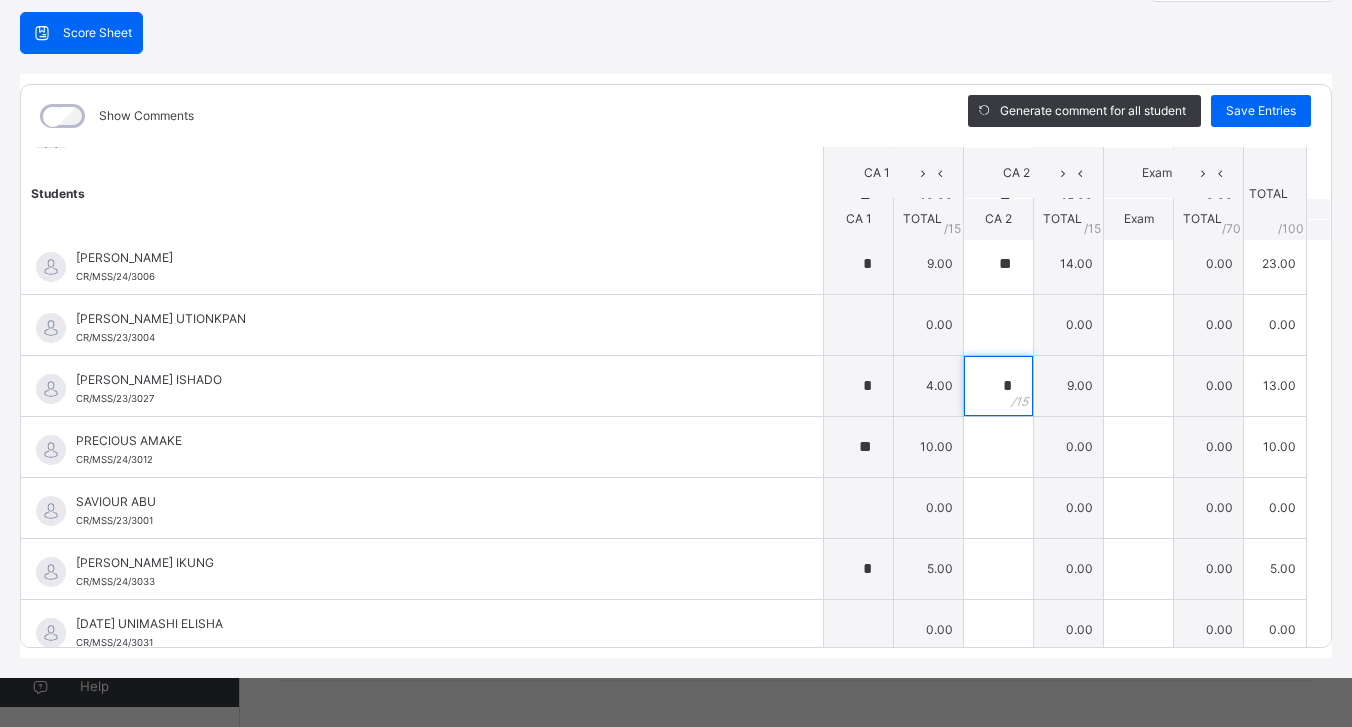 scroll, scrollTop: 2028, scrollLeft: 0, axis: vertical 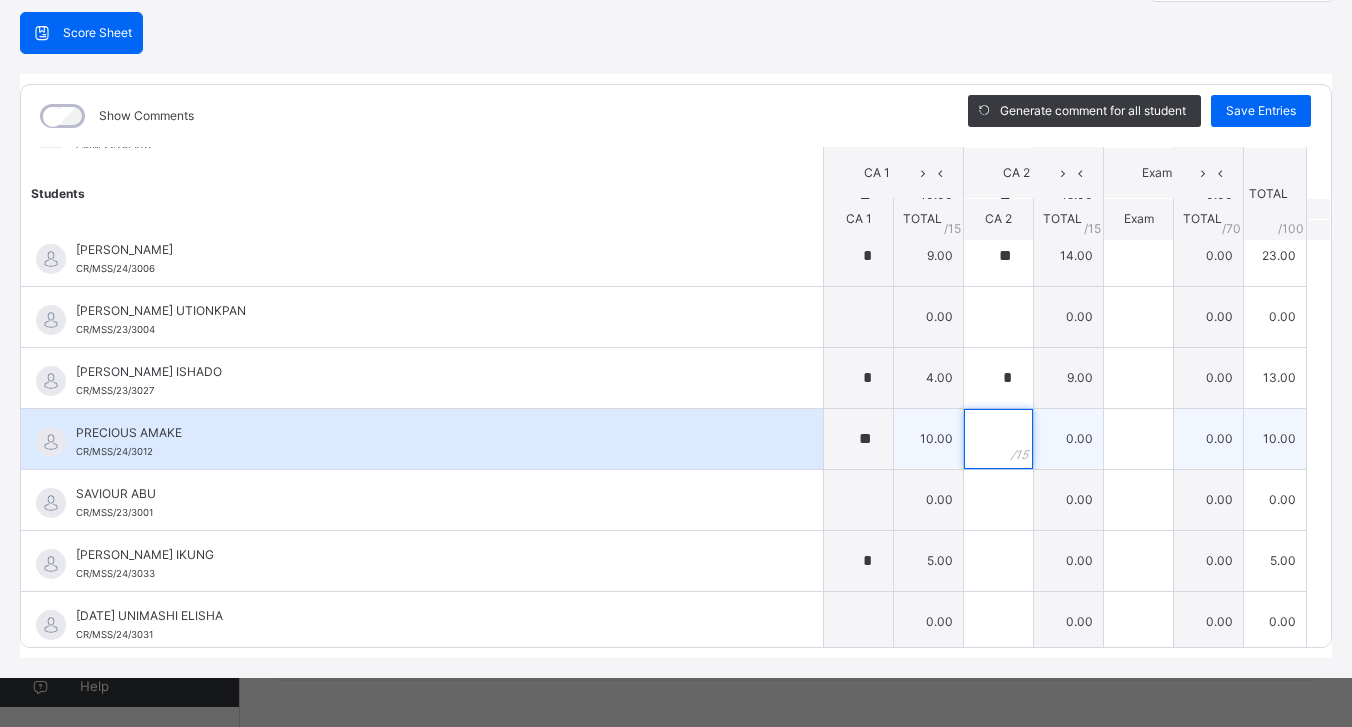 click at bounding box center [998, 439] 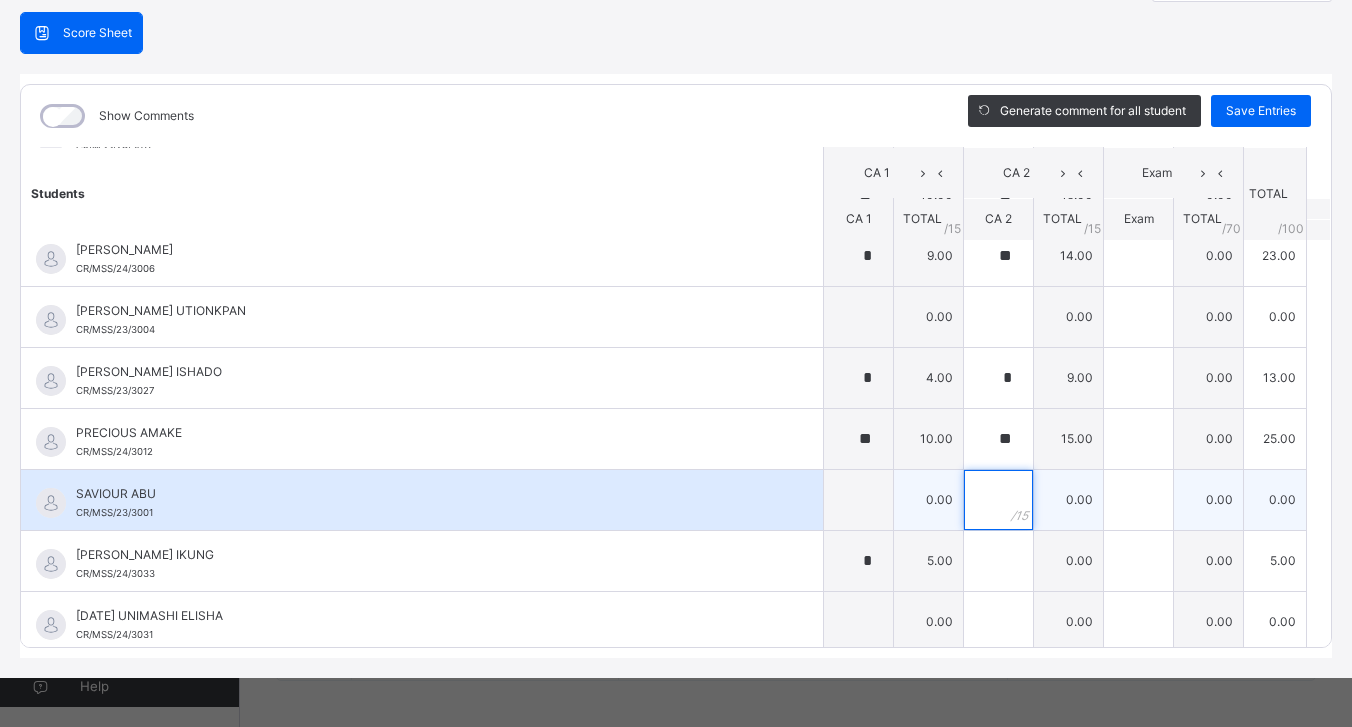 click at bounding box center [998, 500] 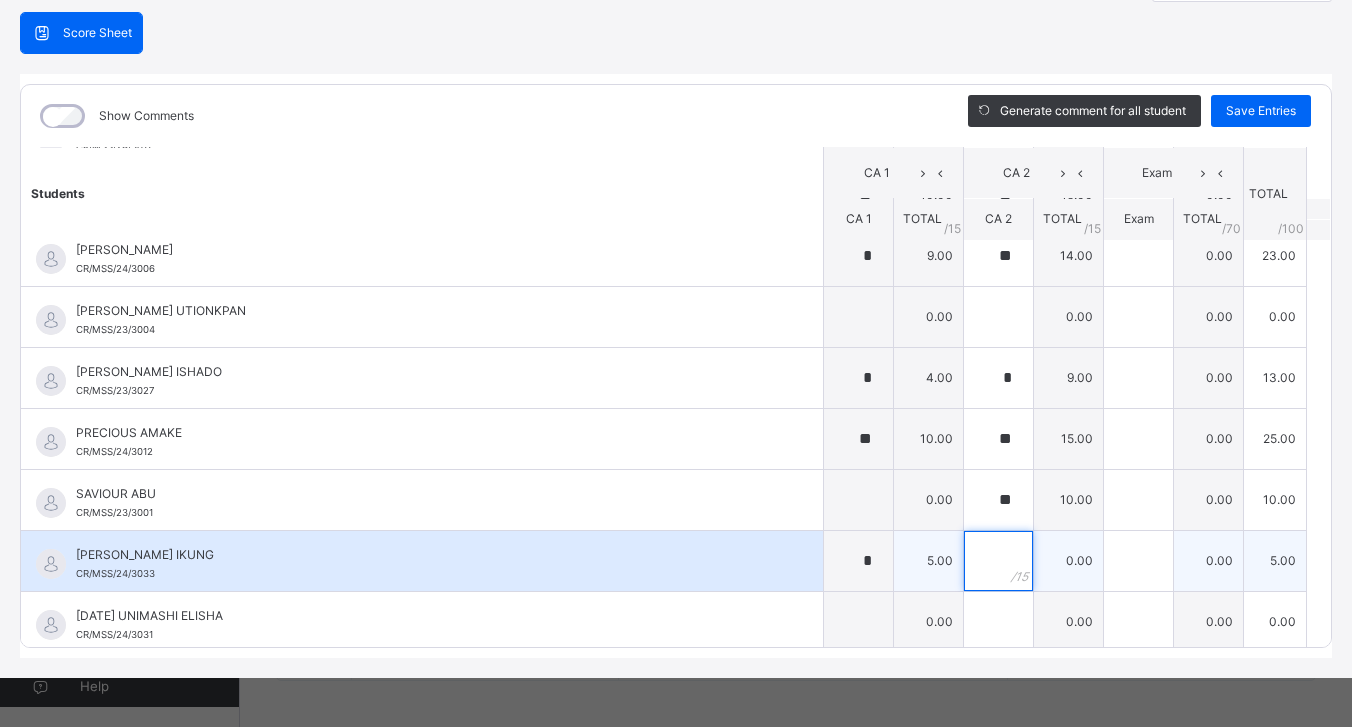 click at bounding box center (998, 561) 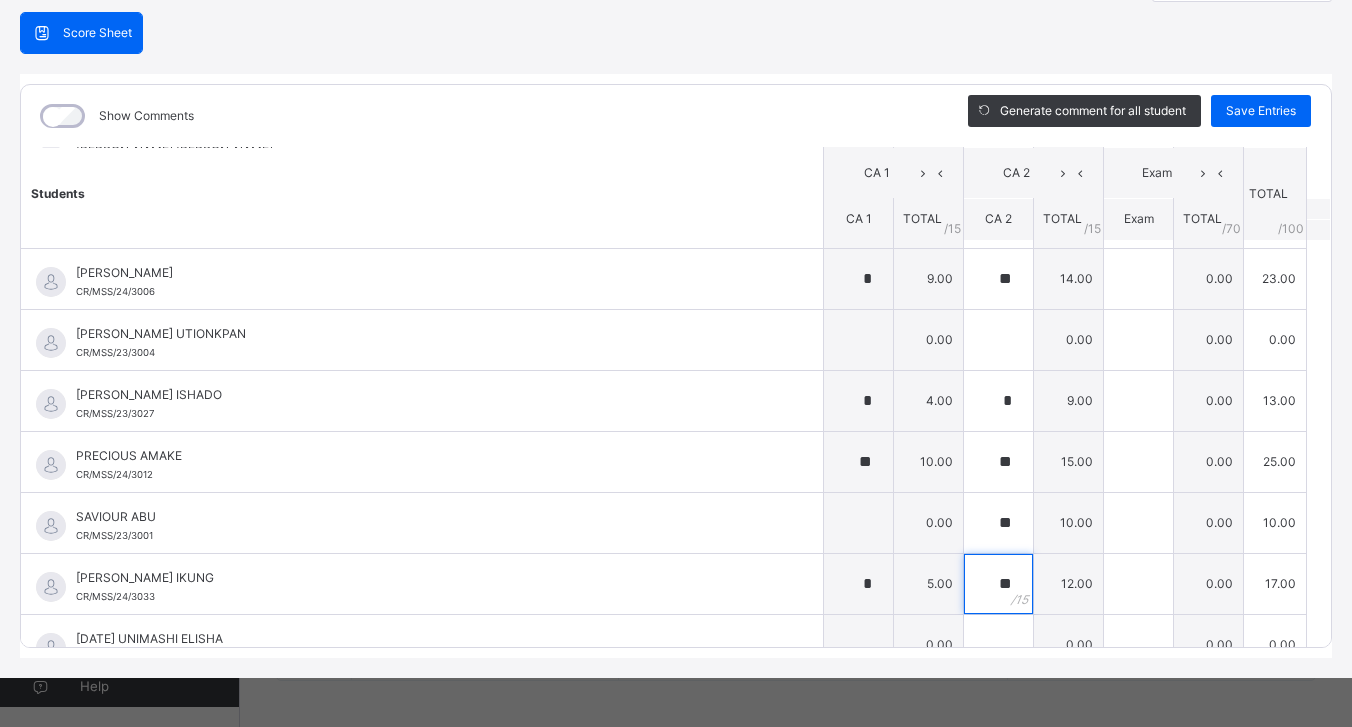 scroll, scrollTop: 2085, scrollLeft: 0, axis: vertical 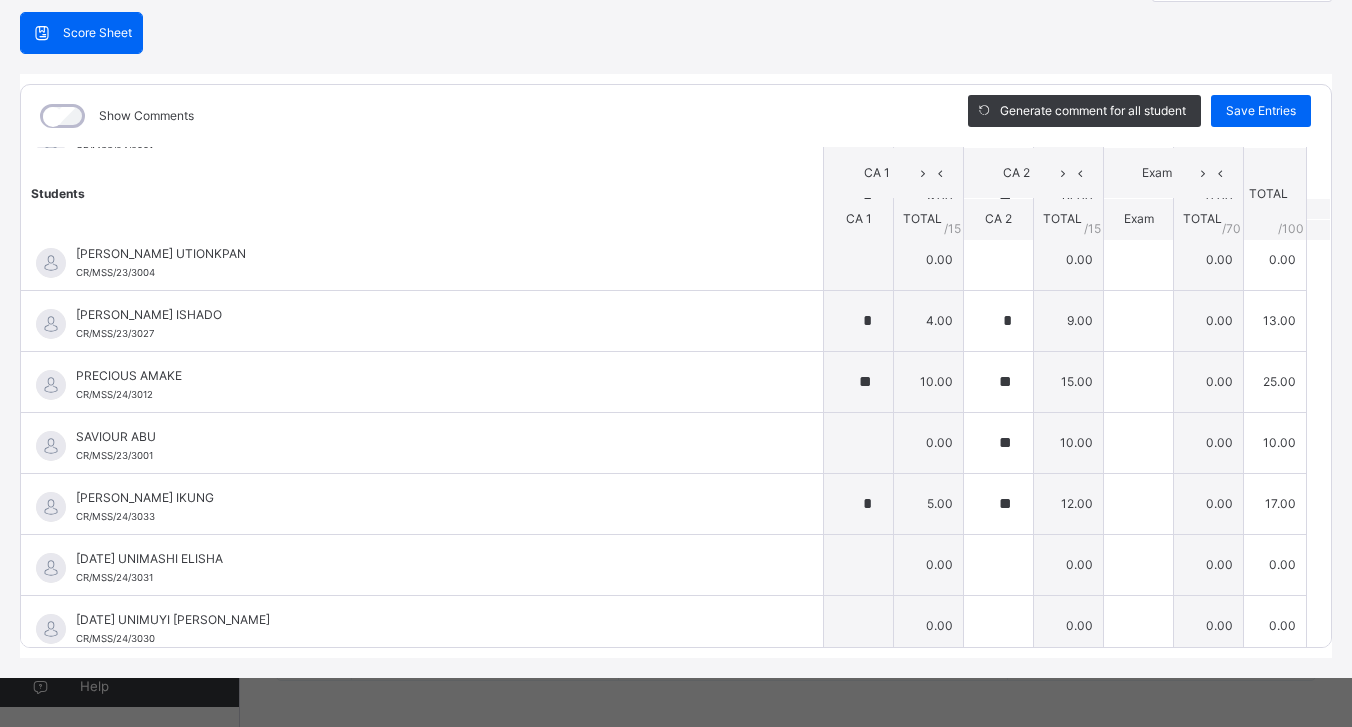 drag, startPoint x: 1333, startPoint y: 602, endPoint x: 1312, endPoint y: 586, distance: 26.400757 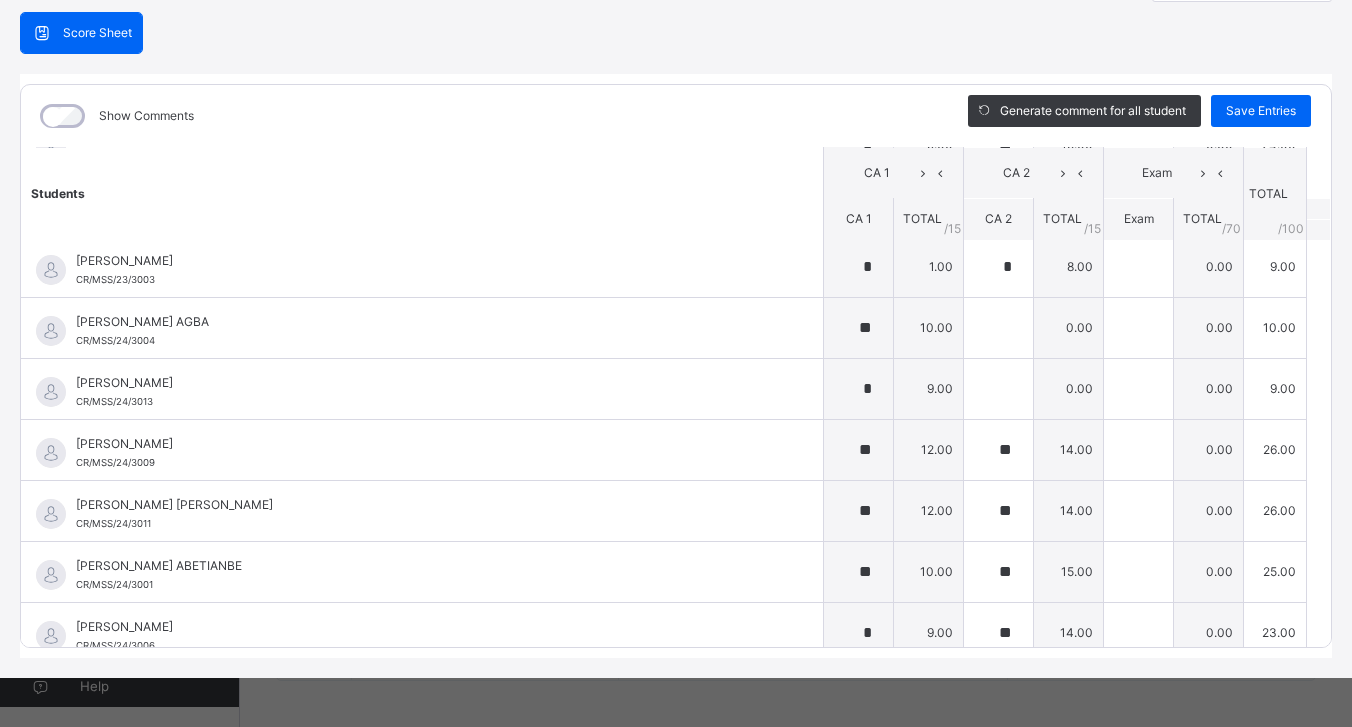 scroll, scrollTop: 1682, scrollLeft: 0, axis: vertical 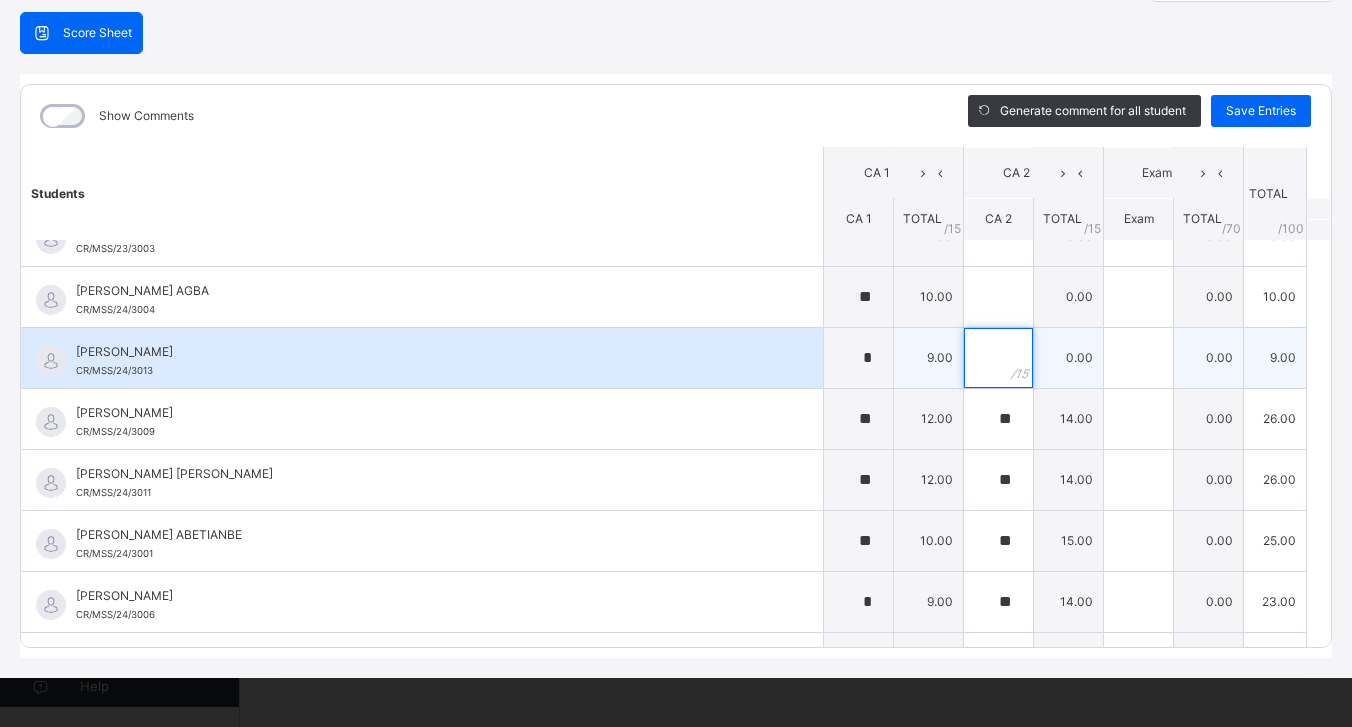 click at bounding box center (998, 358) 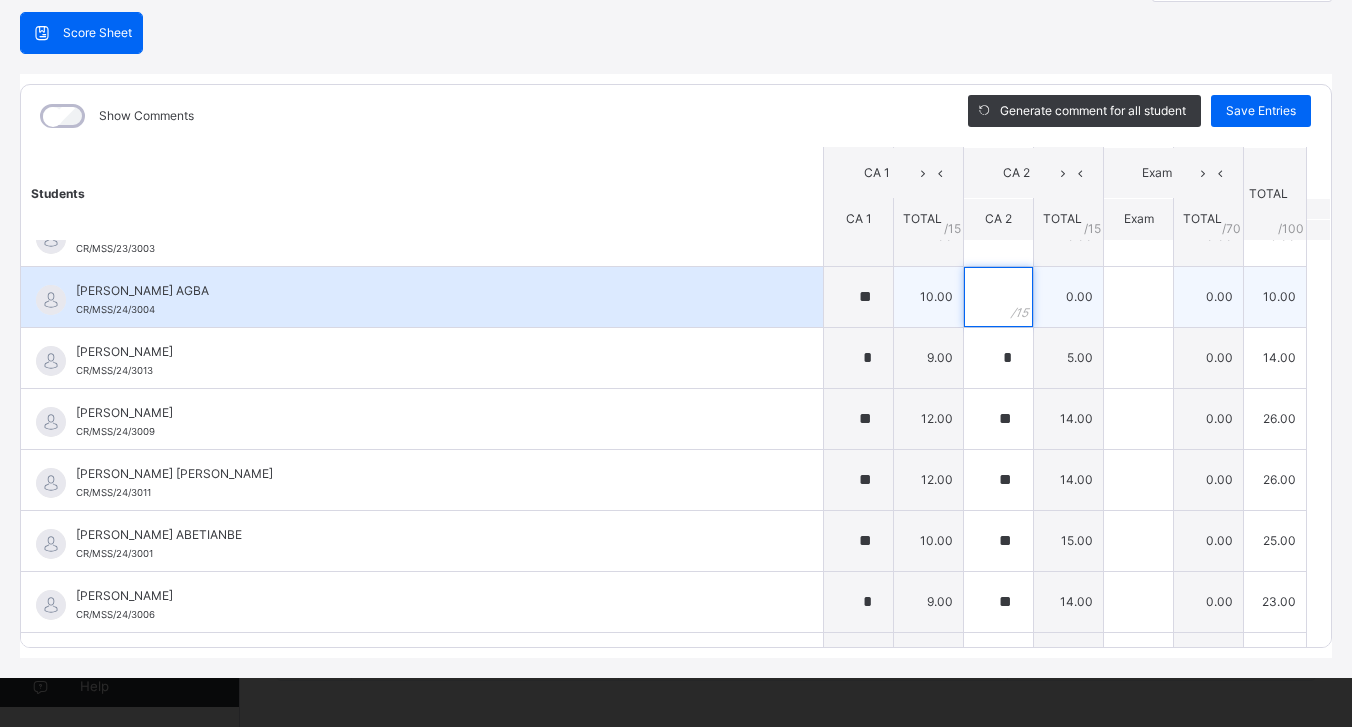 click at bounding box center (998, 297) 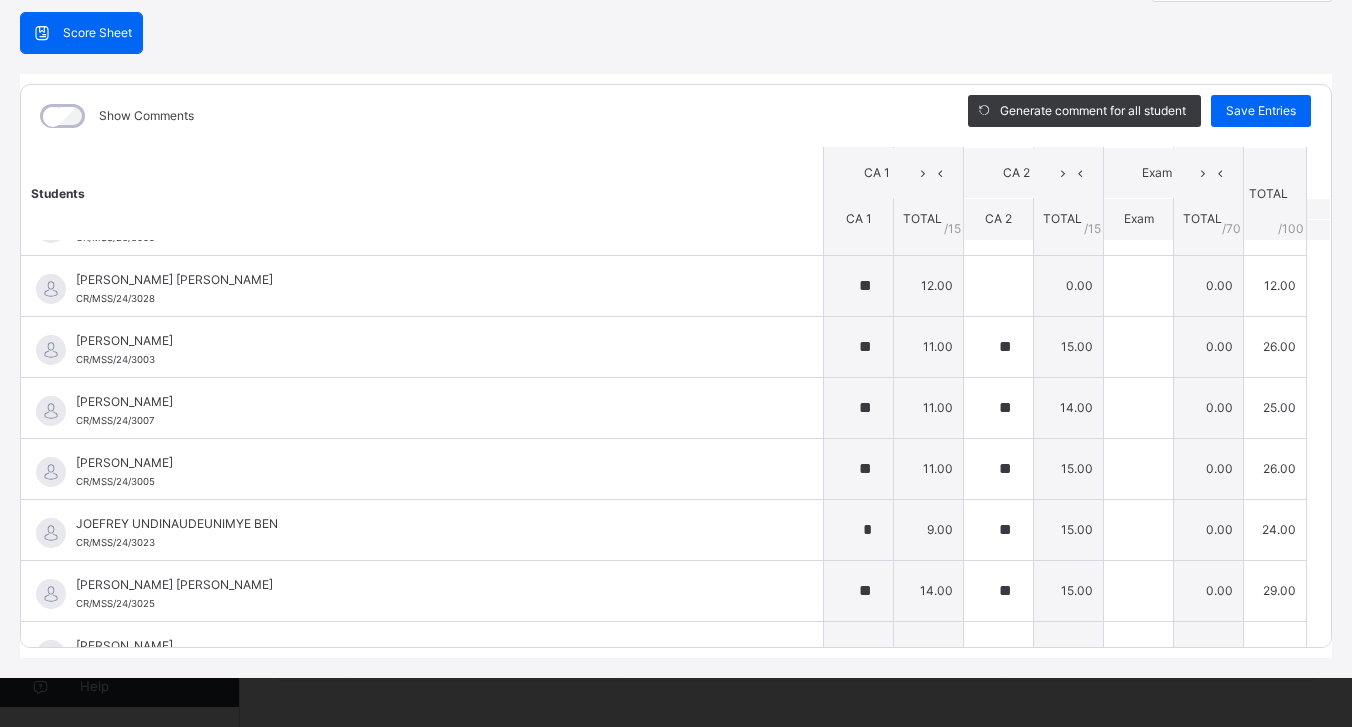 scroll, scrollTop: 1252, scrollLeft: 0, axis: vertical 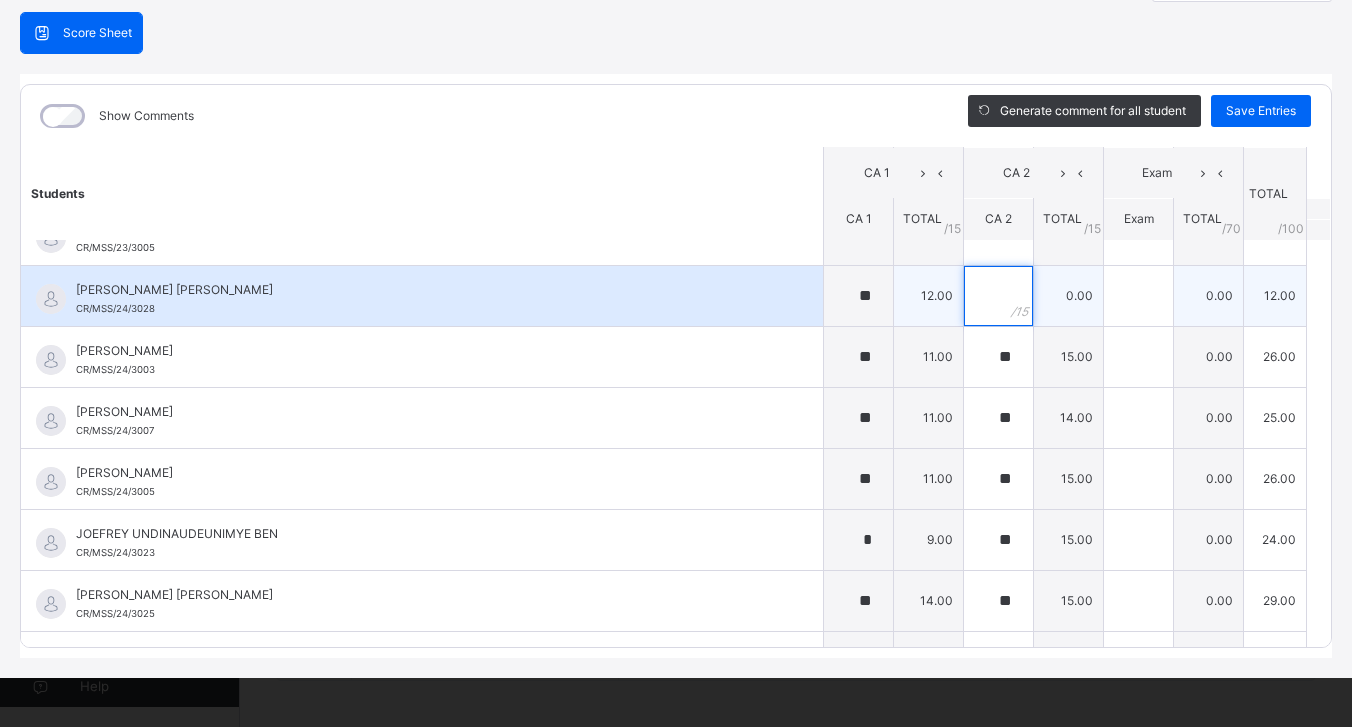 click at bounding box center [998, 296] 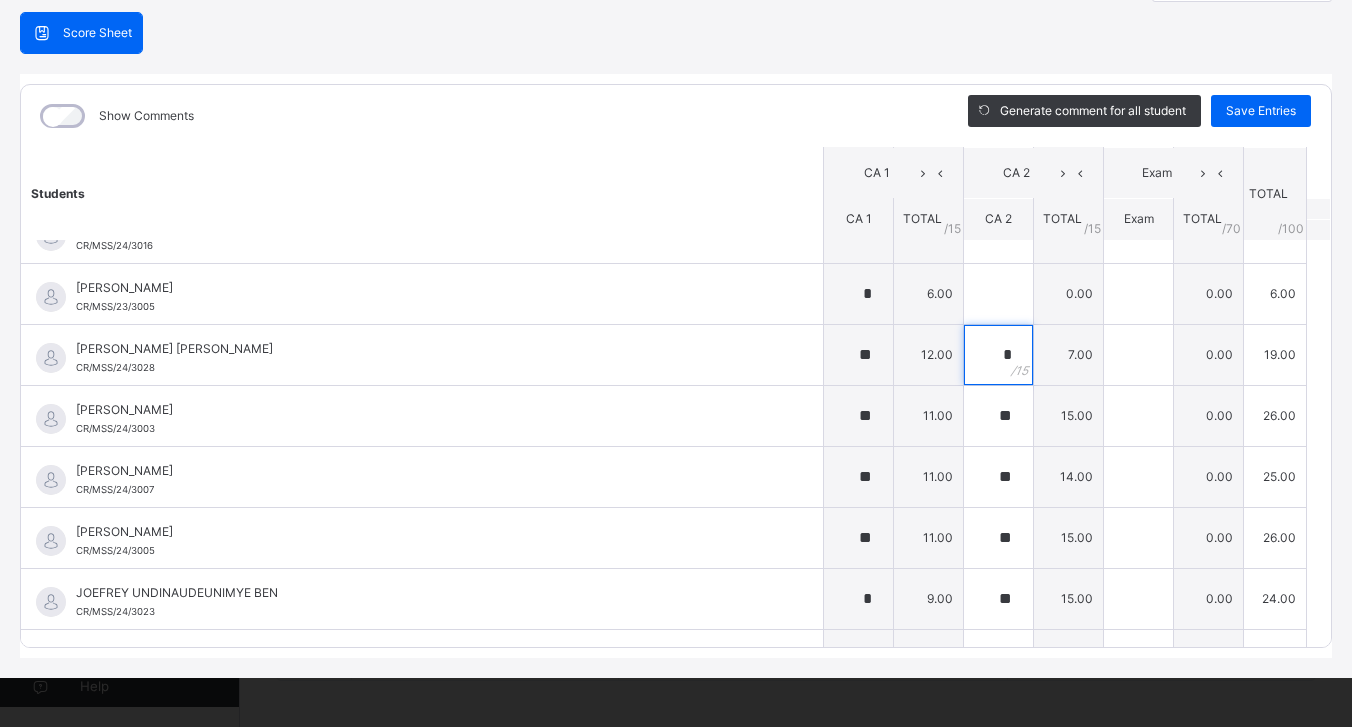 scroll, scrollTop: 1180, scrollLeft: 0, axis: vertical 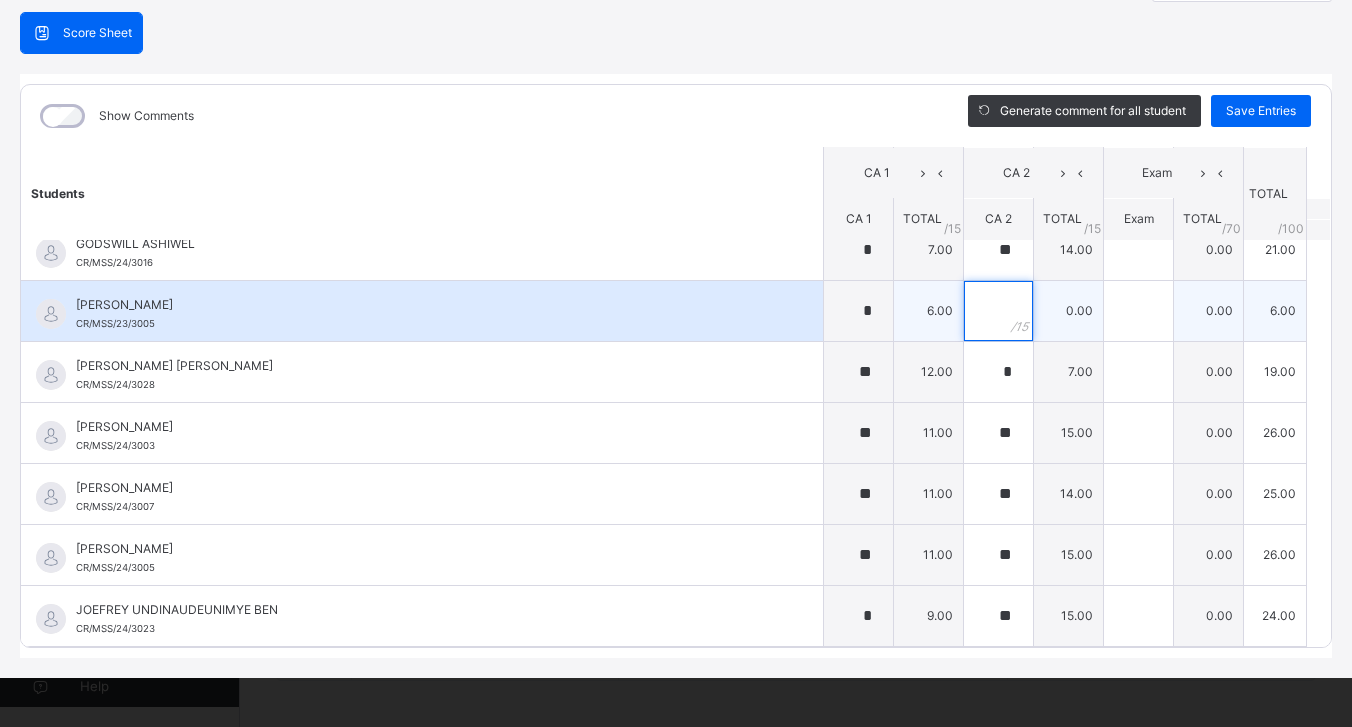 click at bounding box center (998, 311) 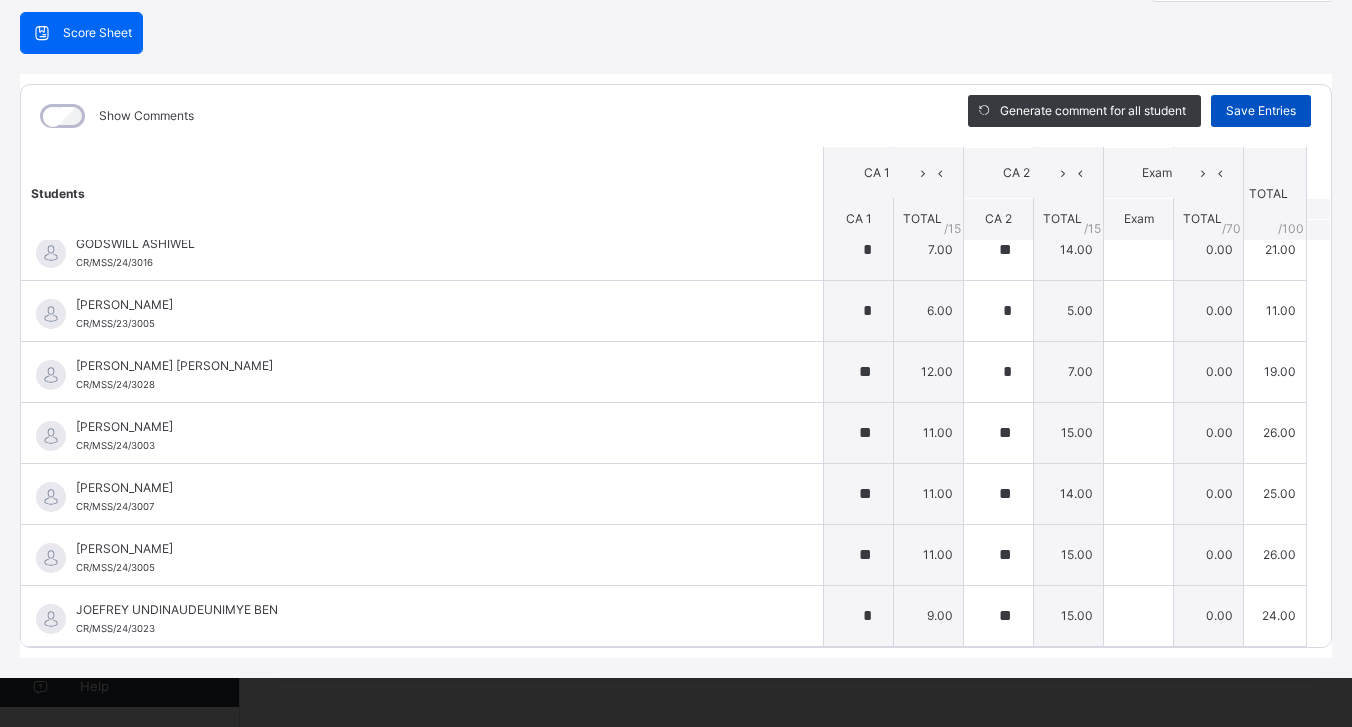 click on "Save Entries" at bounding box center (1261, 111) 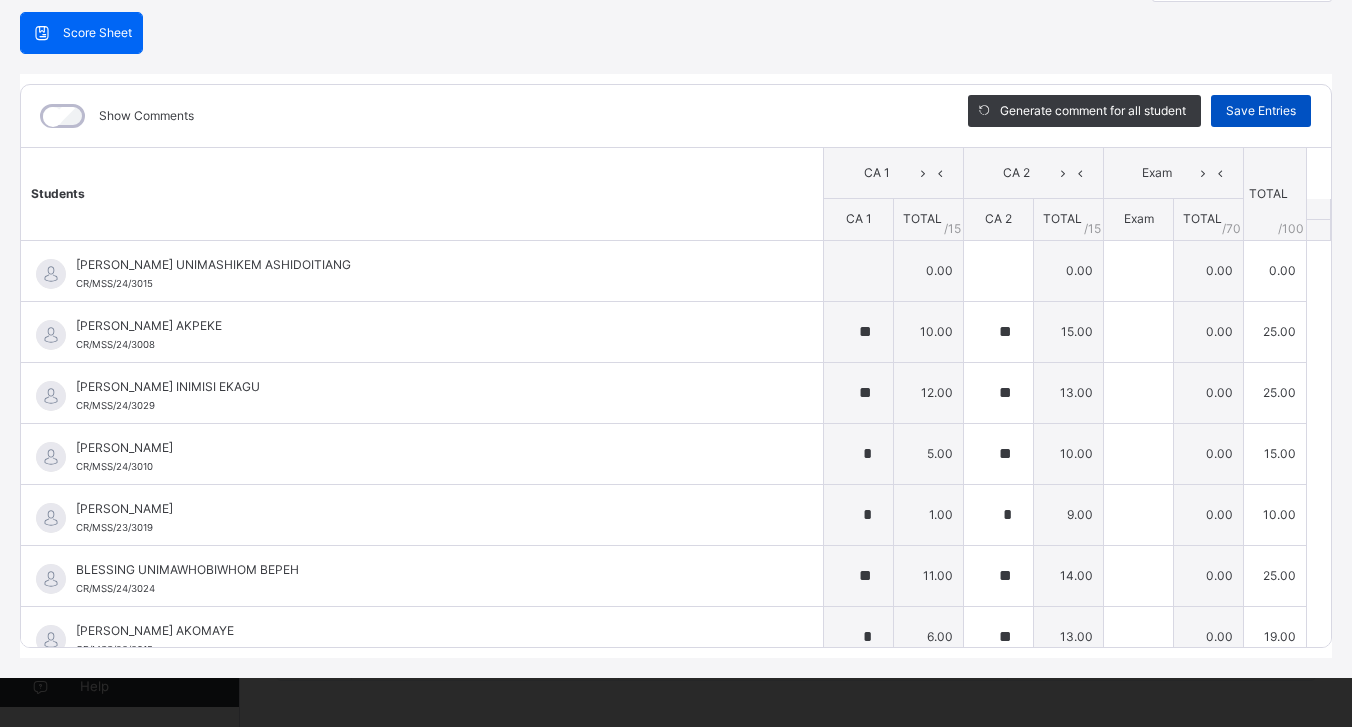 click on "Save Entries" at bounding box center (1261, 111) 